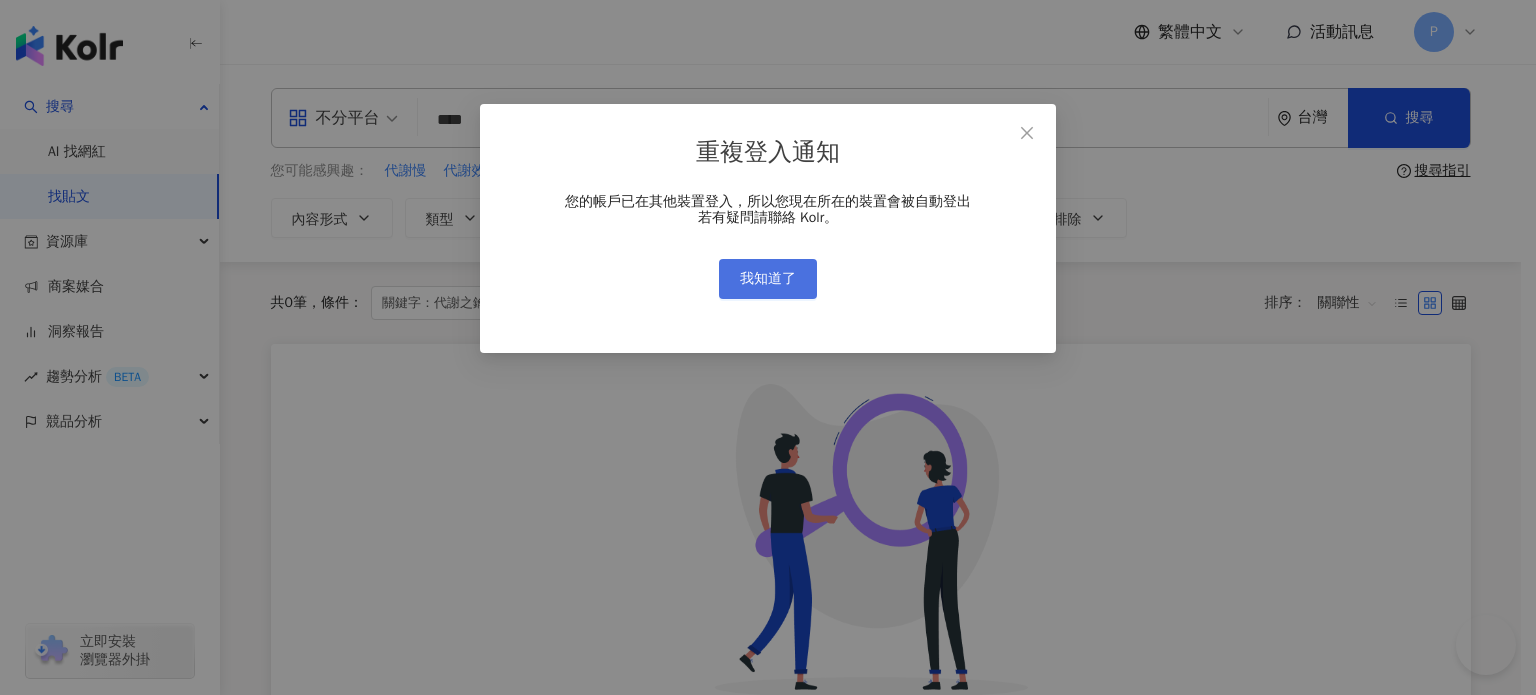 scroll, scrollTop: 0, scrollLeft: 0, axis: both 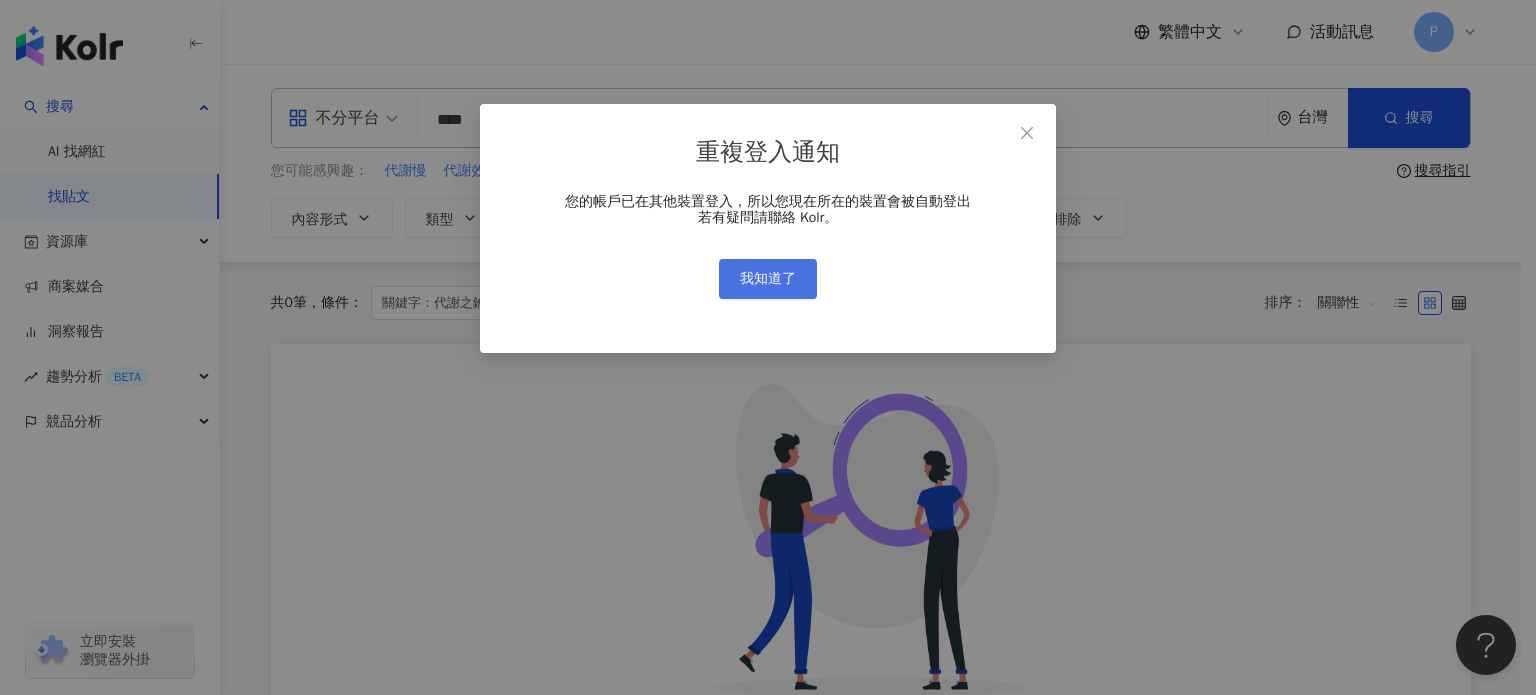 click on "我知道了" at bounding box center (768, 279) 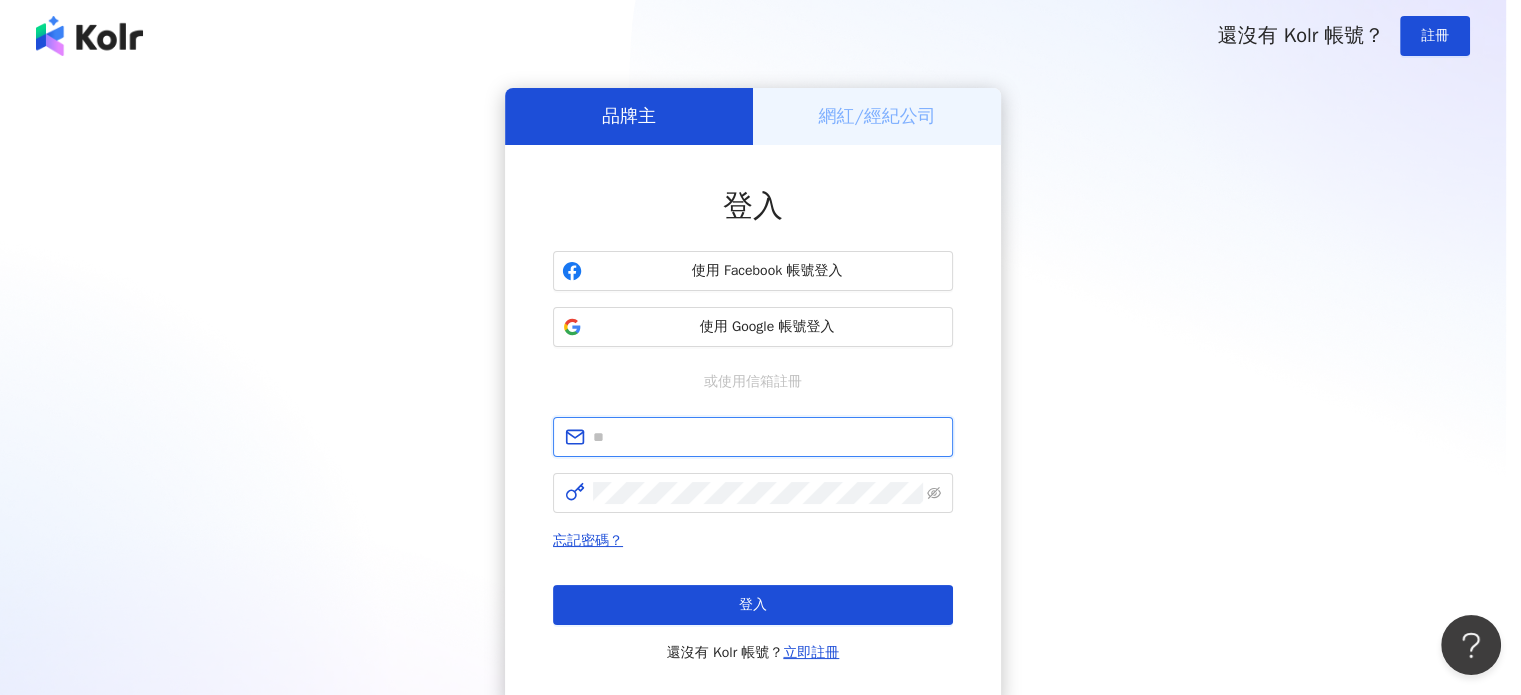 type on "**********" 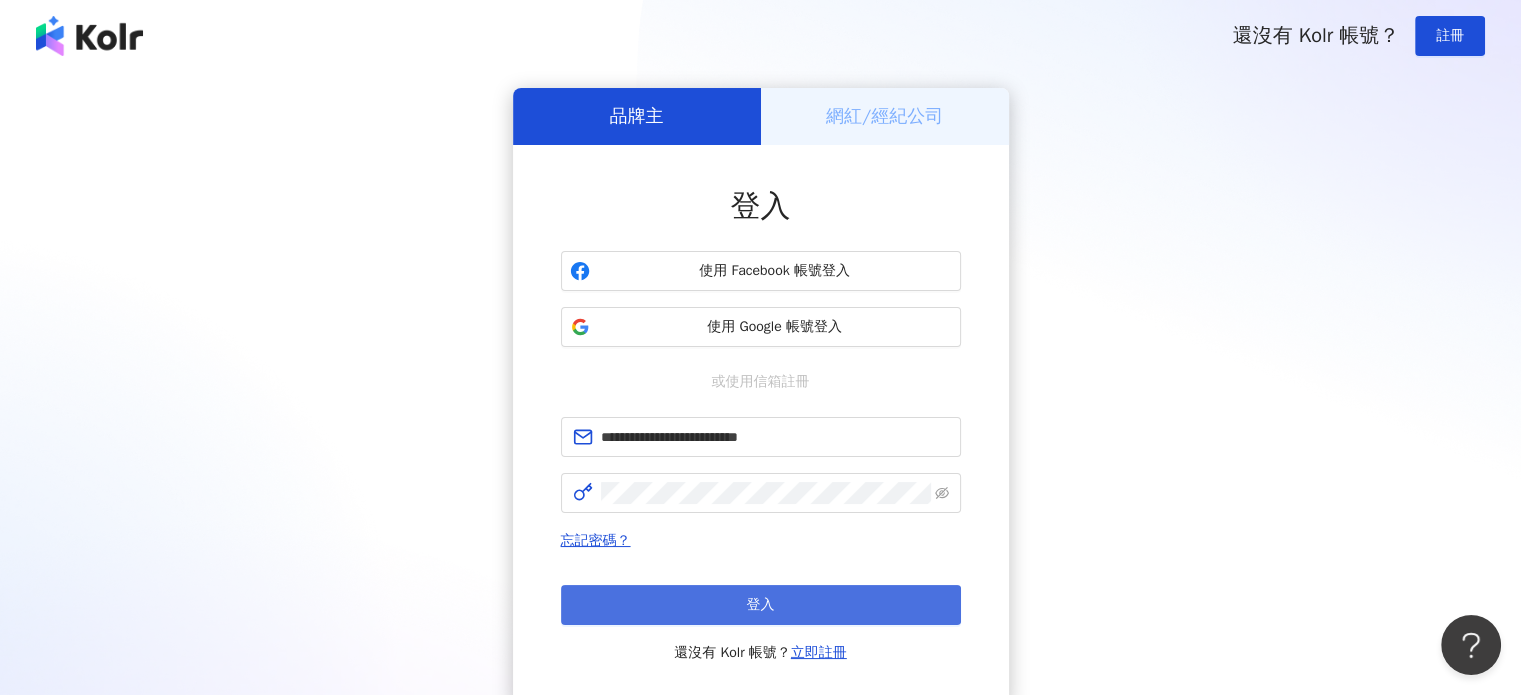 click on "登入" at bounding box center [761, 605] 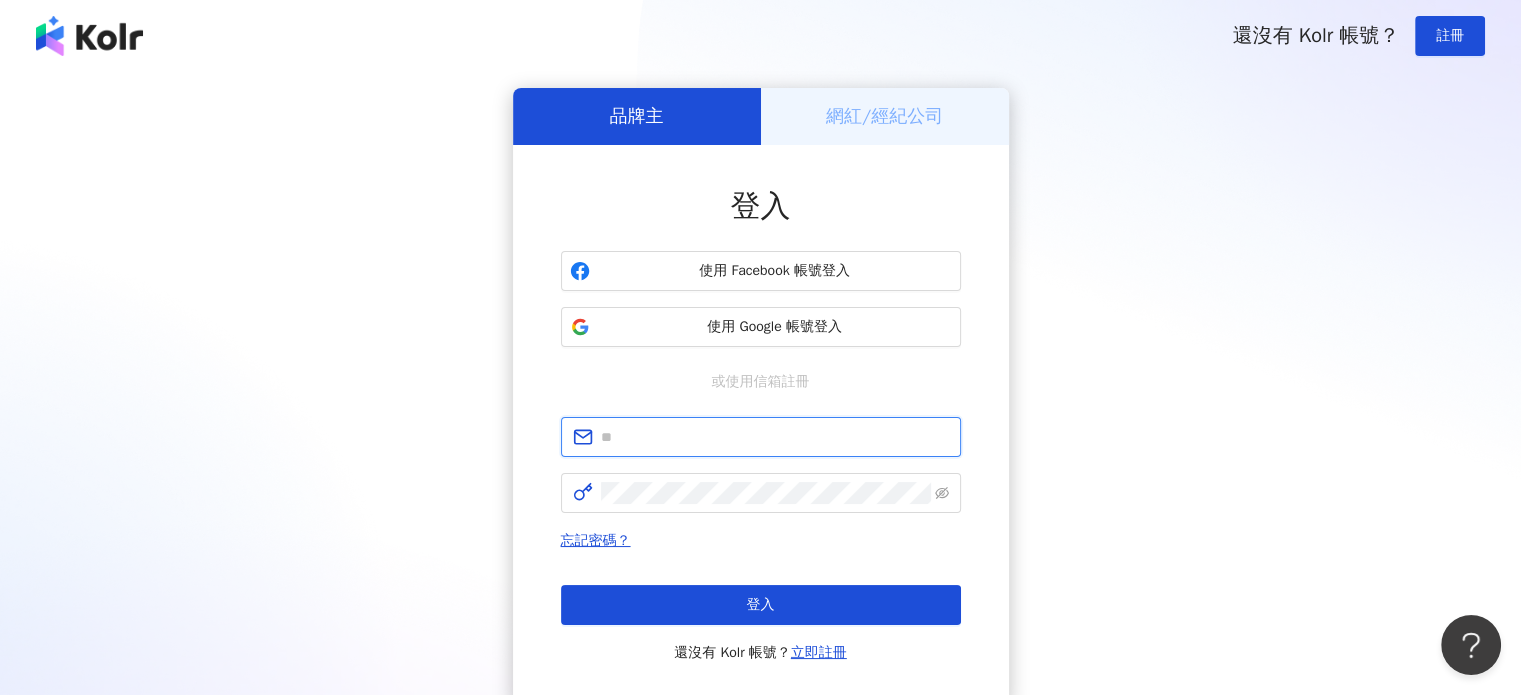 type on "**********" 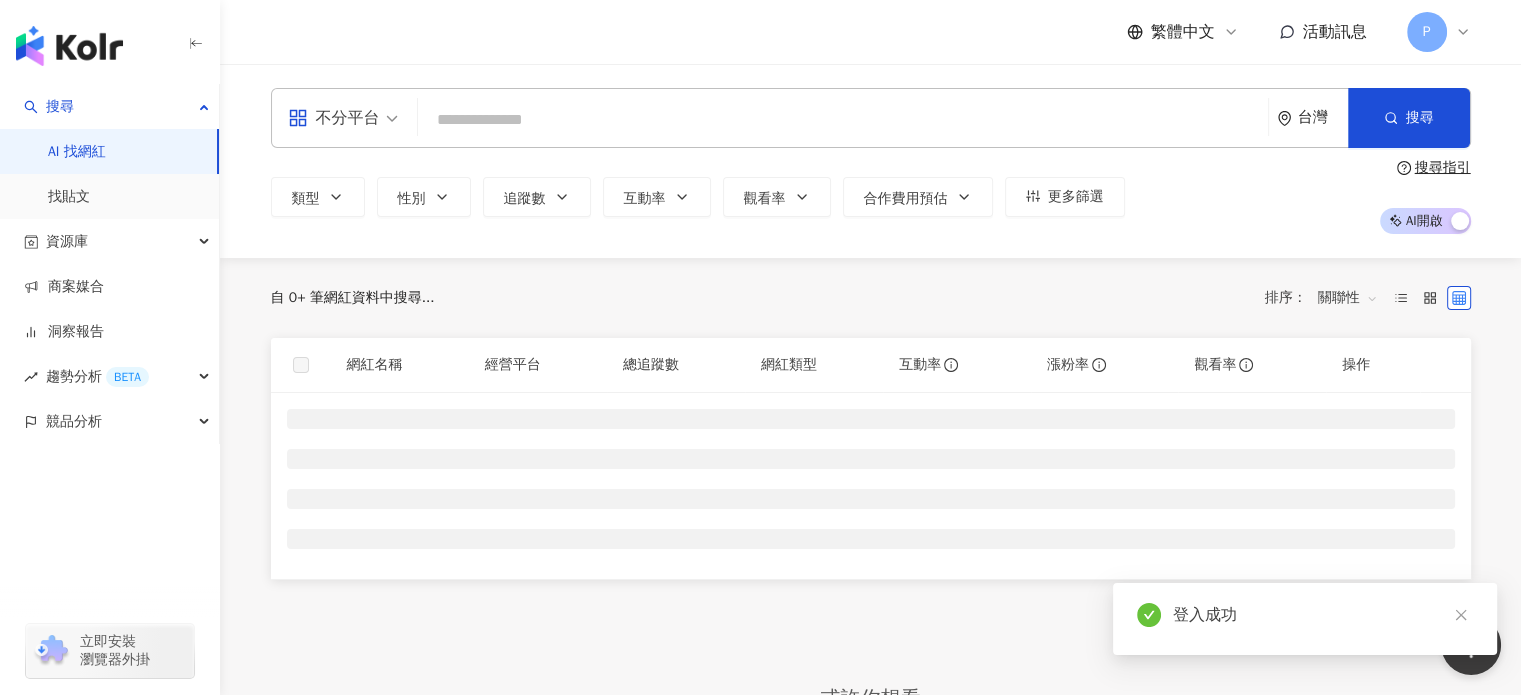 click at bounding box center (843, 120) 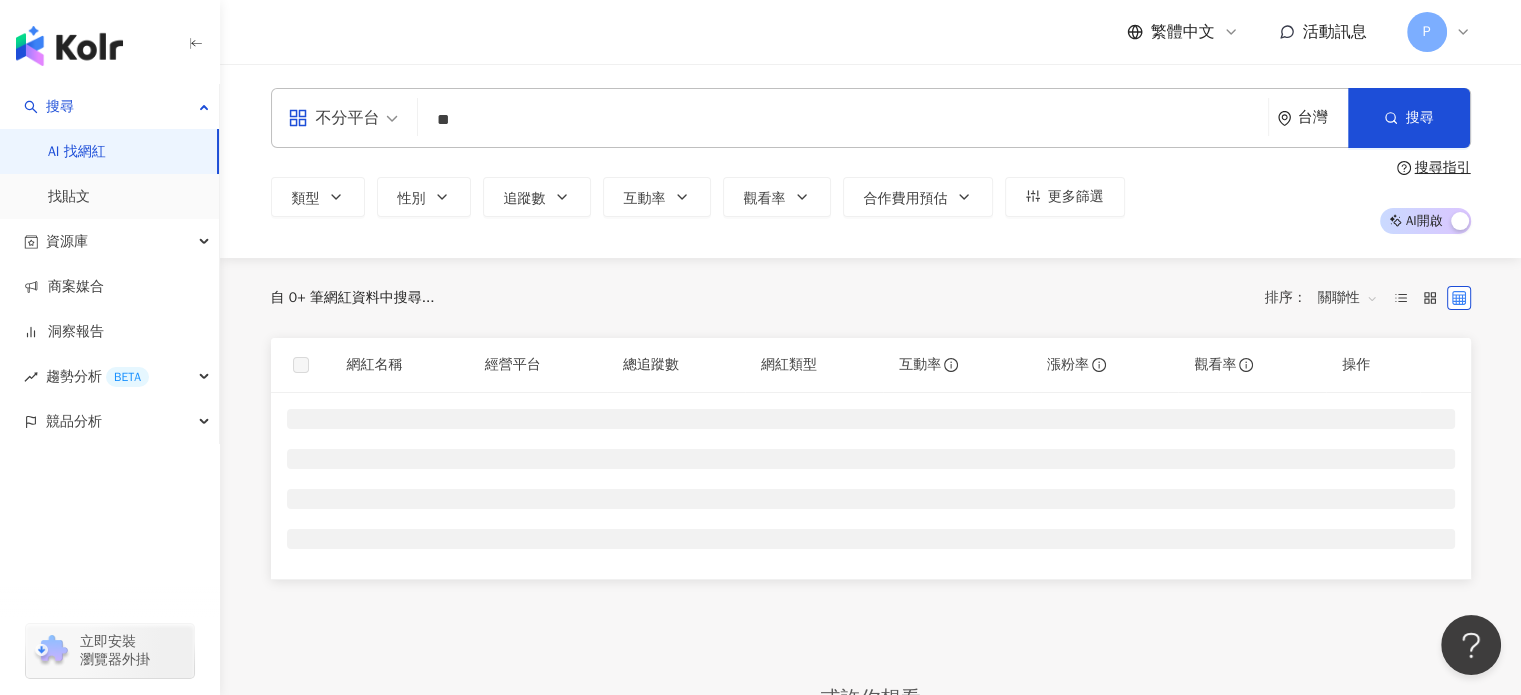 type on "*" 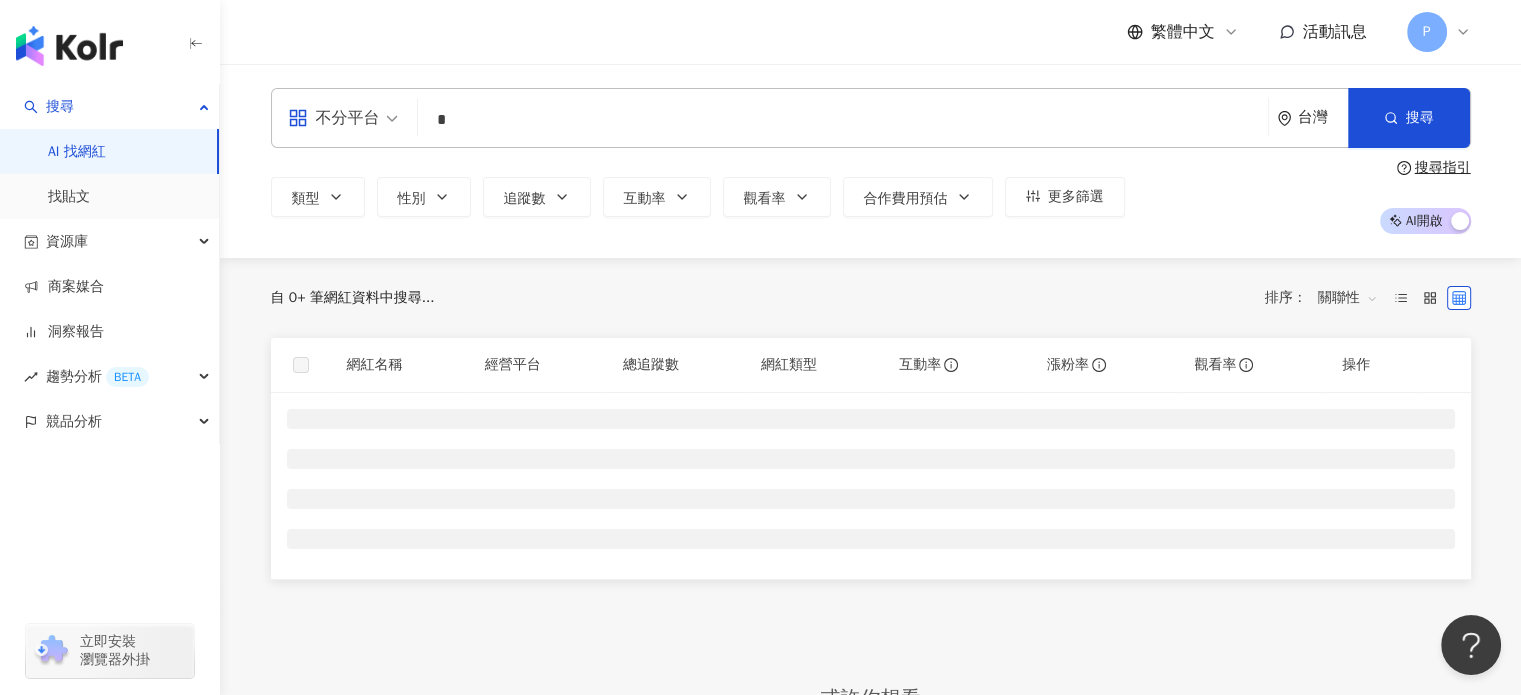 type 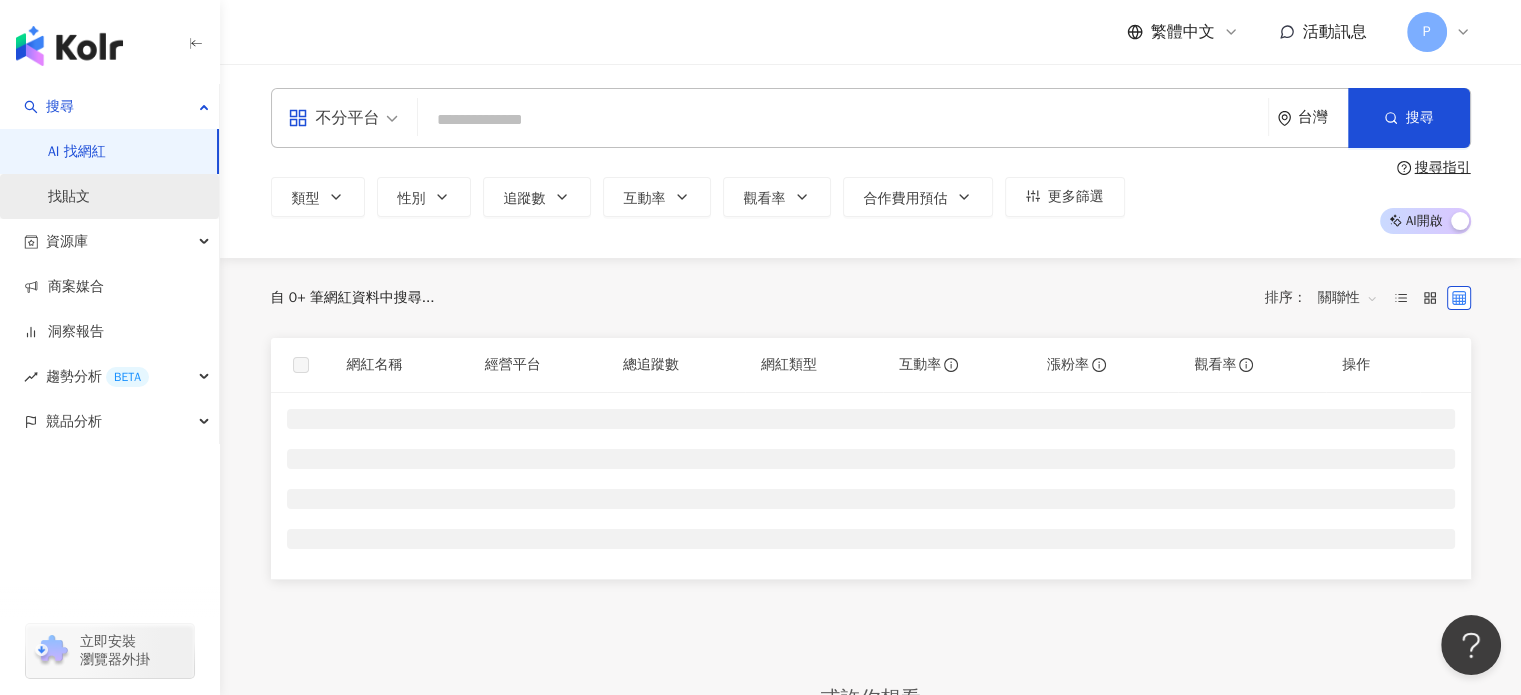 click on "找貼文" at bounding box center (69, 197) 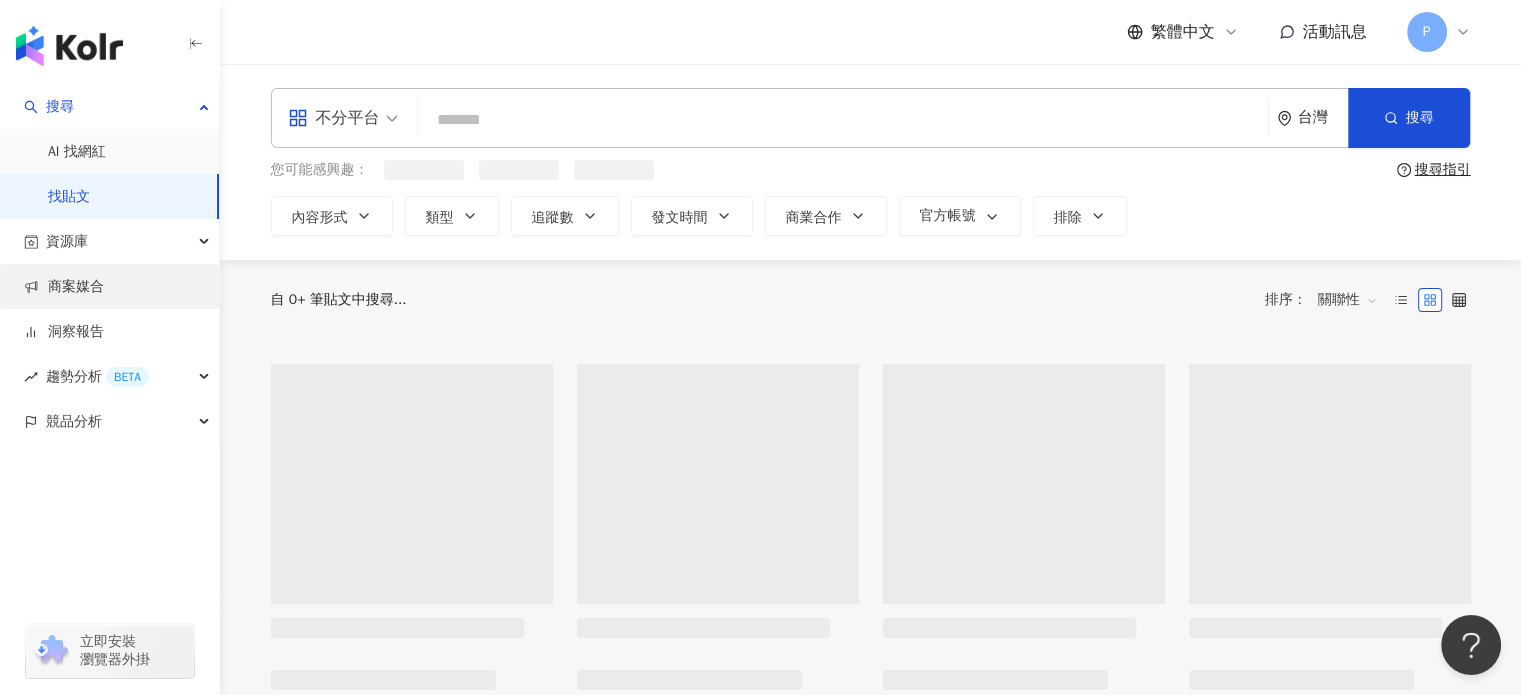 click on "商案媒合" at bounding box center (64, 287) 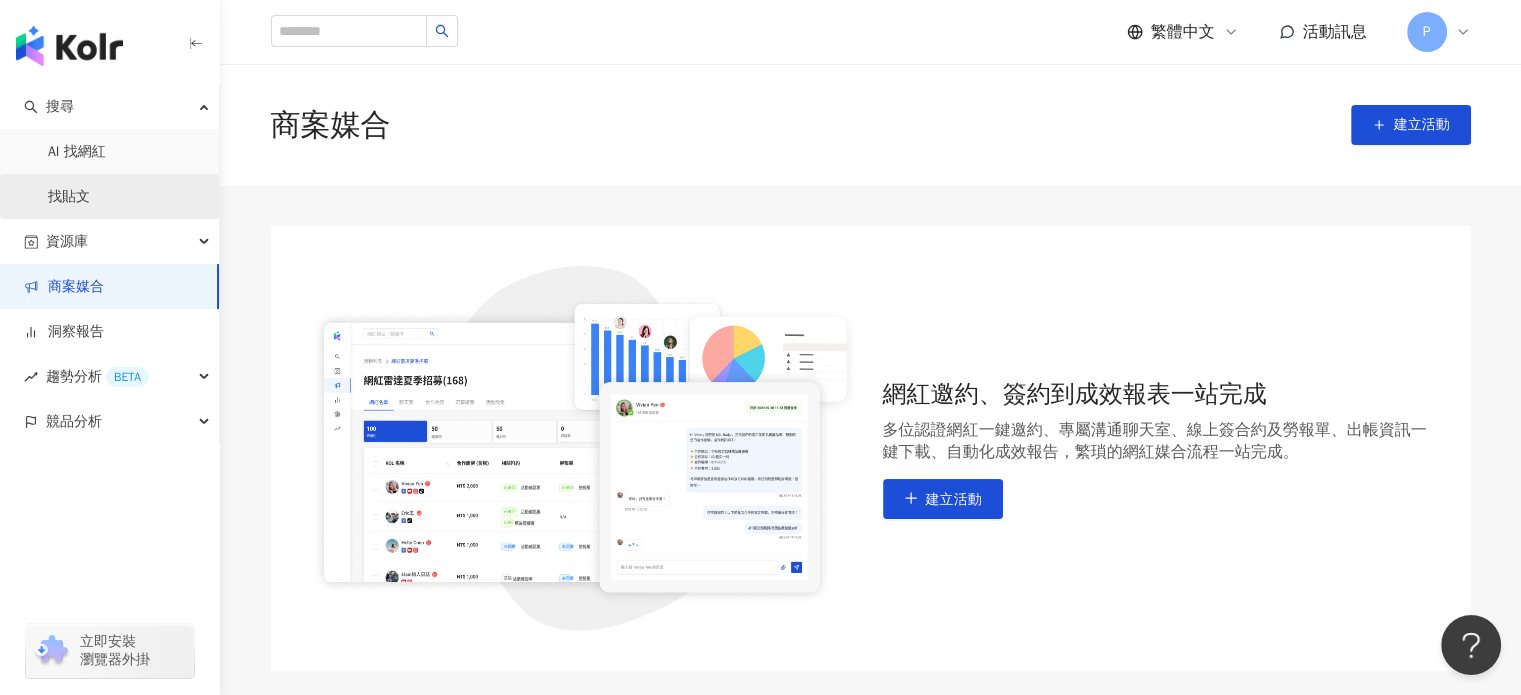 click on "找貼文" at bounding box center (69, 197) 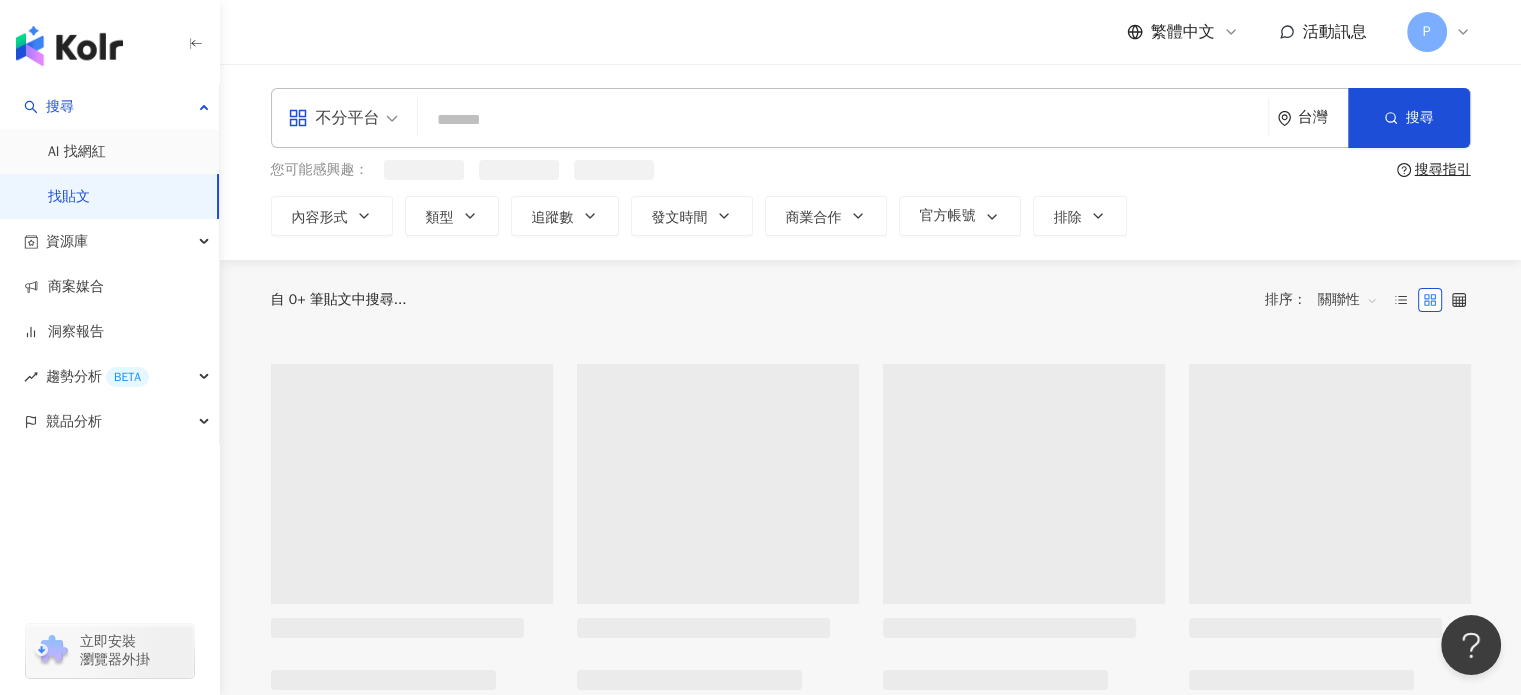 click at bounding box center [843, 119] 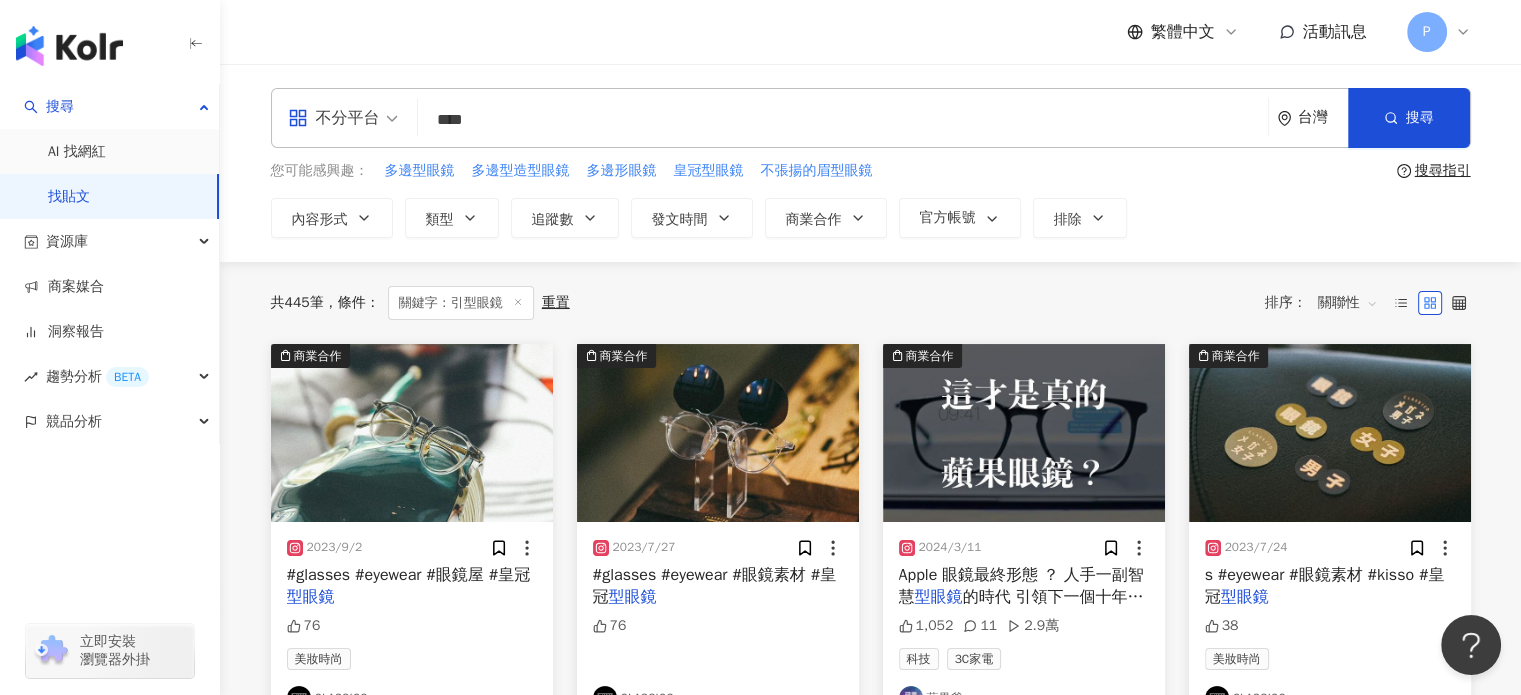 type on "****" 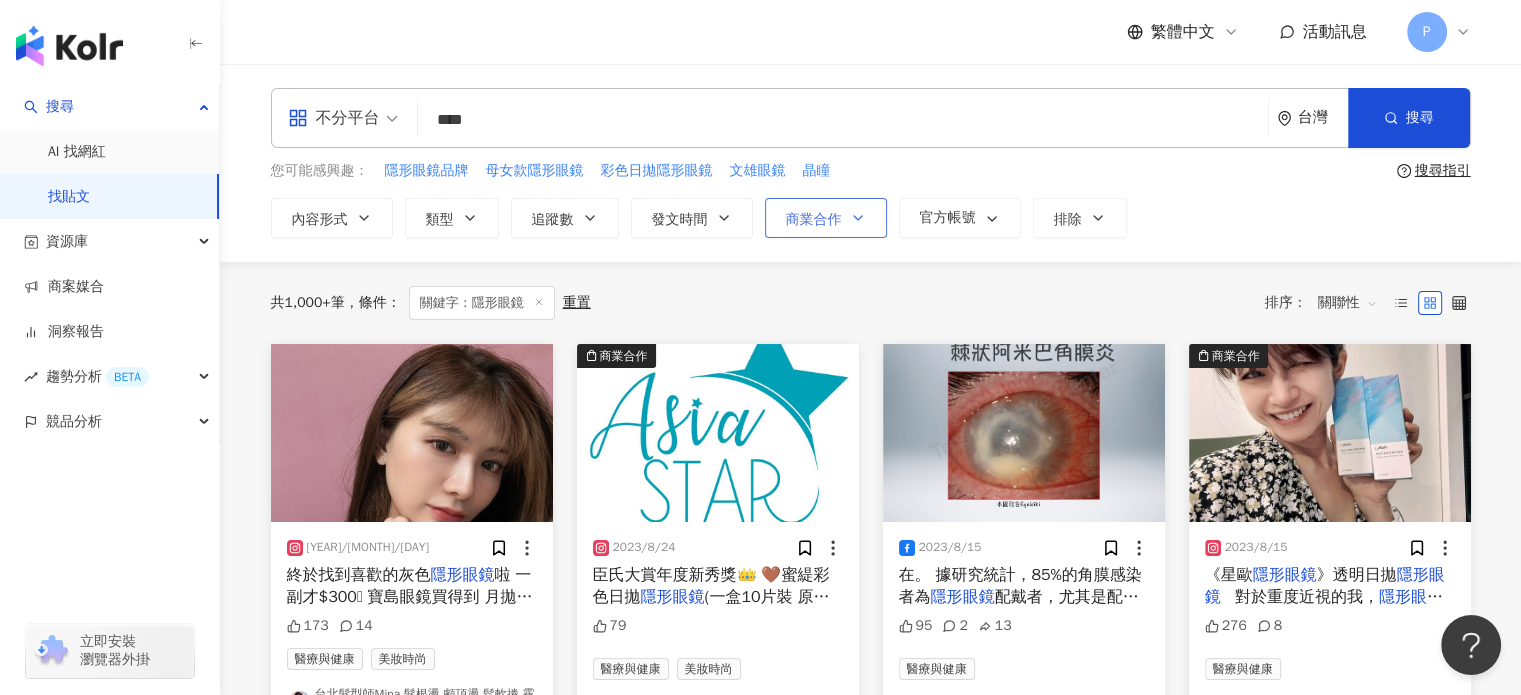 click on "商業合作" at bounding box center (814, 220) 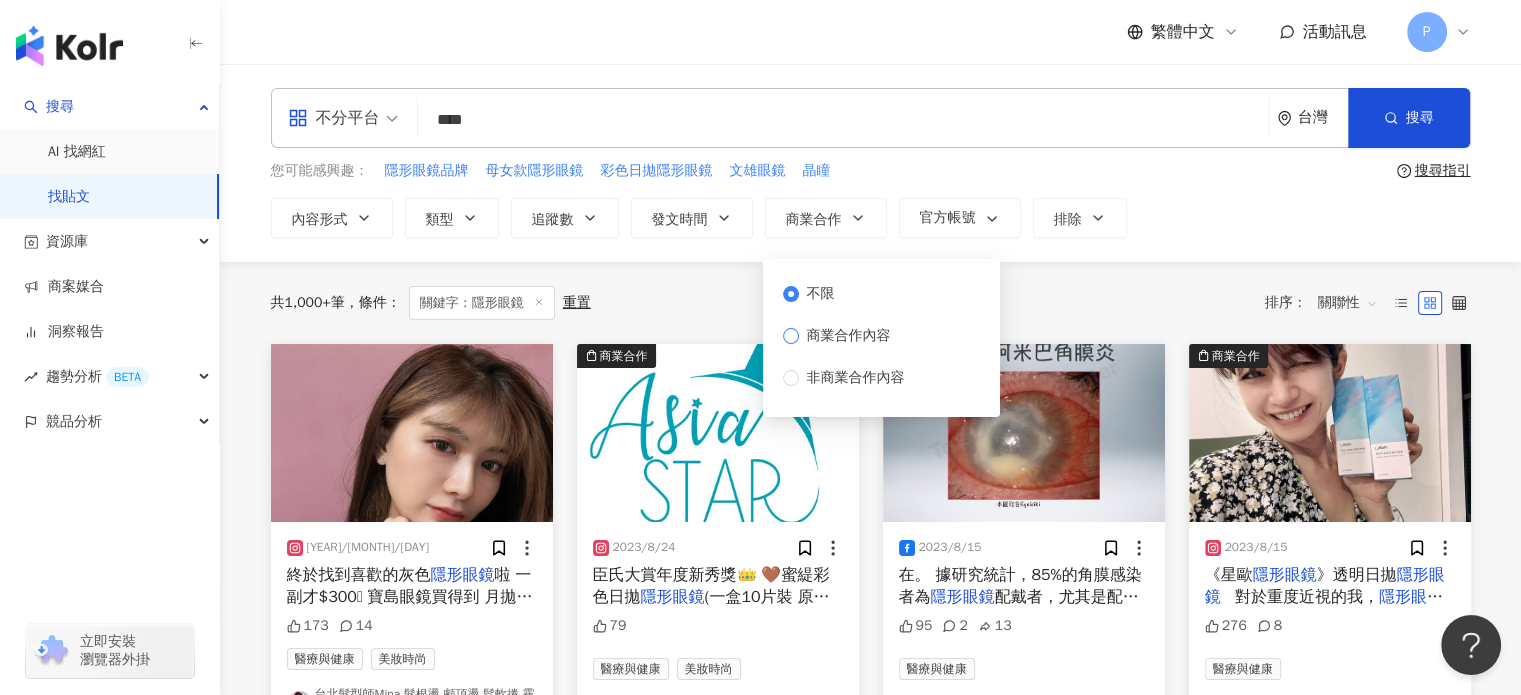 click on "商業合作內容" at bounding box center [849, 336] 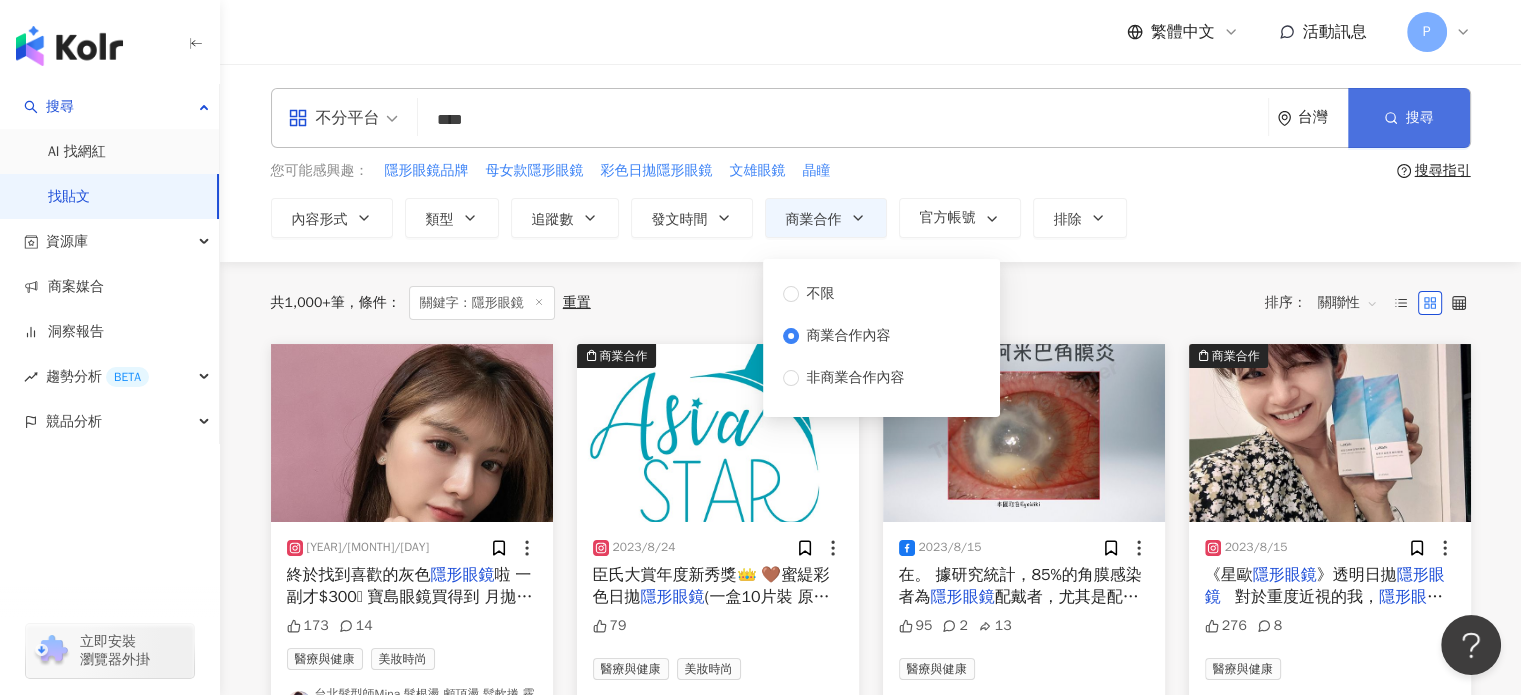click on "搜尋" at bounding box center [1409, 118] 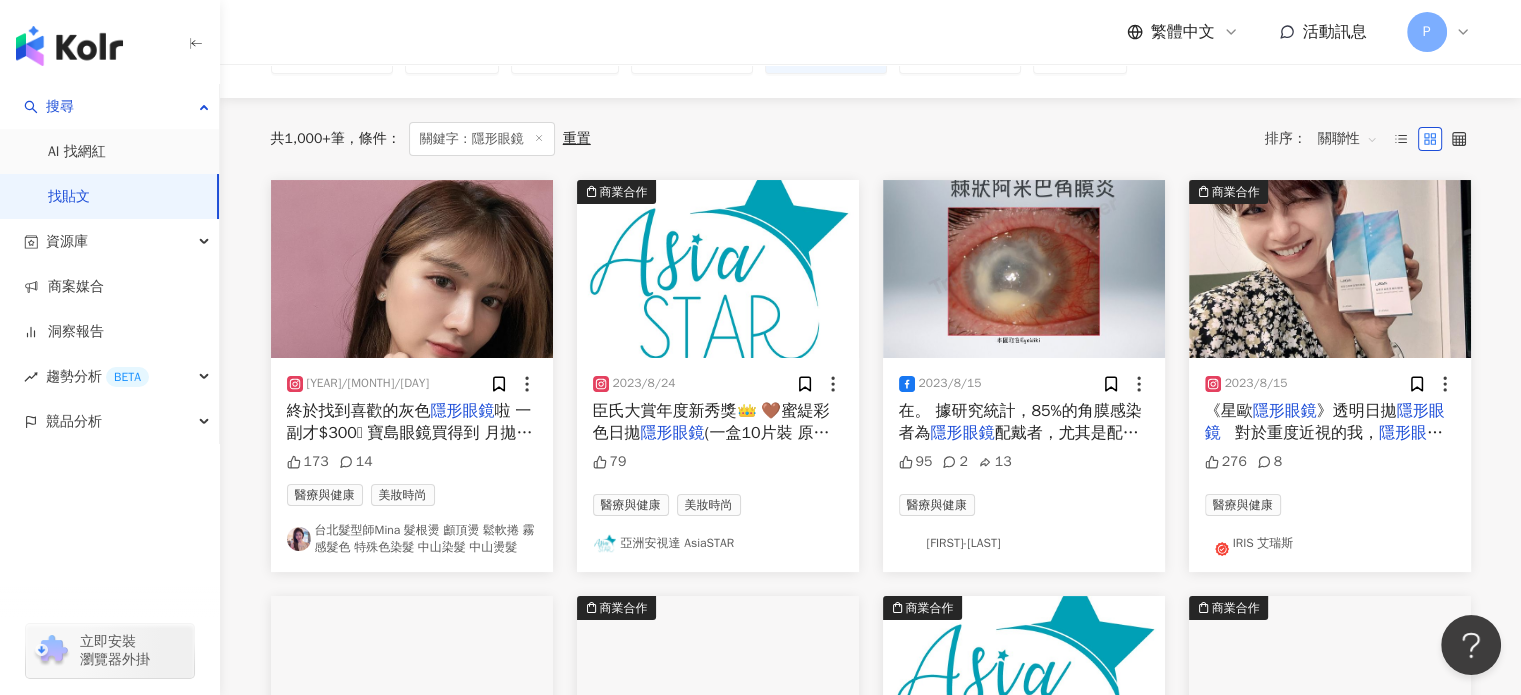 scroll, scrollTop: 200, scrollLeft: 0, axis: vertical 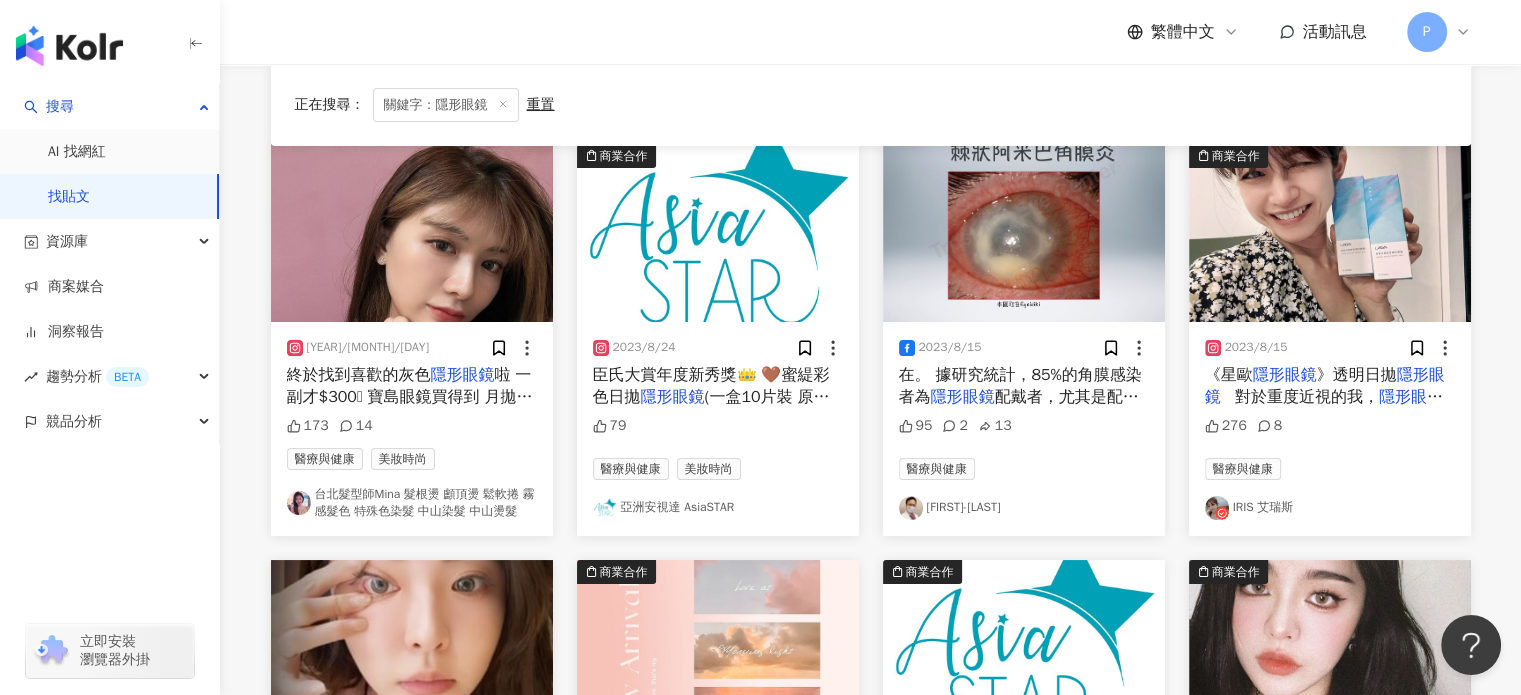 drag, startPoint x: 1284, startPoint y: 388, endPoint x: 1416, endPoint y: 407, distance: 133.36041 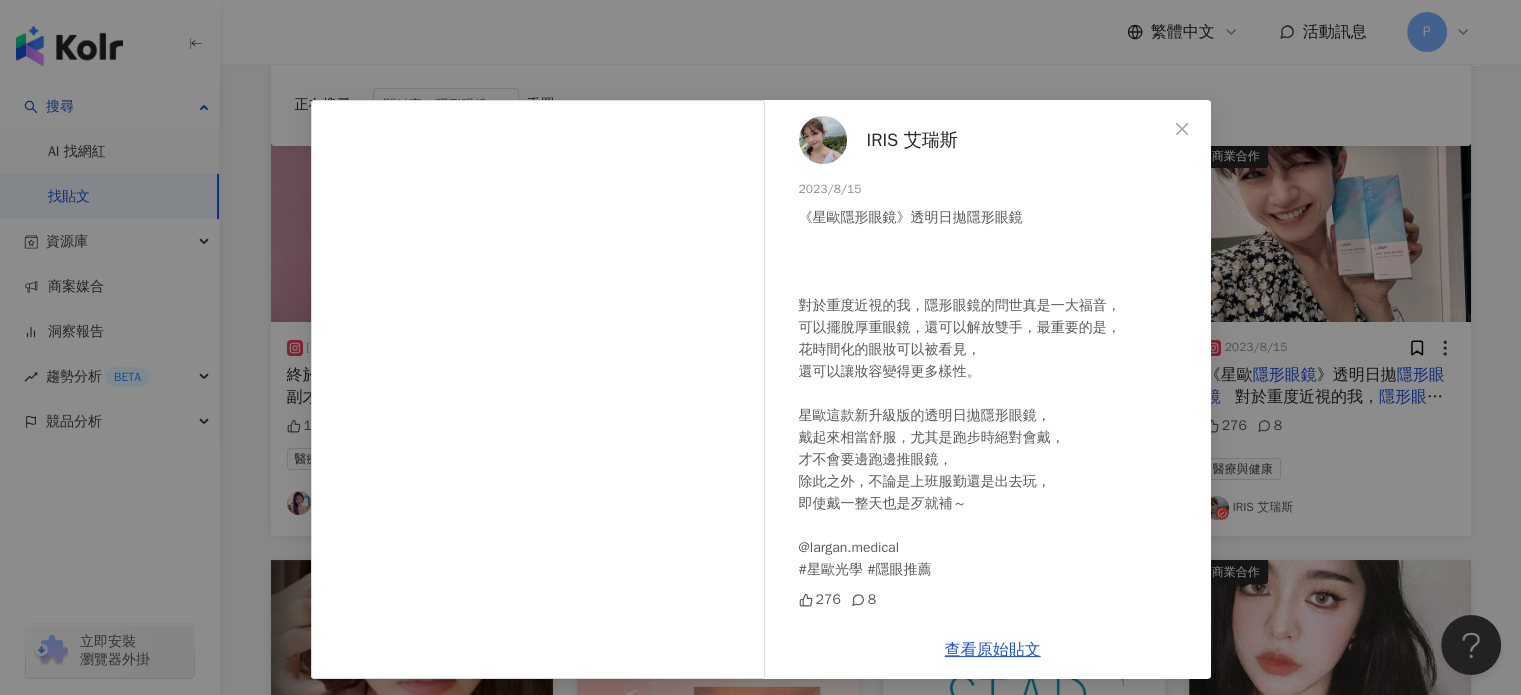 scroll, scrollTop: 8, scrollLeft: 0, axis: vertical 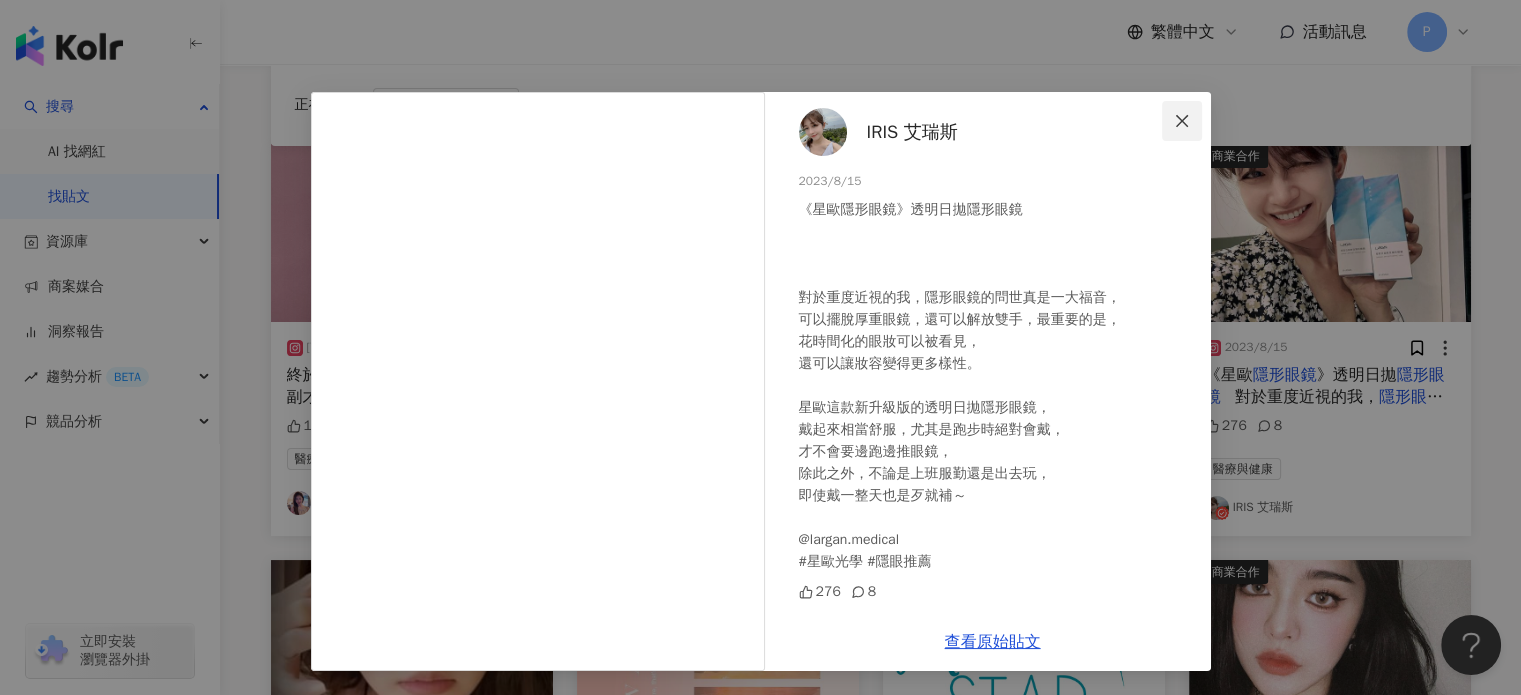 click 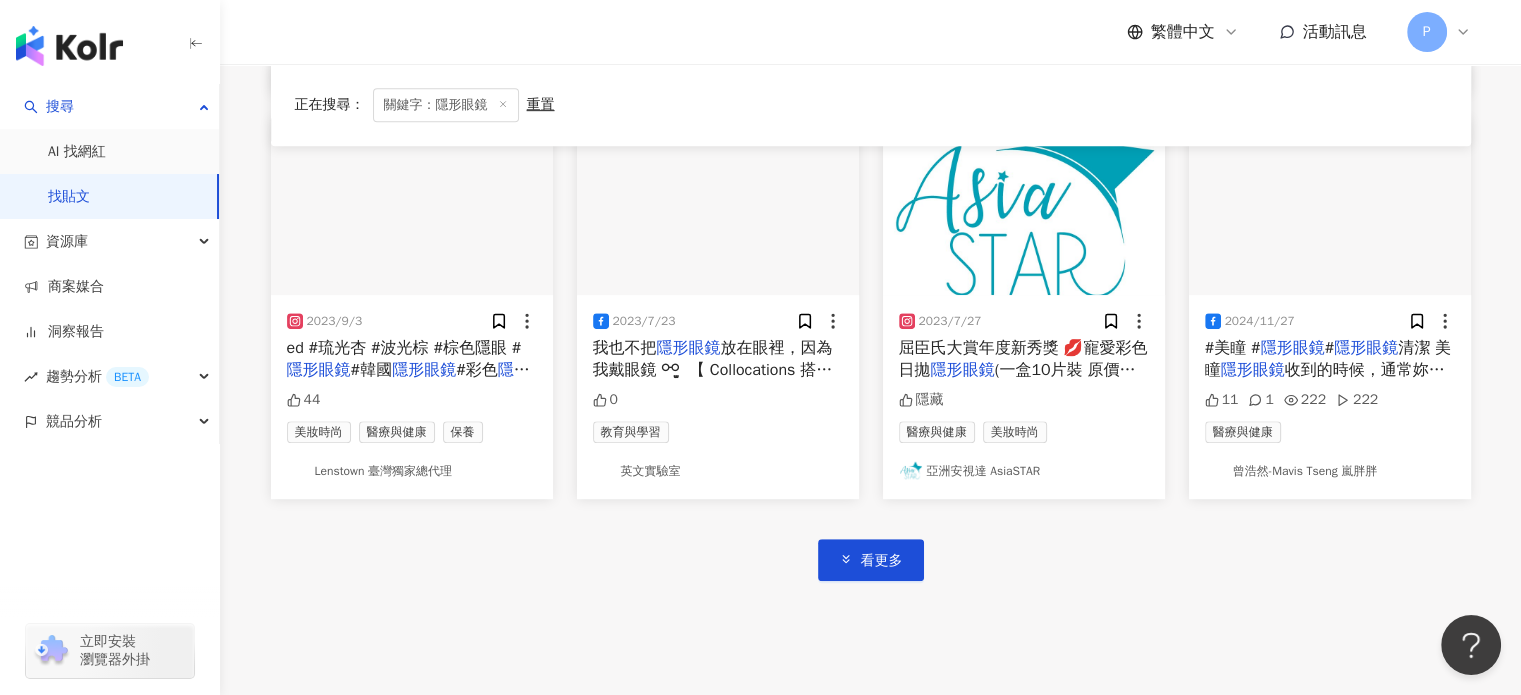 scroll, scrollTop: 1203, scrollLeft: 0, axis: vertical 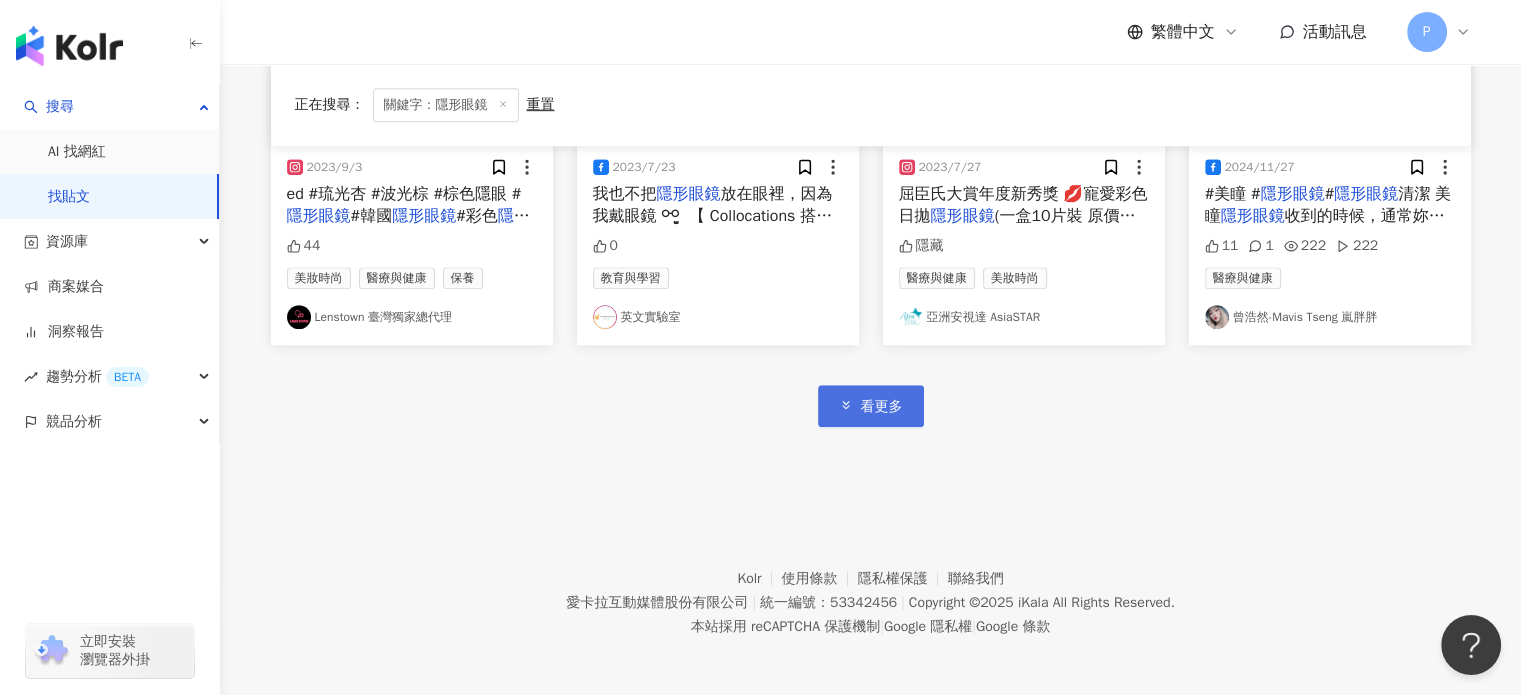 click on "看更多" at bounding box center [882, 407] 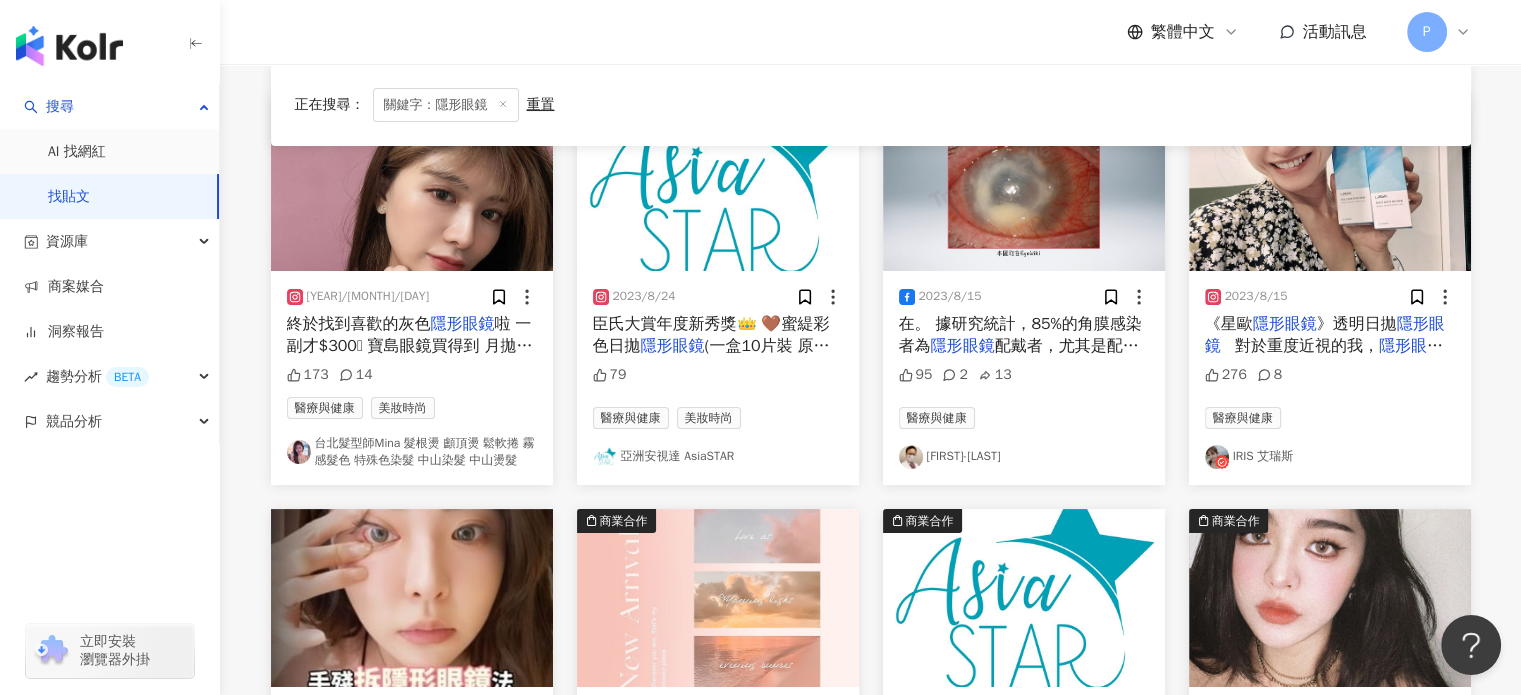 scroll, scrollTop: 0, scrollLeft: 0, axis: both 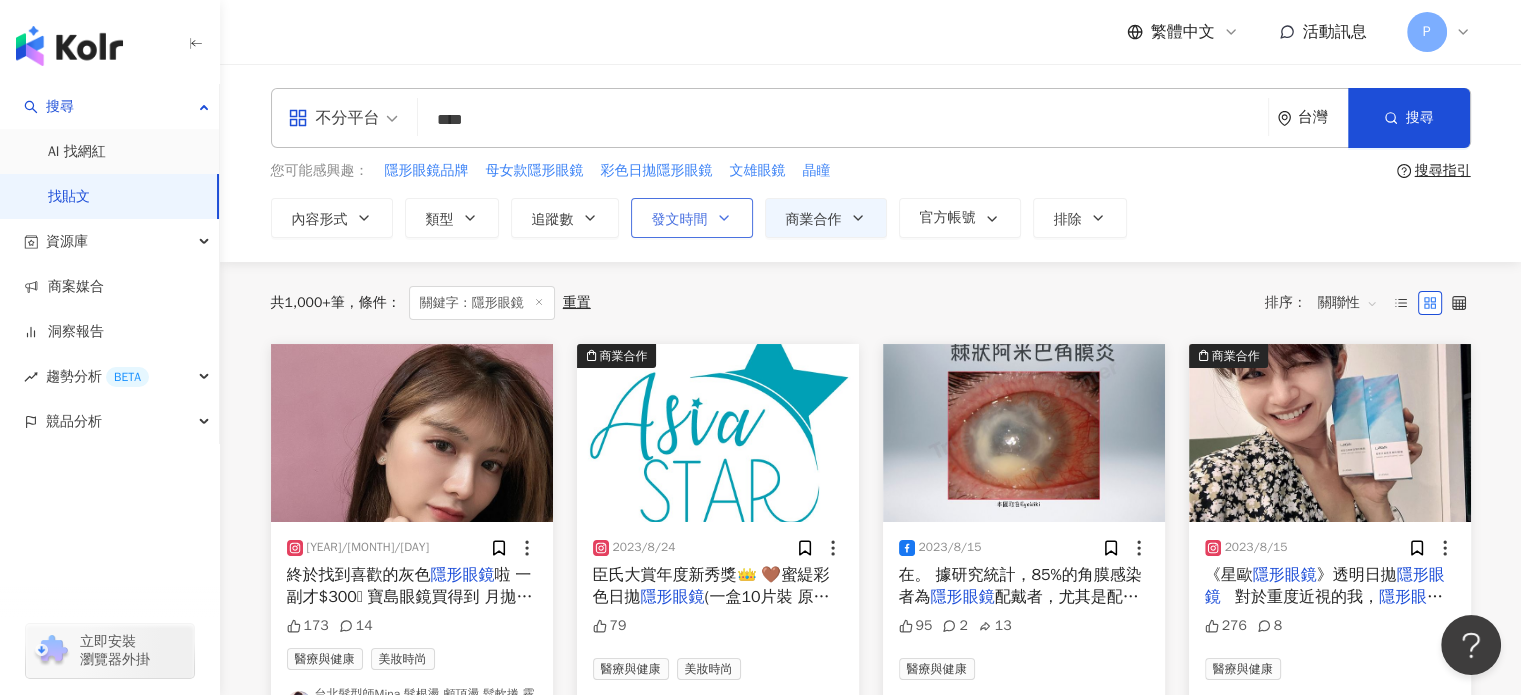 click on "發文時間" at bounding box center (680, 220) 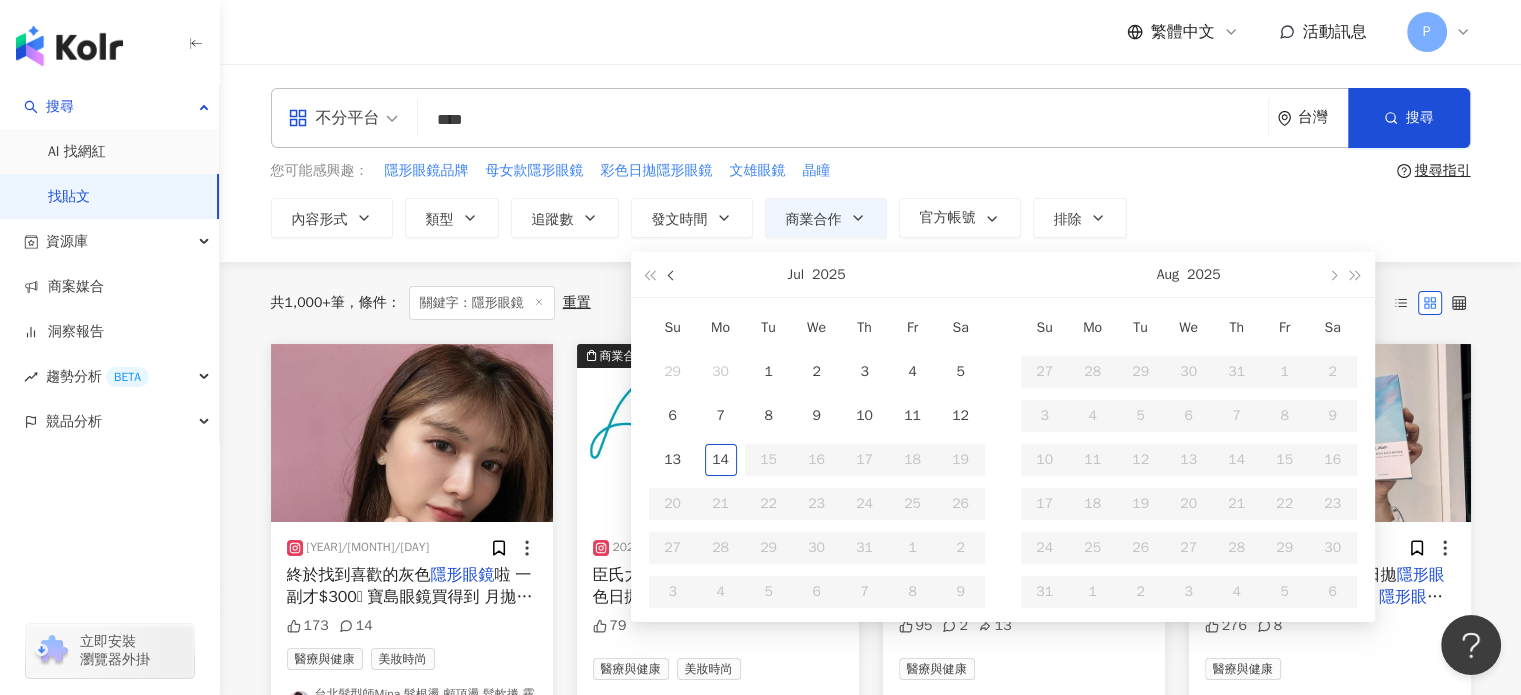 click at bounding box center [672, 274] 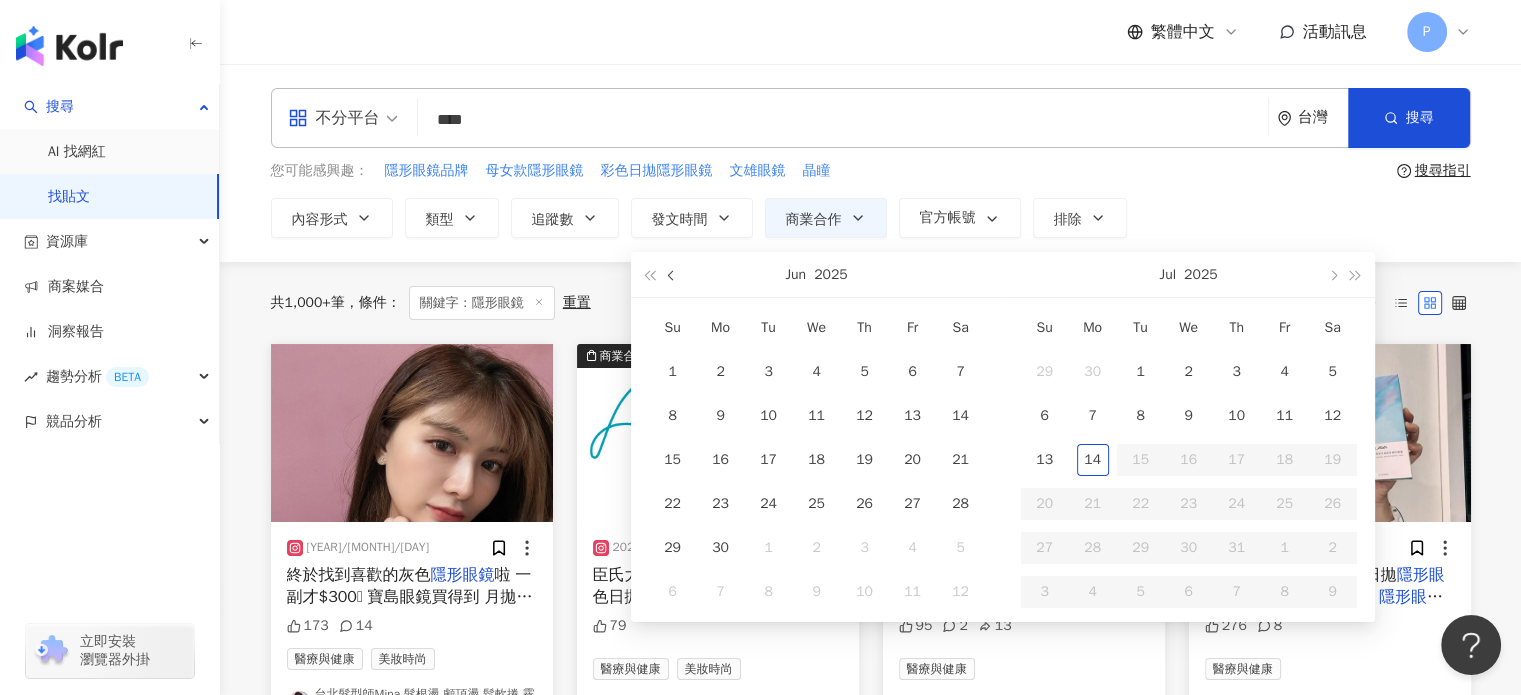 click at bounding box center [672, 274] 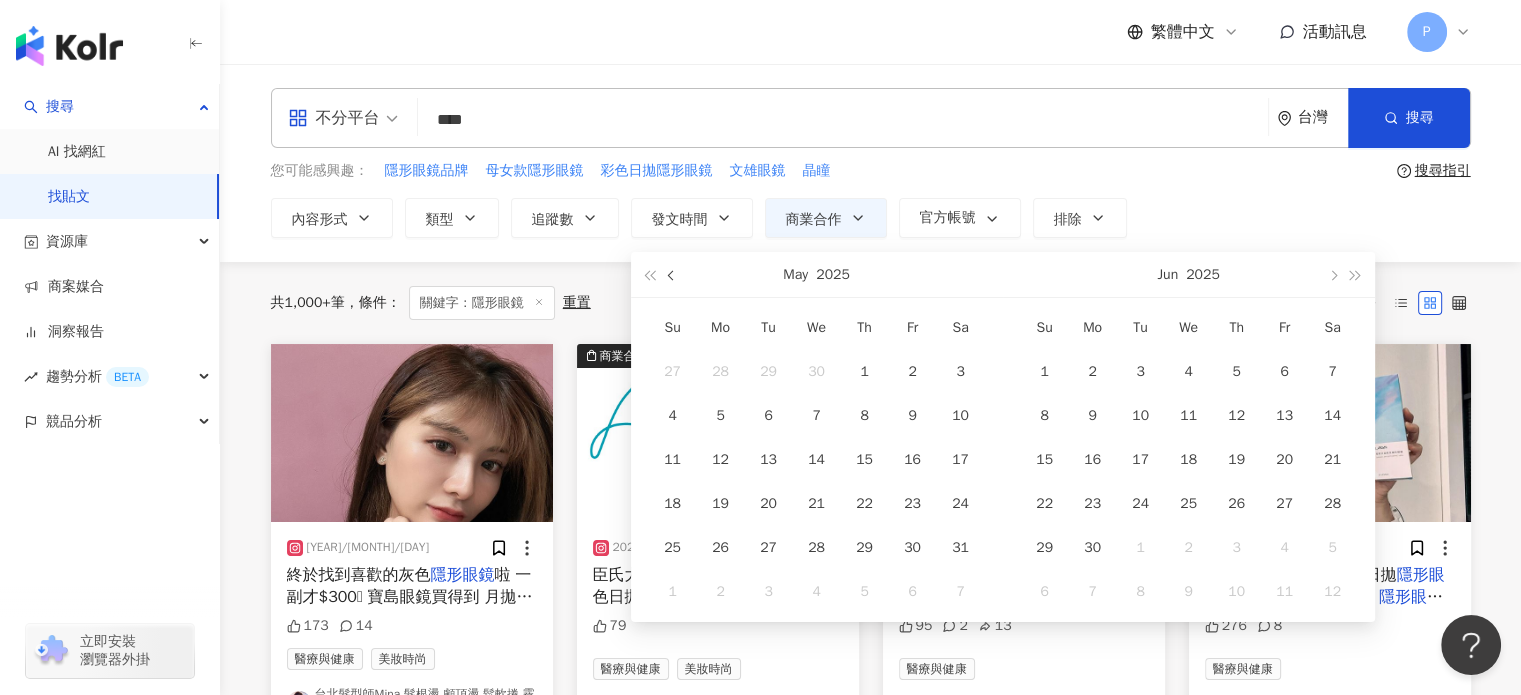 click at bounding box center [672, 274] 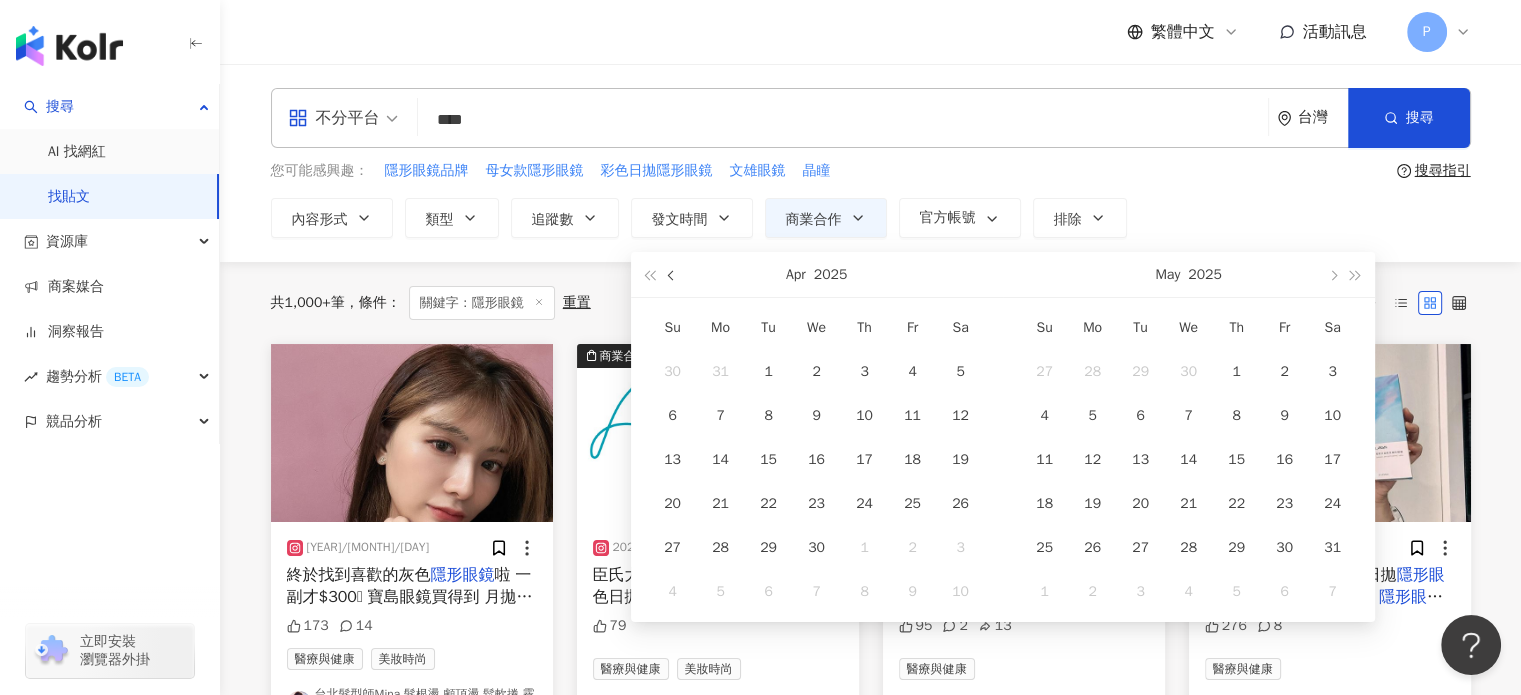 click at bounding box center [672, 274] 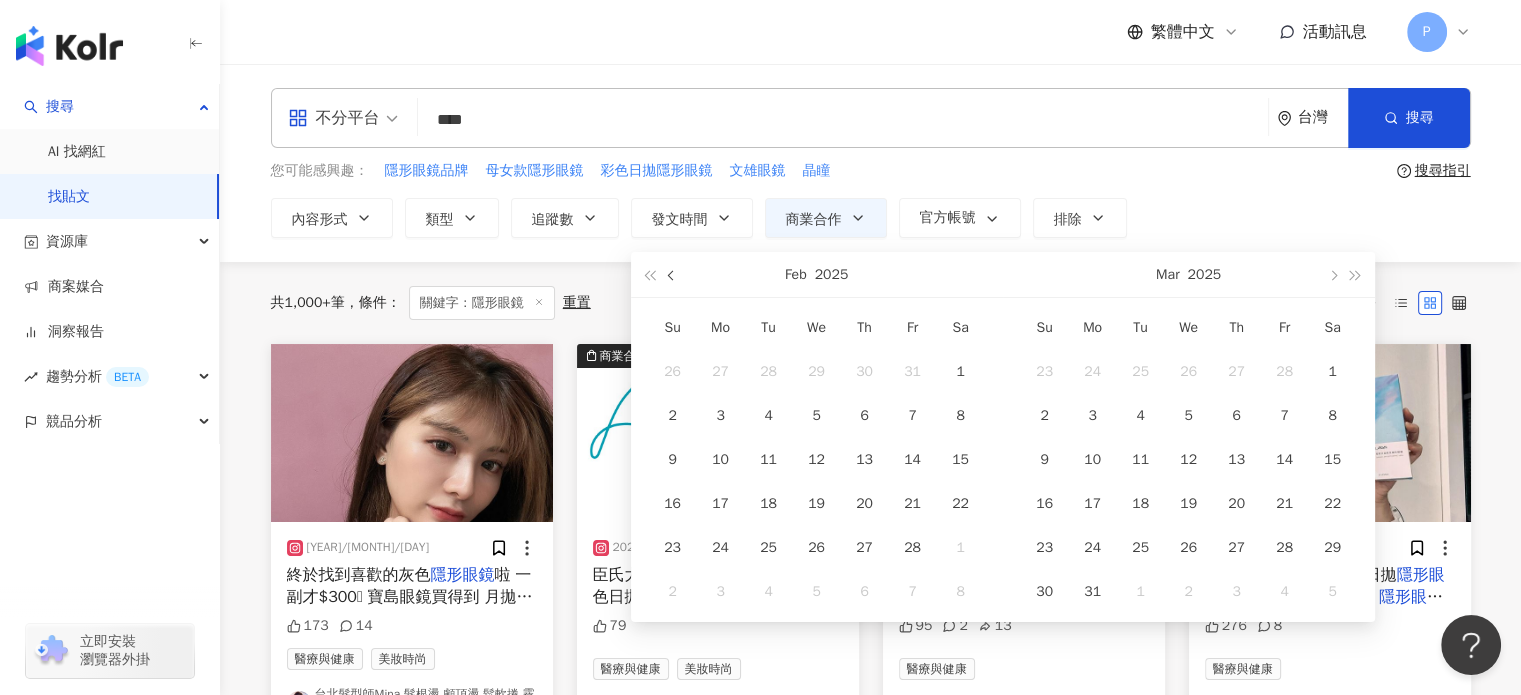 click at bounding box center [672, 274] 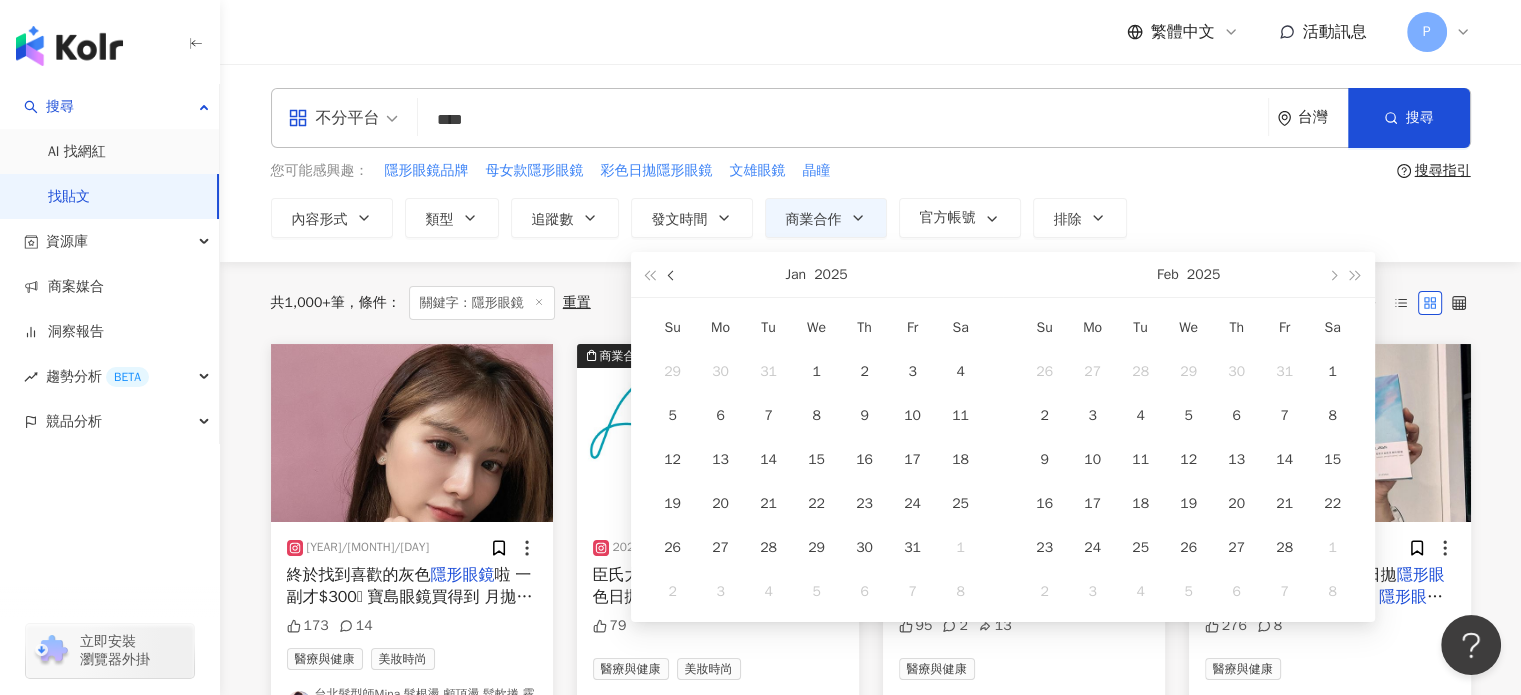 click at bounding box center [672, 274] 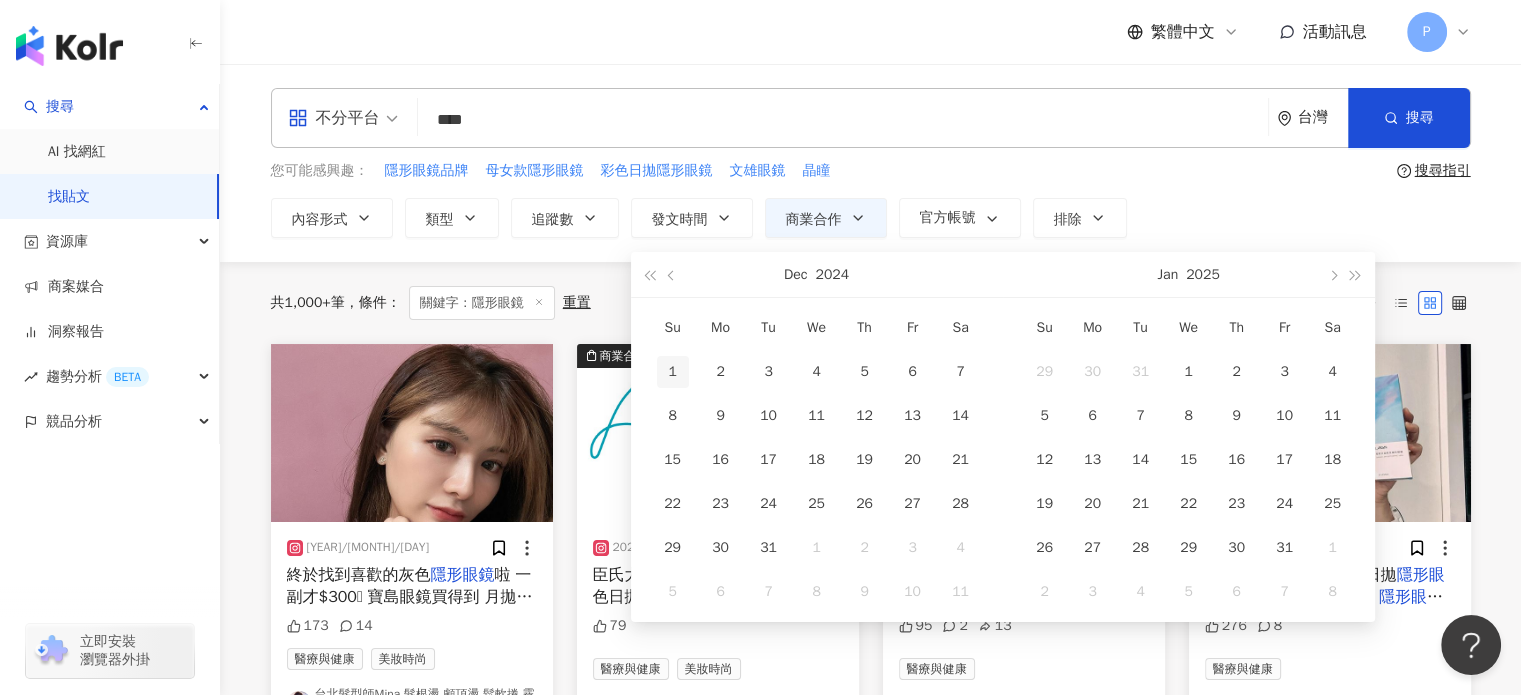 type on "**********" 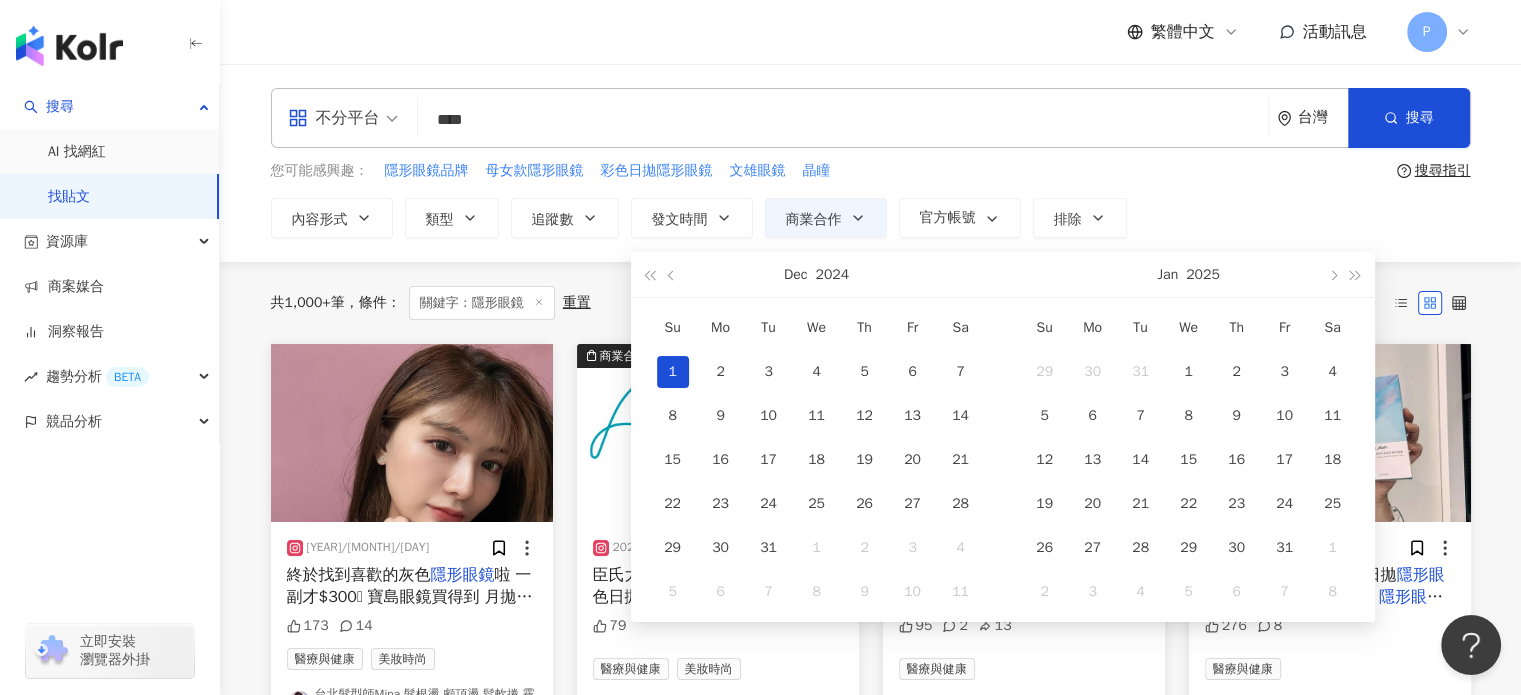 click on "1" at bounding box center (673, 372) 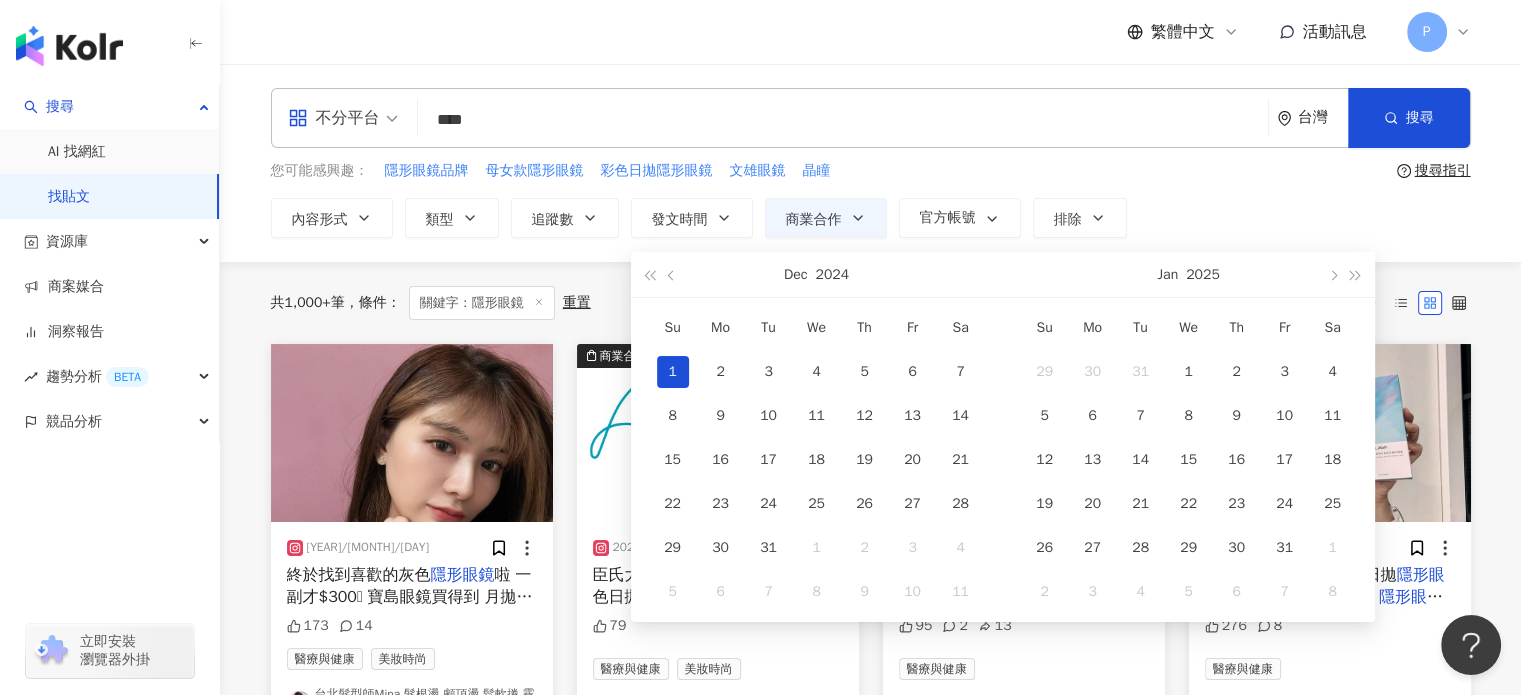 type on "**********" 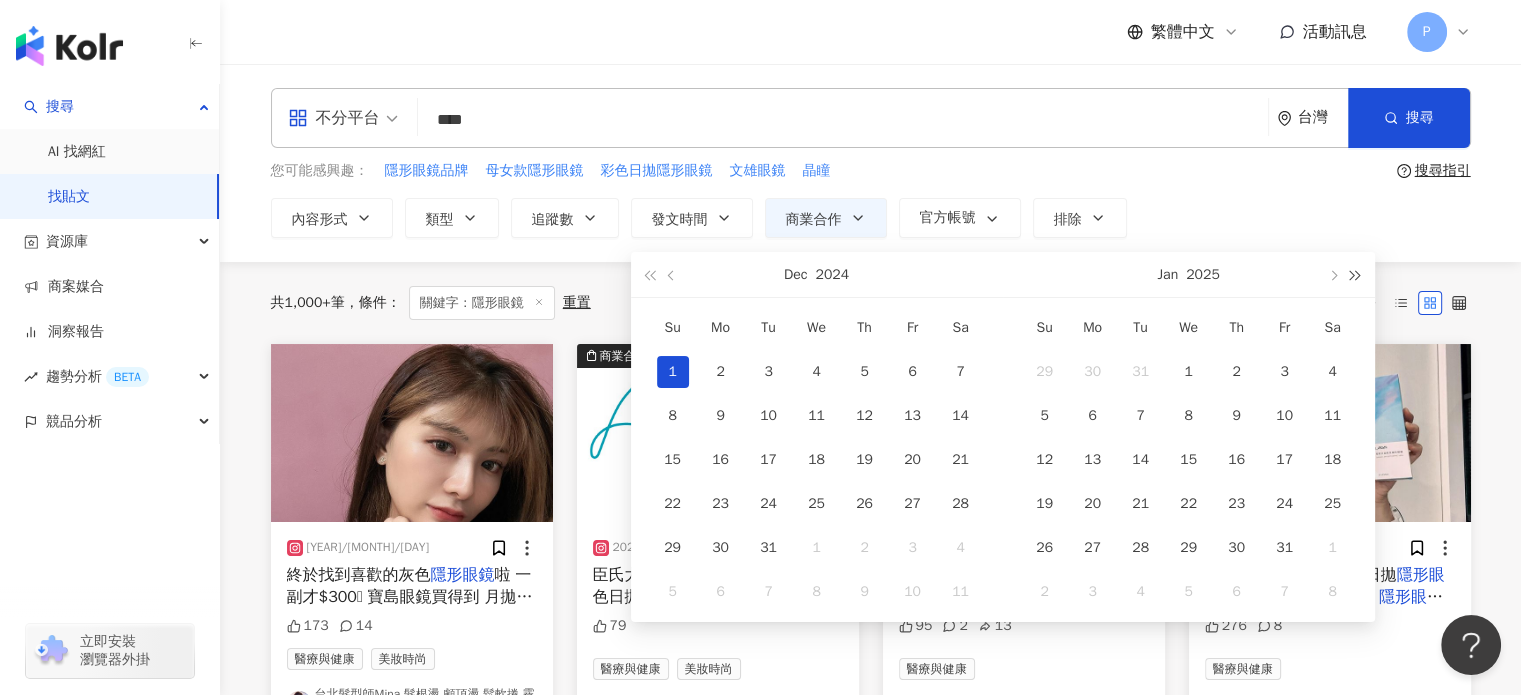 click at bounding box center (1355, 274) 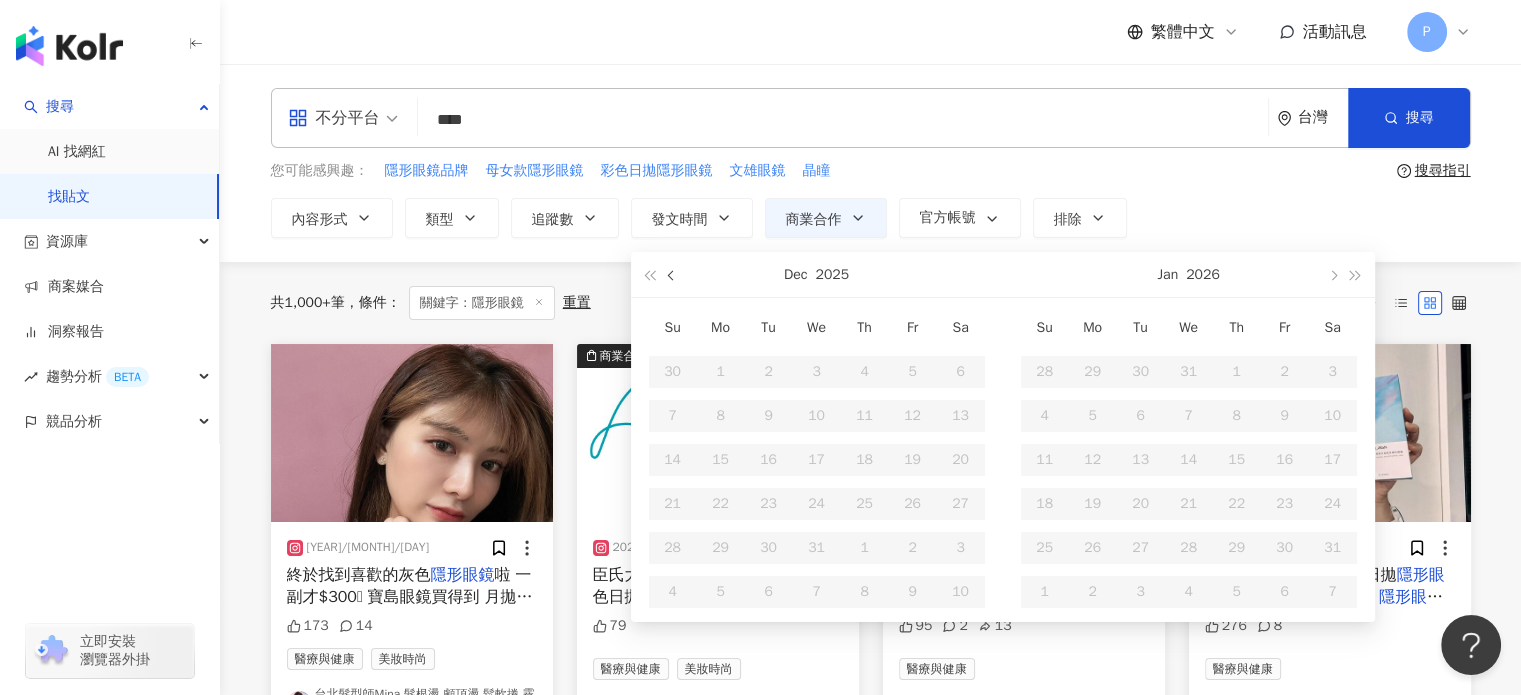 click at bounding box center [672, 276] 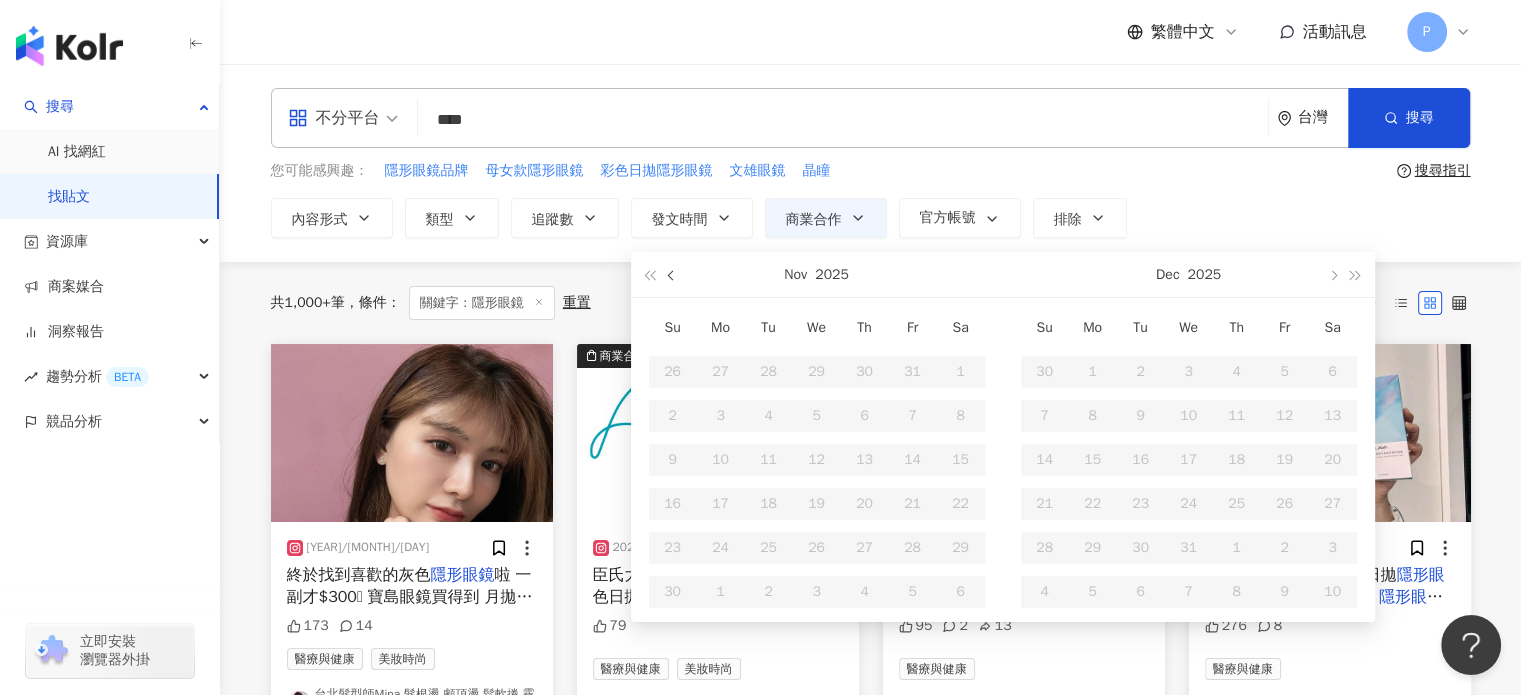 click at bounding box center [672, 274] 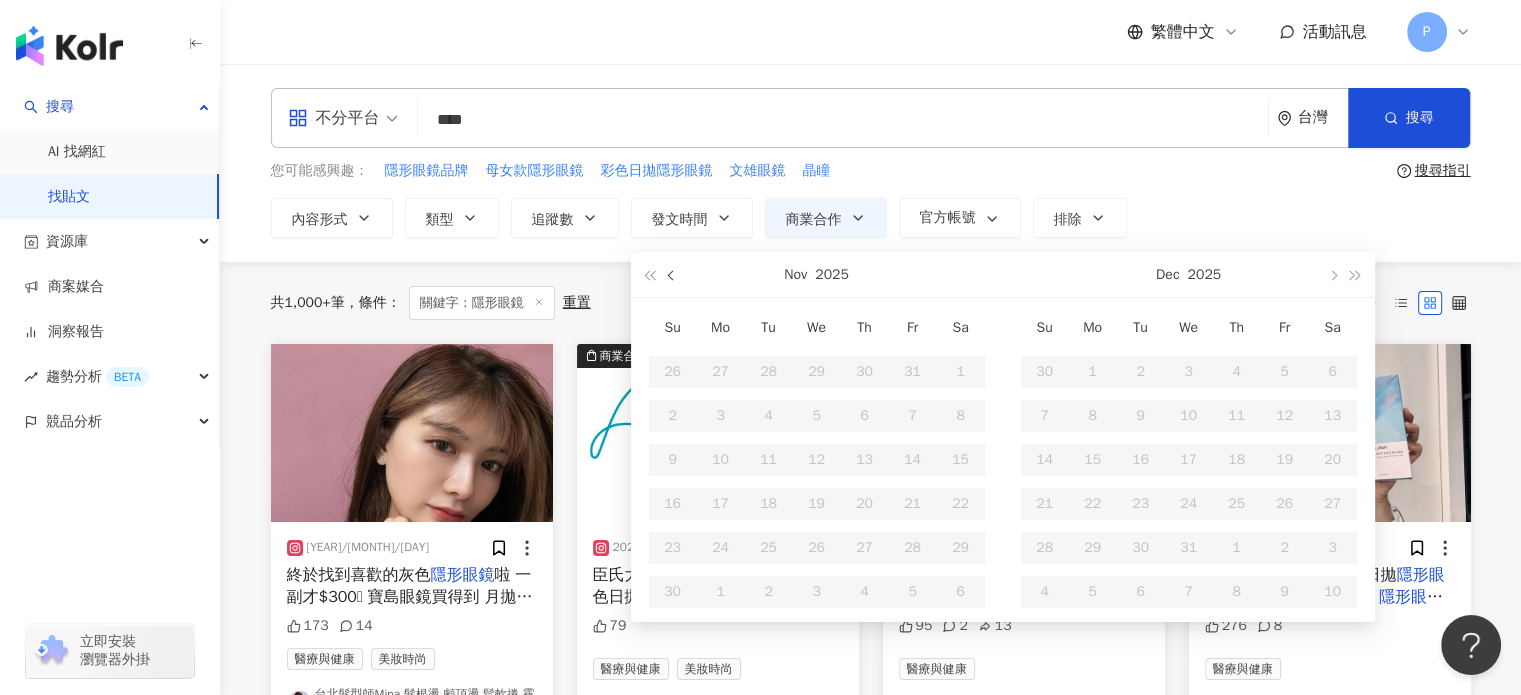 click at bounding box center [672, 274] 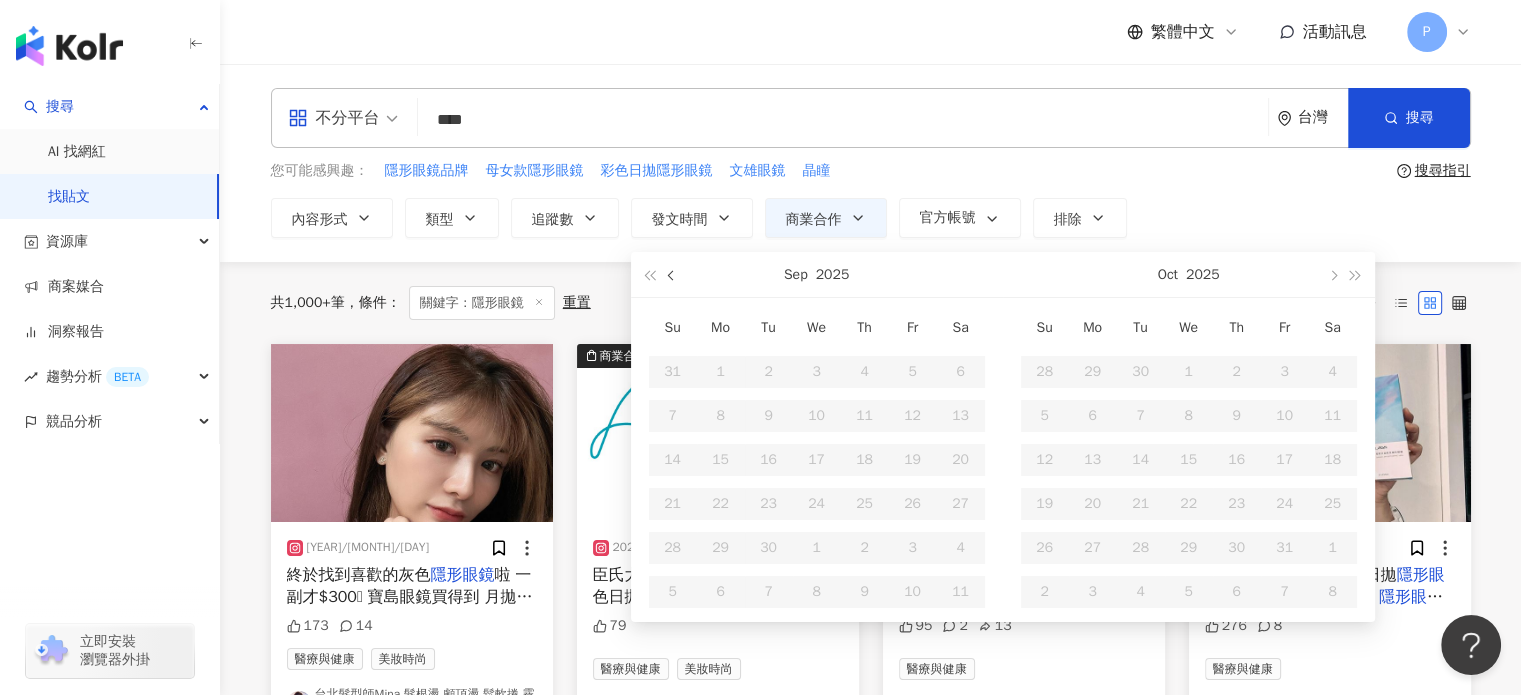 click at bounding box center [672, 274] 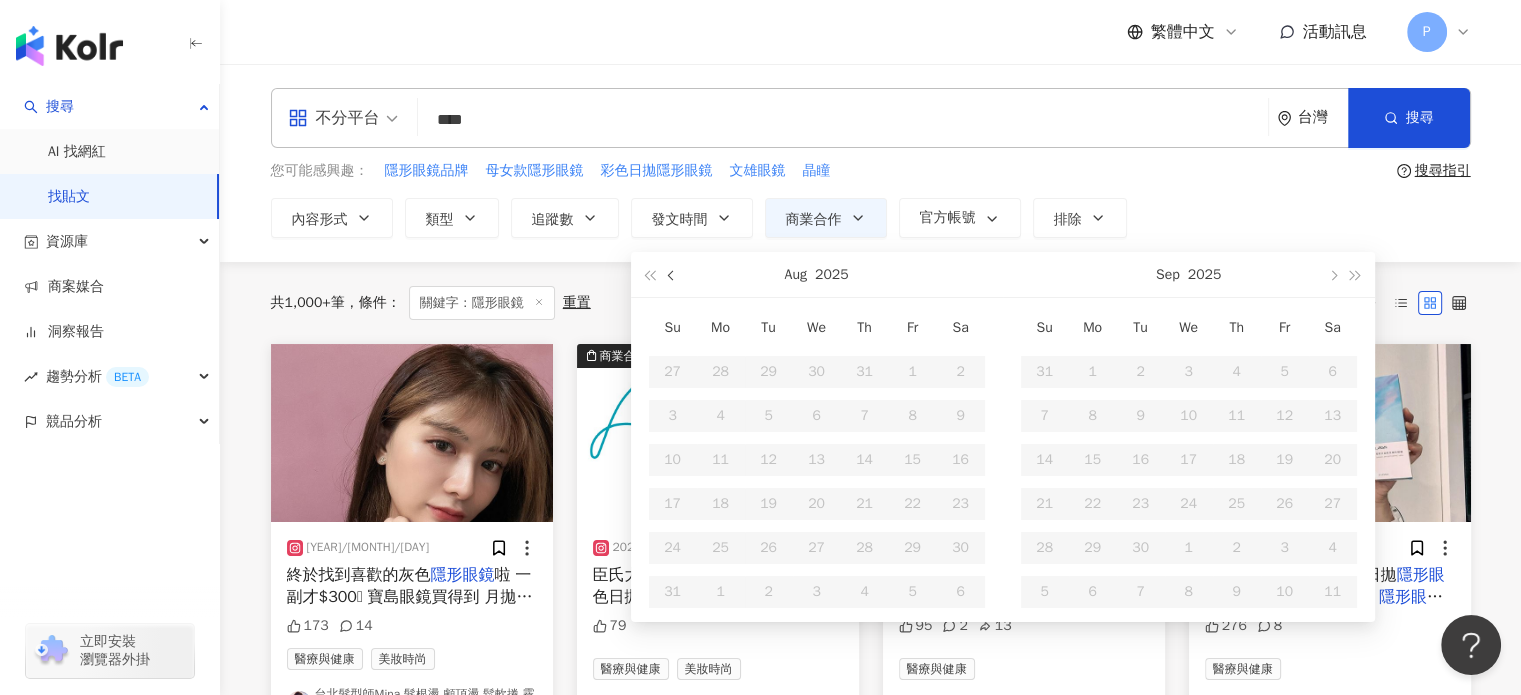 click at bounding box center [672, 274] 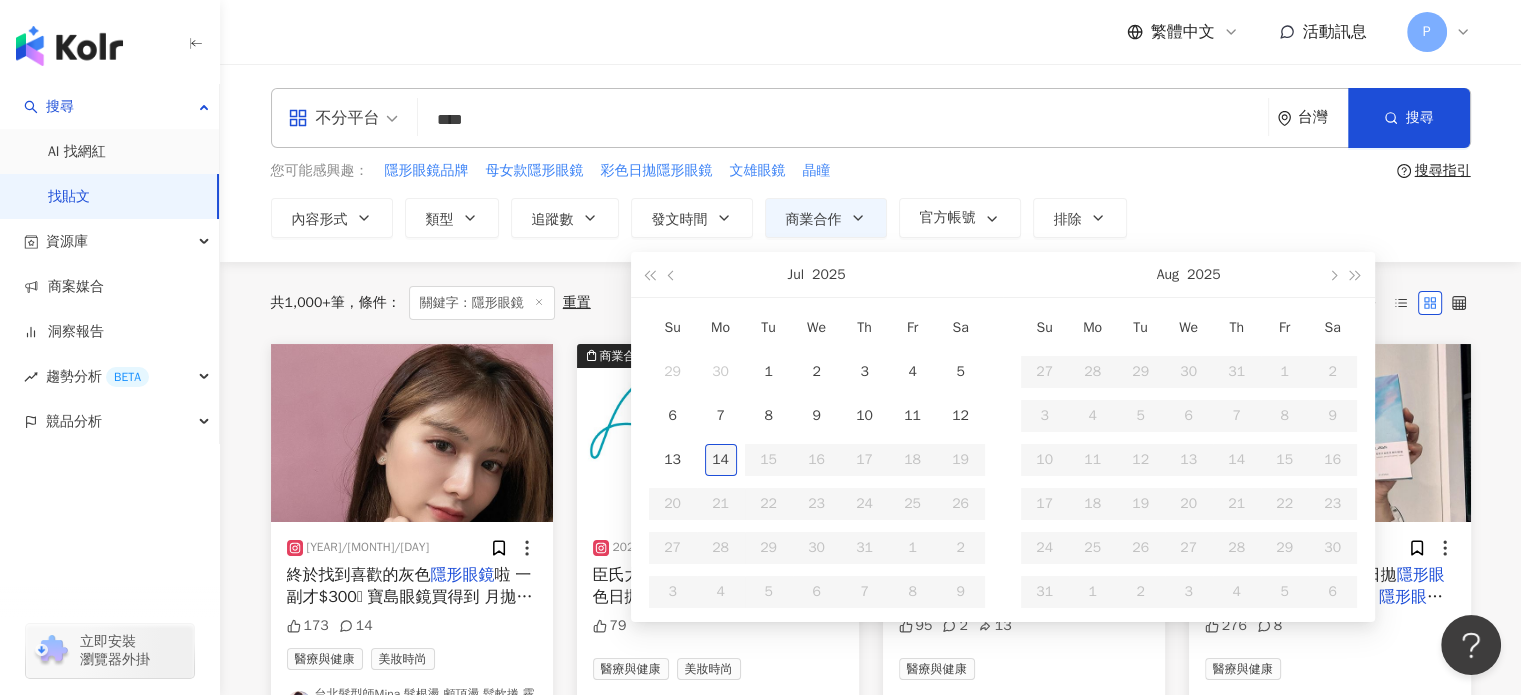 type on "**********" 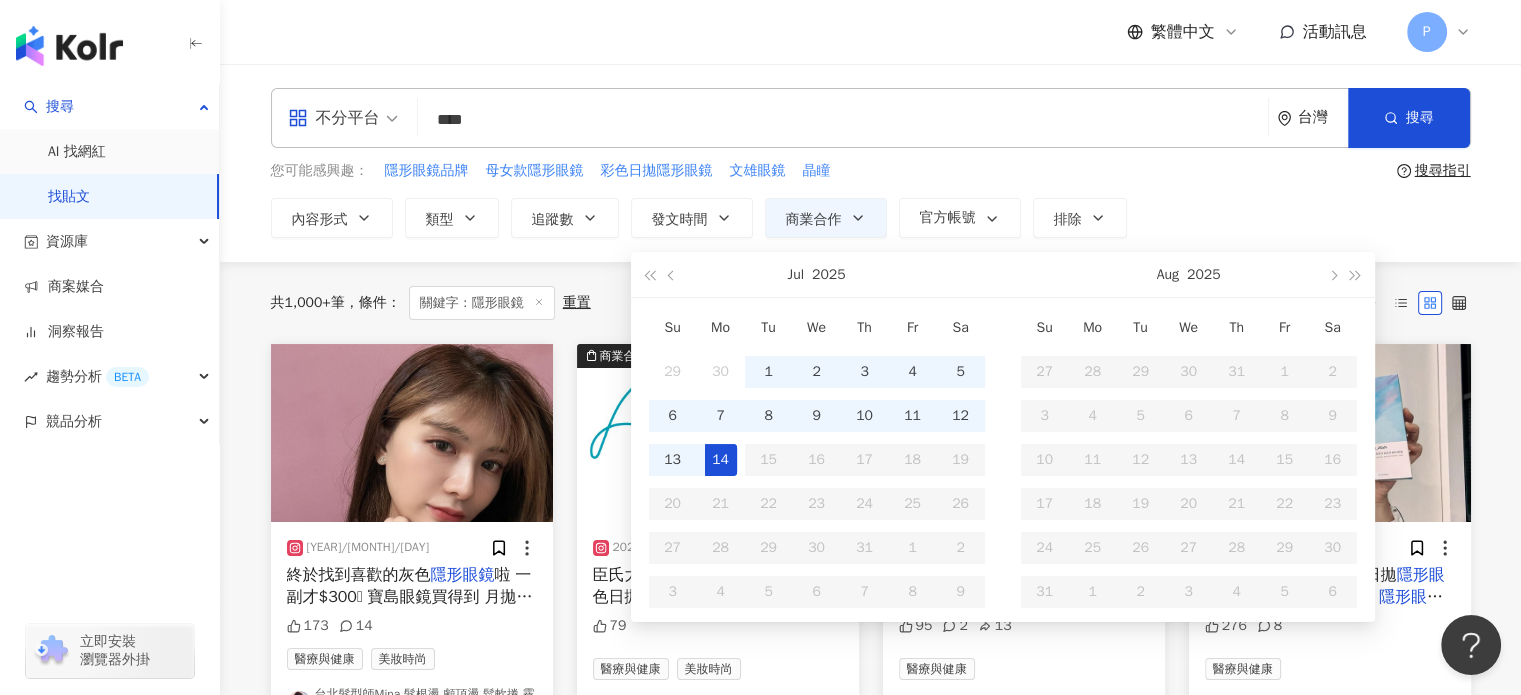 click on "14" at bounding box center [721, 460] 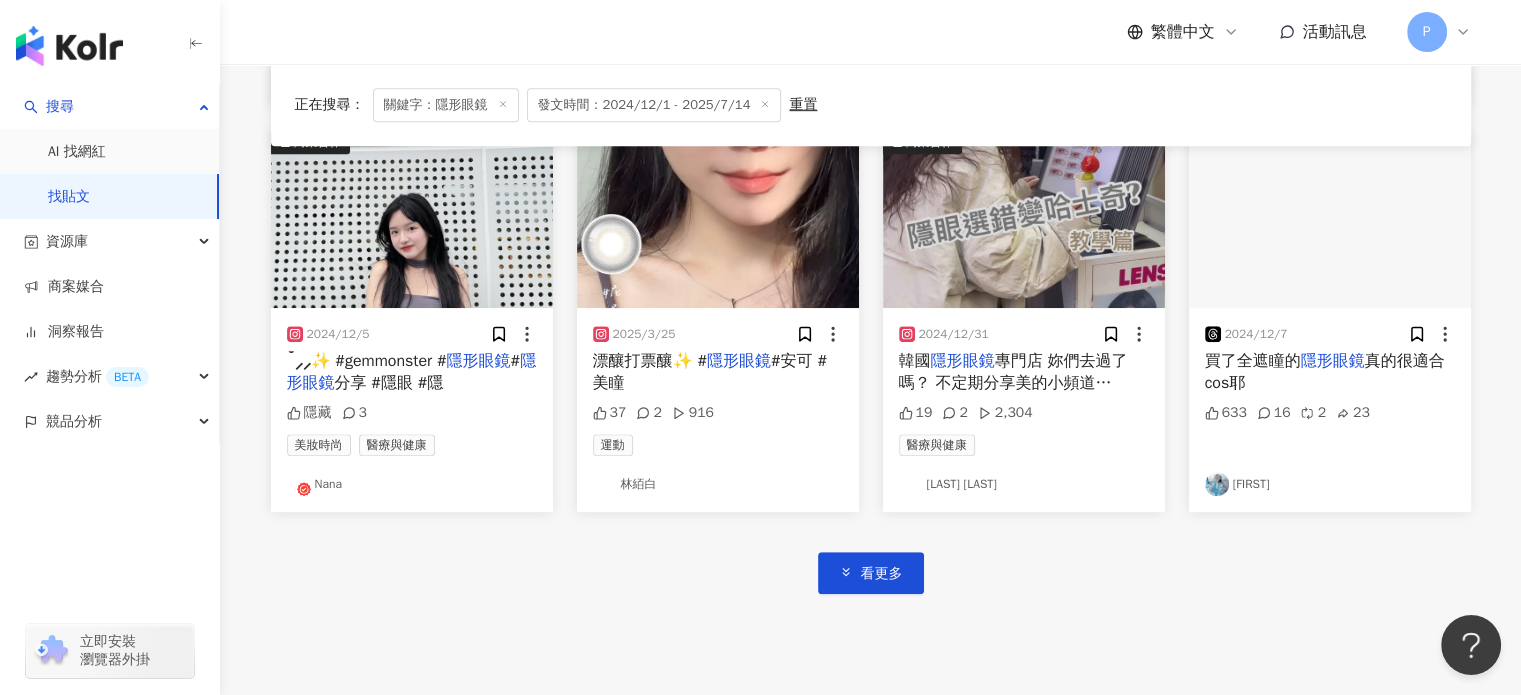 scroll, scrollTop: 1100, scrollLeft: 0, axis: vertical 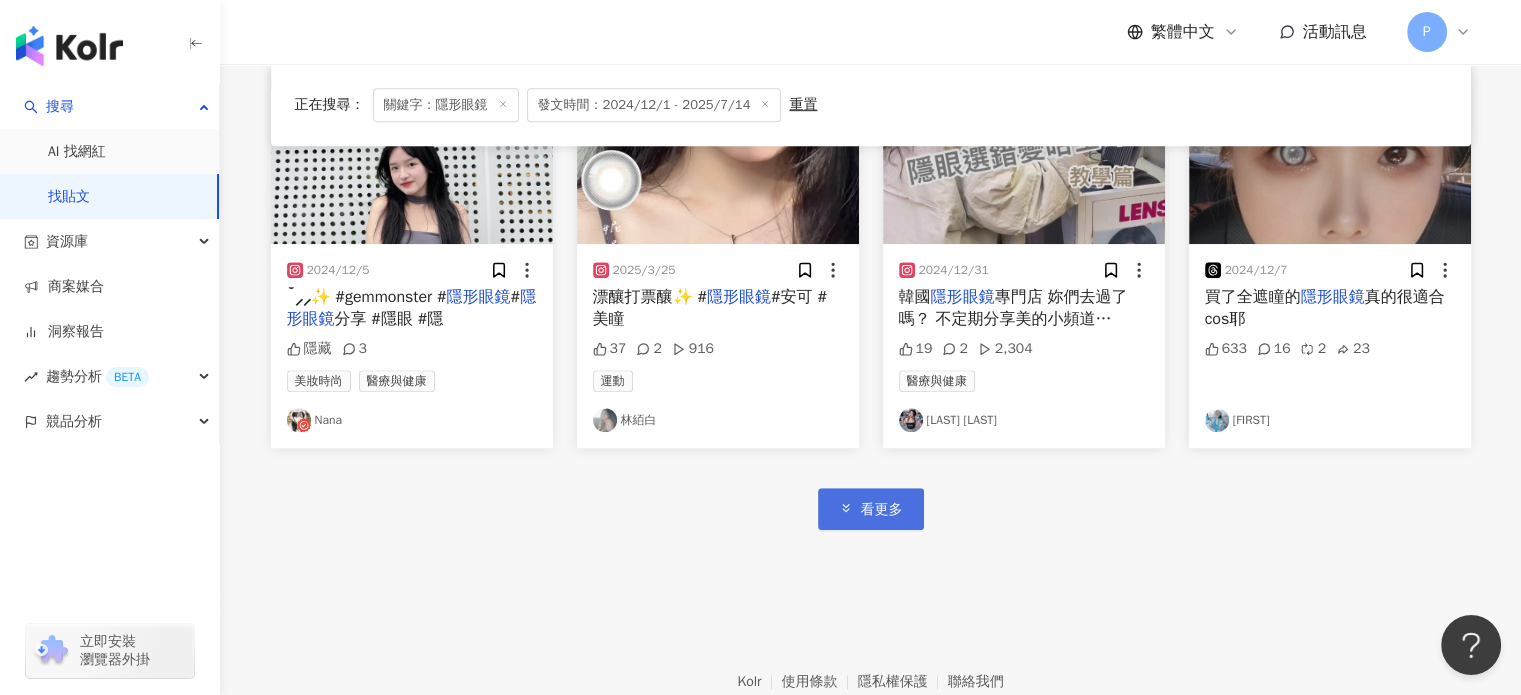 click on "看更多" at bounding box center (882, 510) 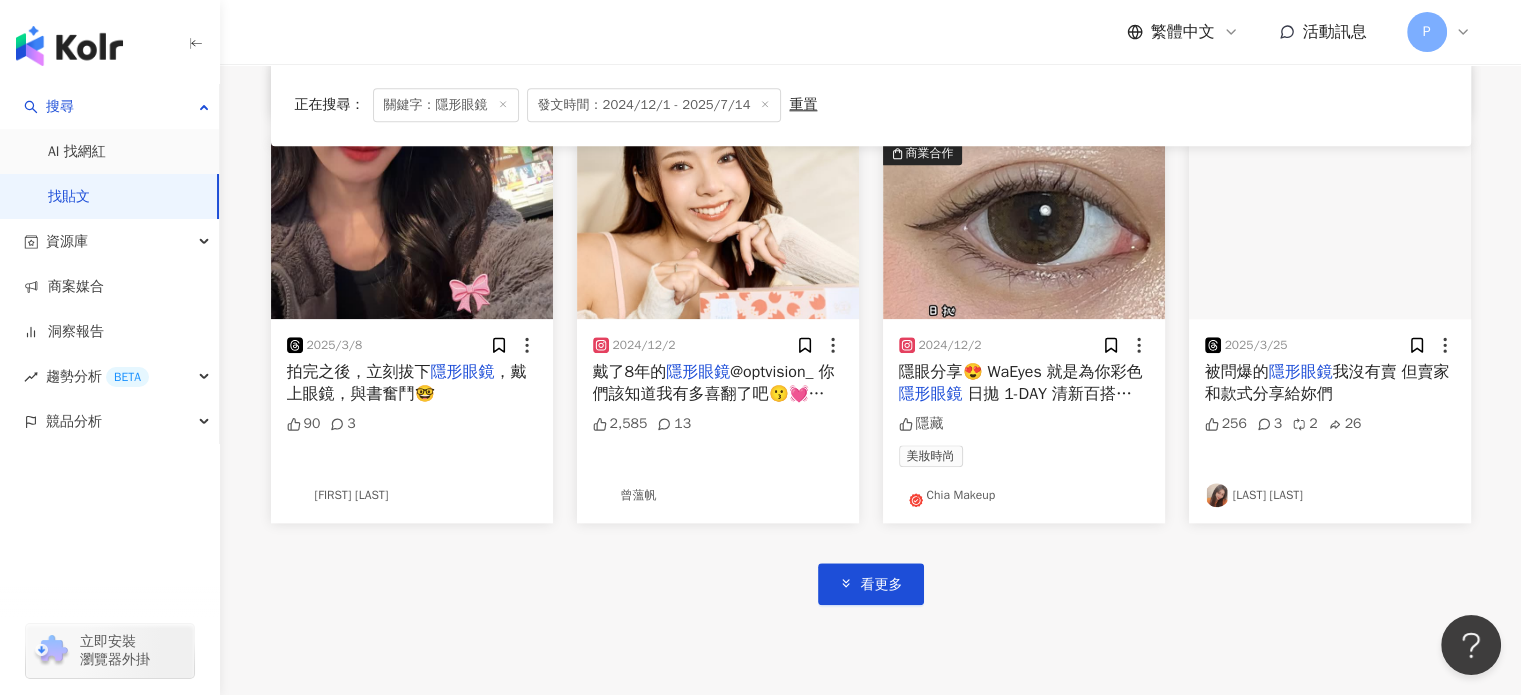 scroll, scrollTop: 2300, scrollLeft: 0, axis: vertical 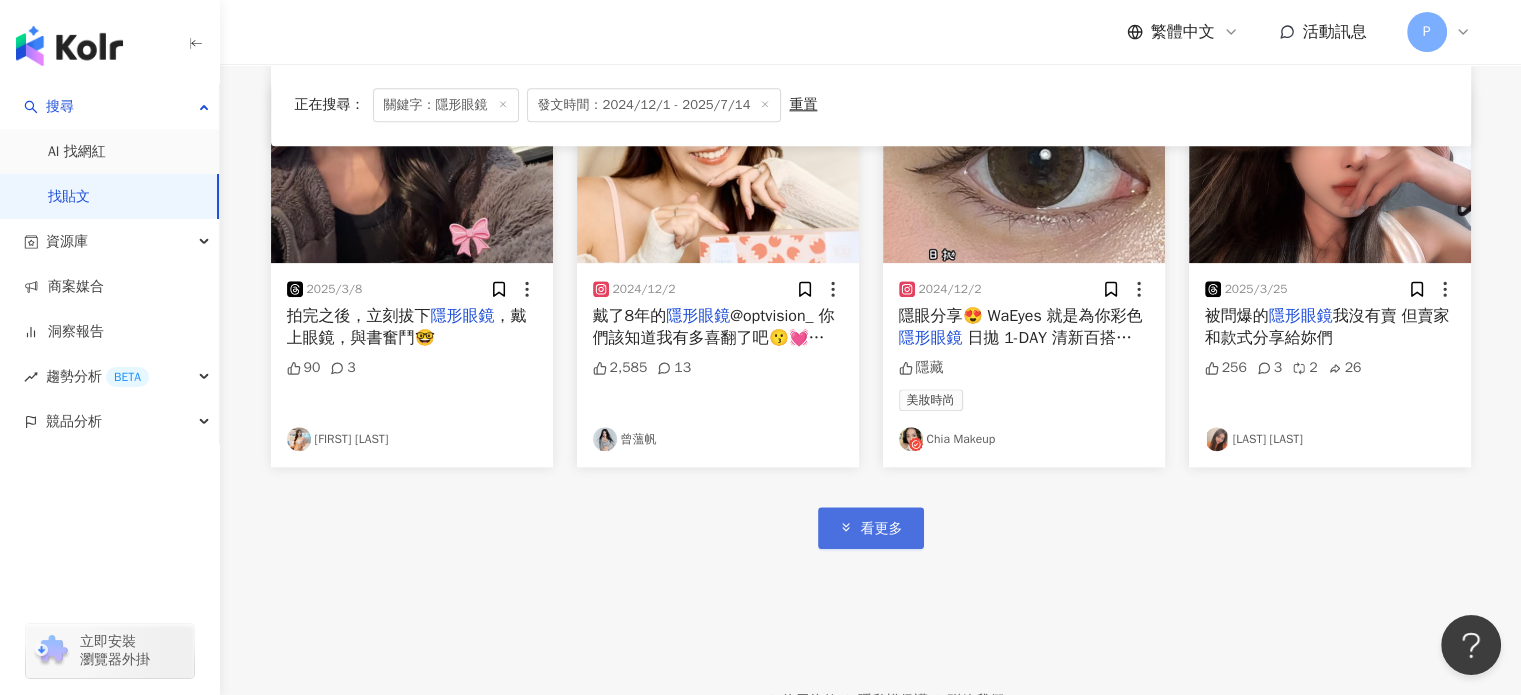 click on "看更多" at bounding box center (871, 527) 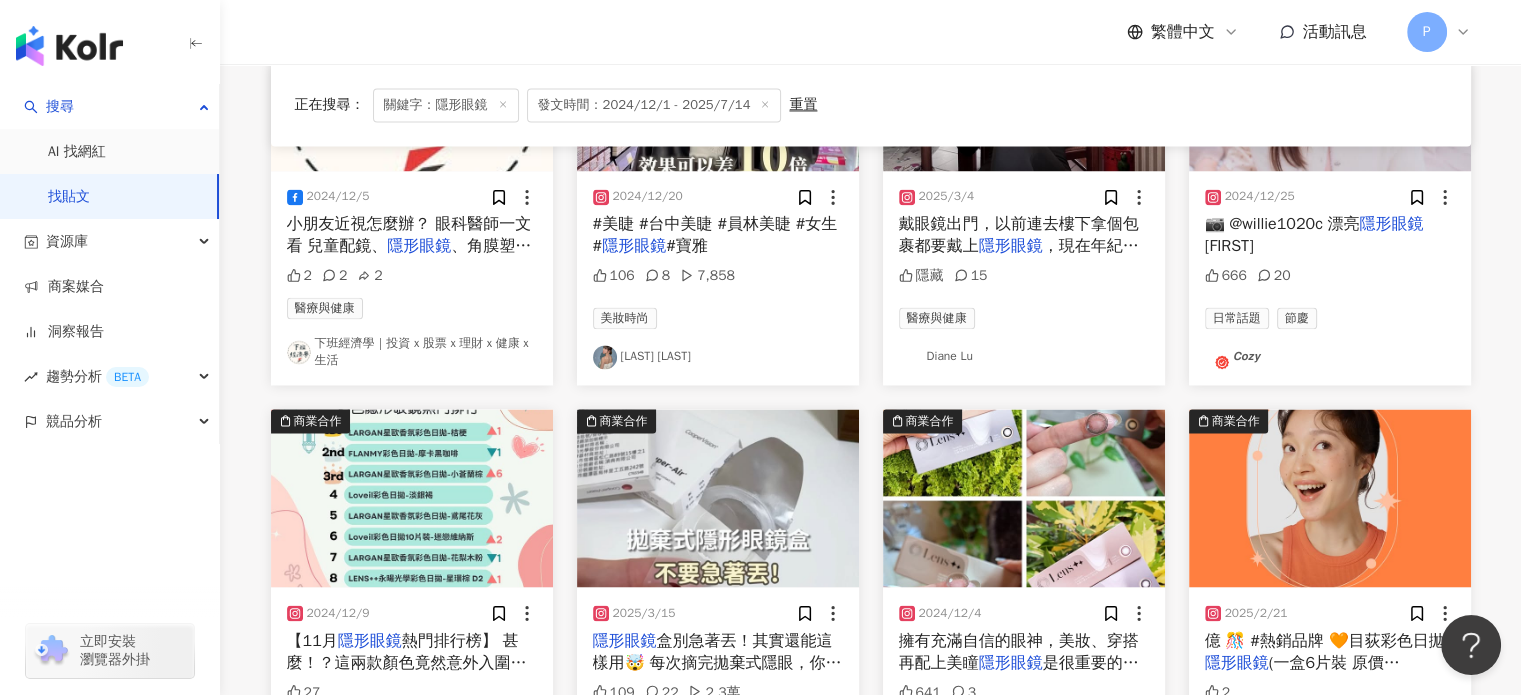 scroll, scrollTop: 3500, scrollLeft: 0, axis: vertical 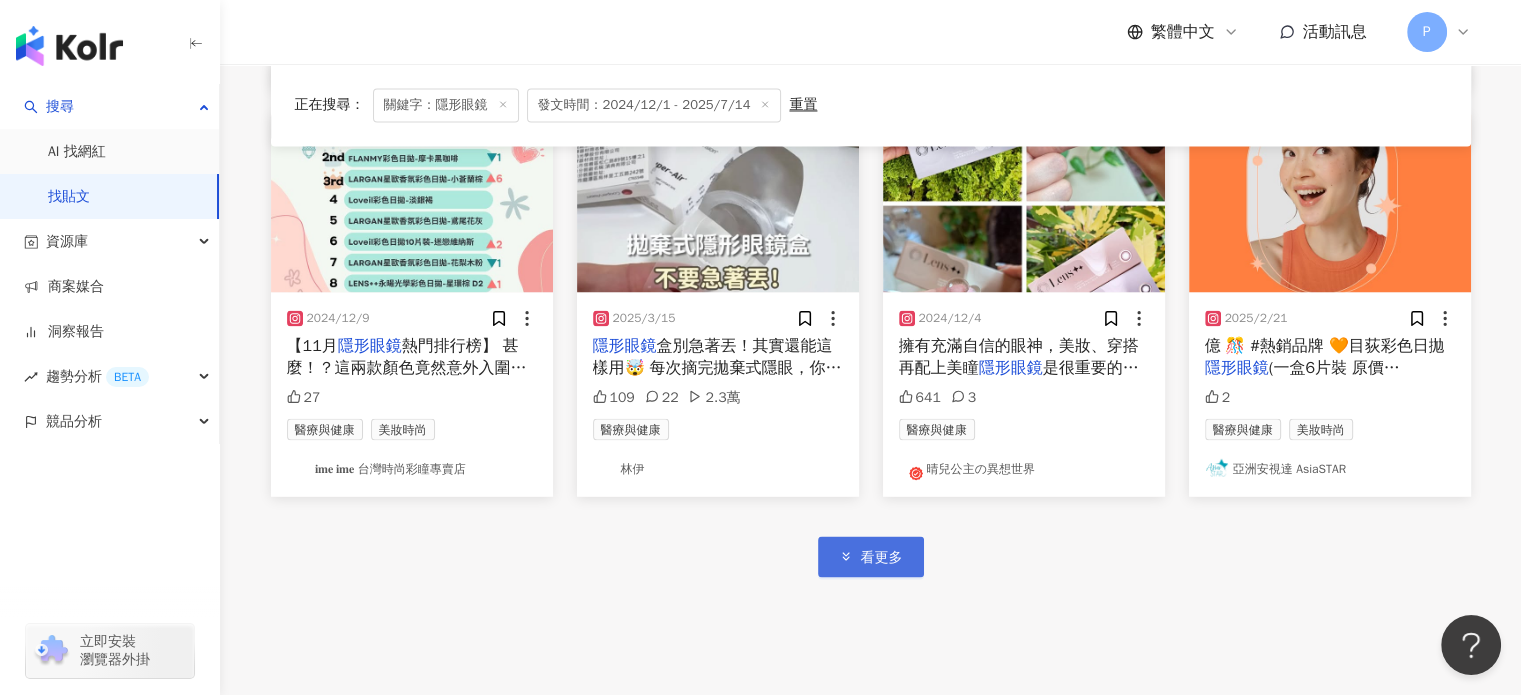 click on "看更多" at bounding box center (882, 557) 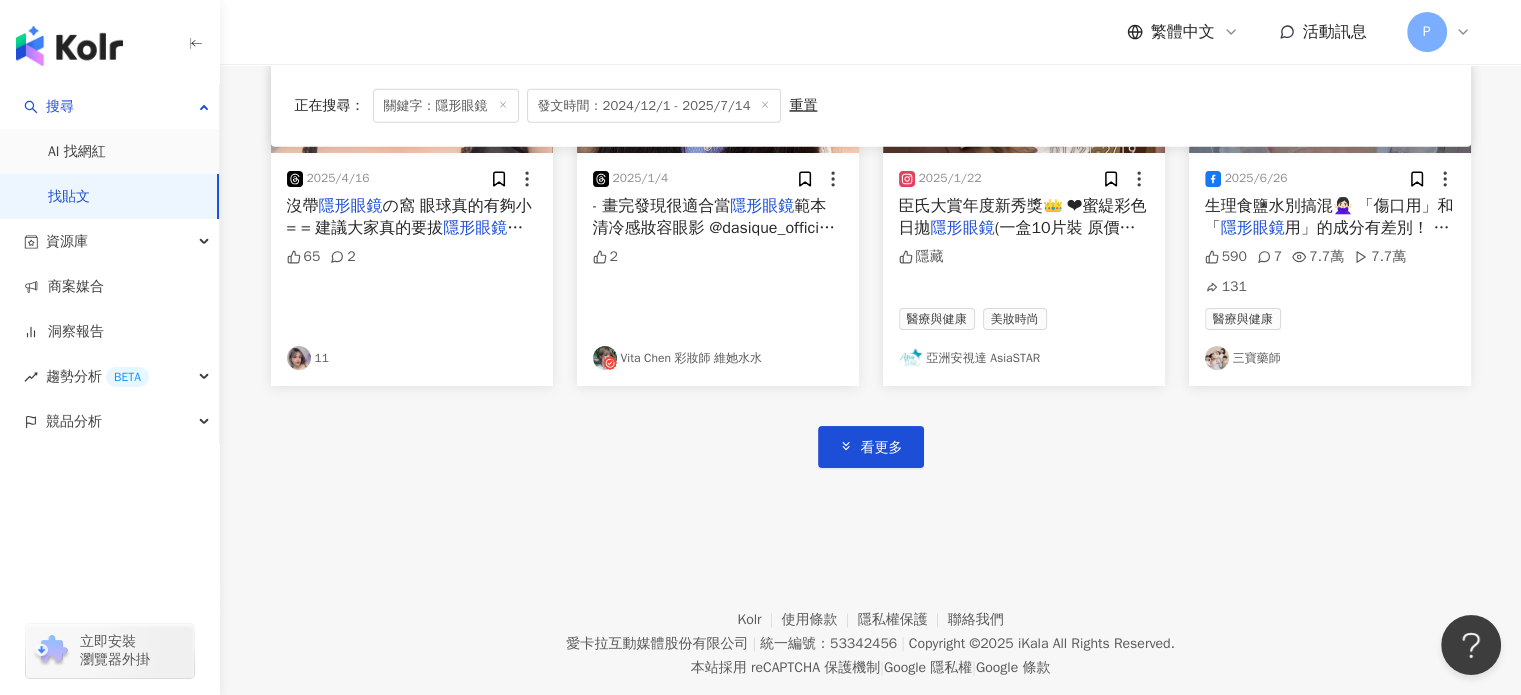 scroll, scrollTop: 4876, scrollLeft: 0, axis: vertical 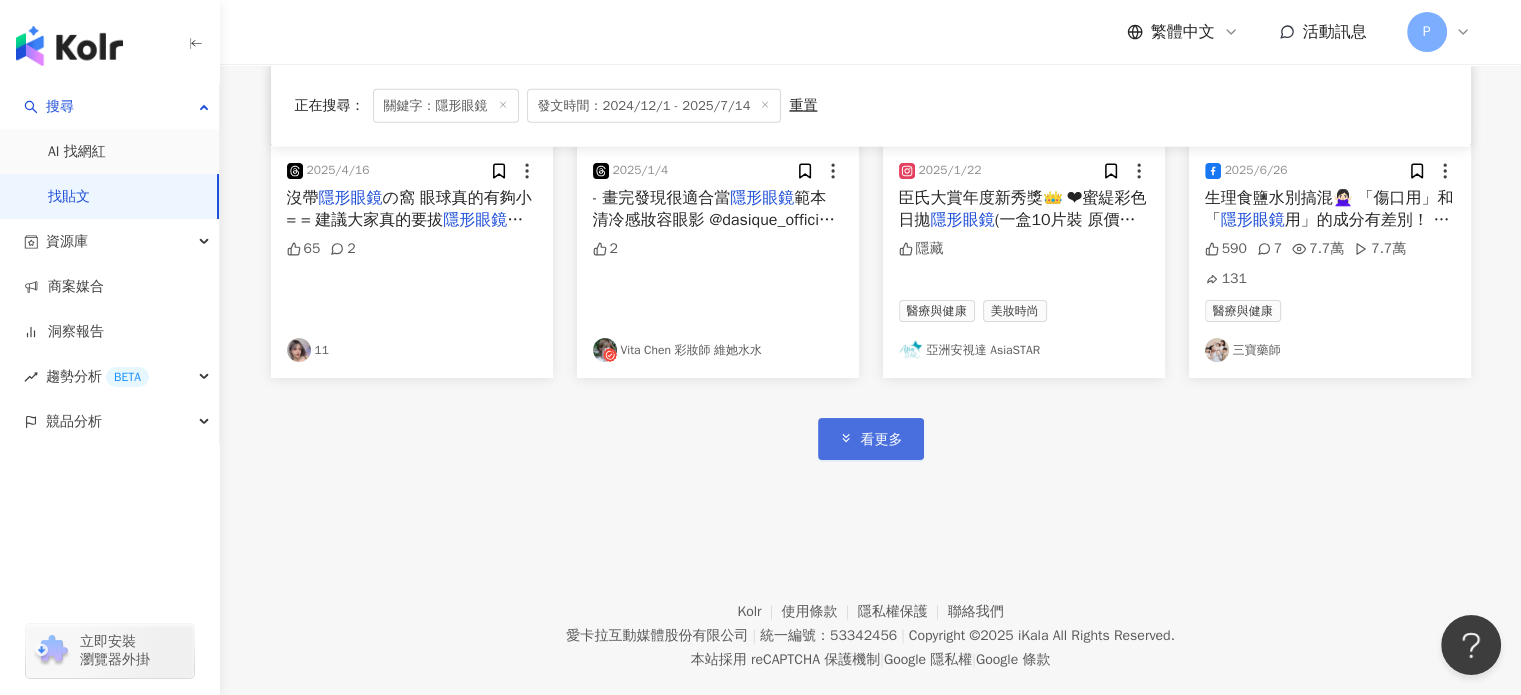 click on "看更多" at bounding box center [871, 438] 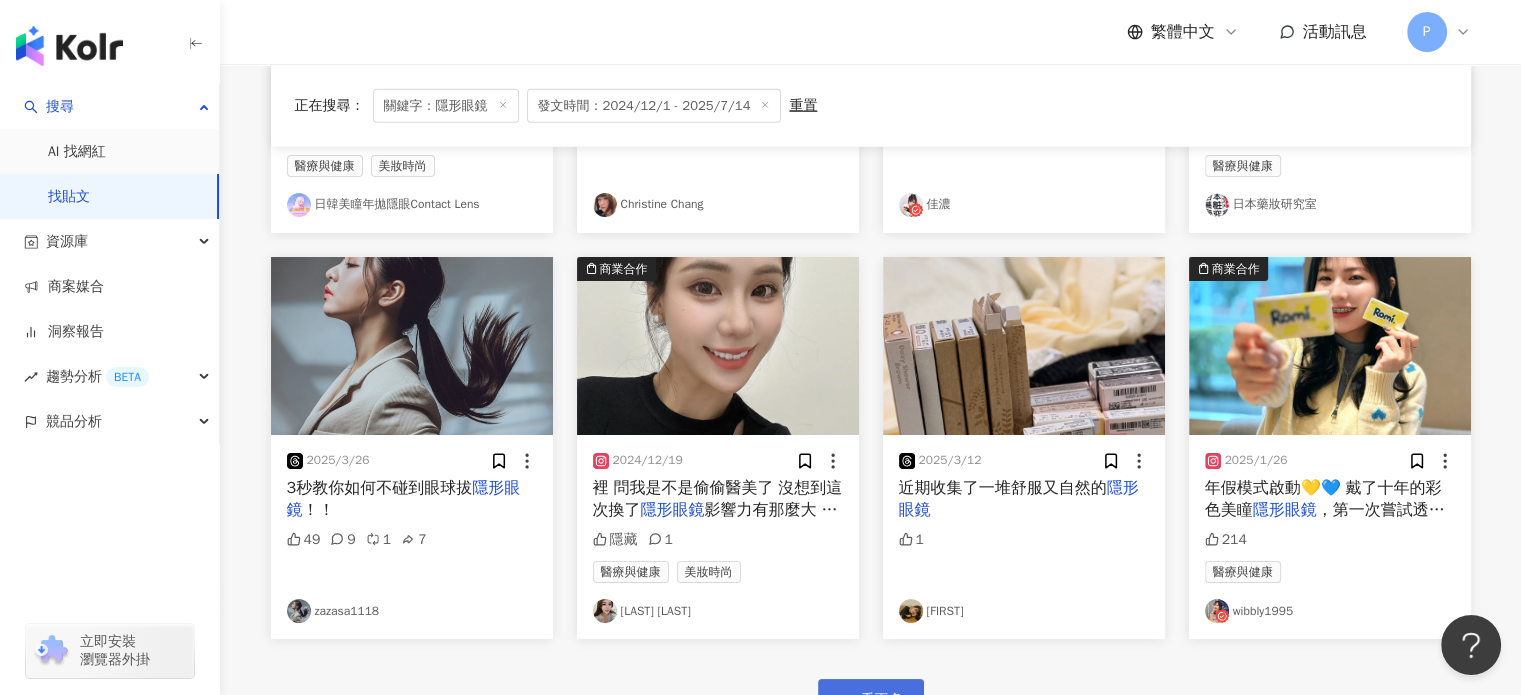 scroll, scrollTop: 5876, scrollLeft: 0, axis: vertical 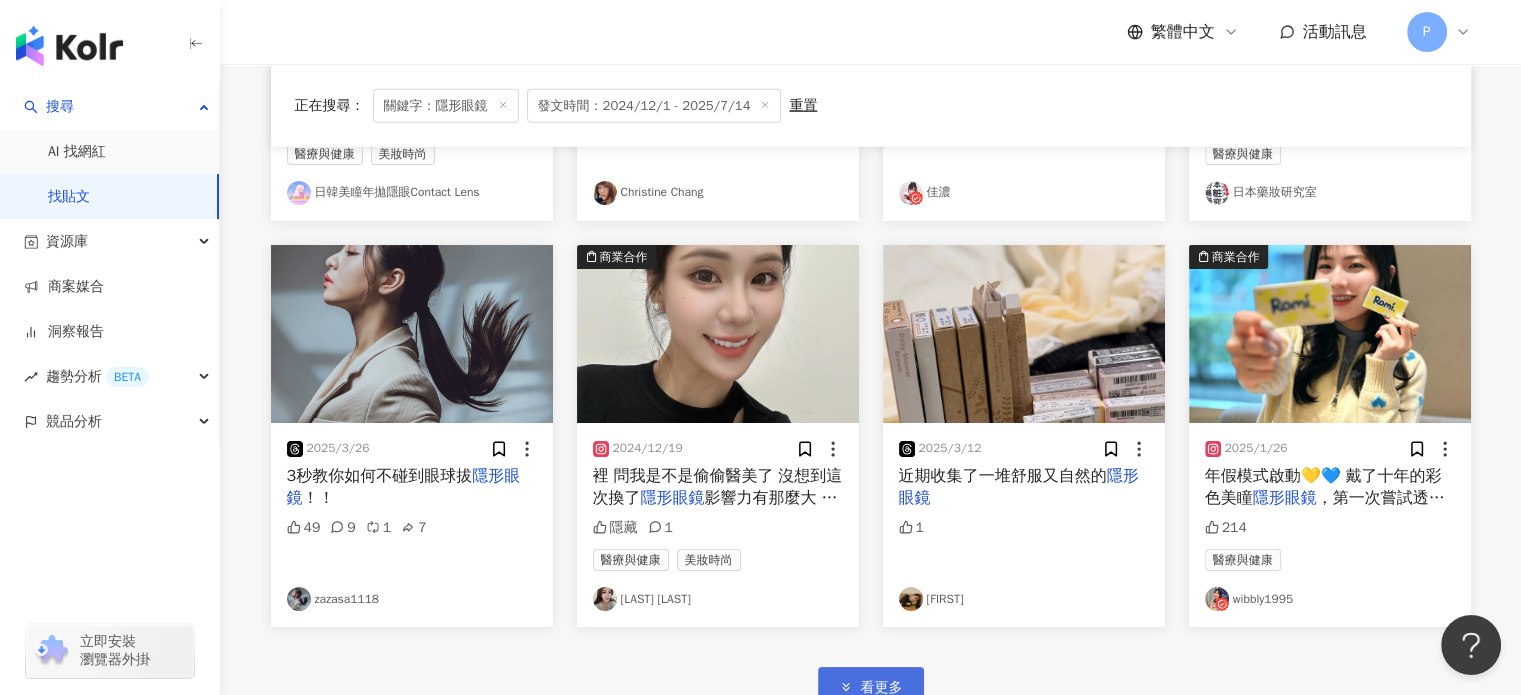 click on "看更多" at bounding box center [882, 688] 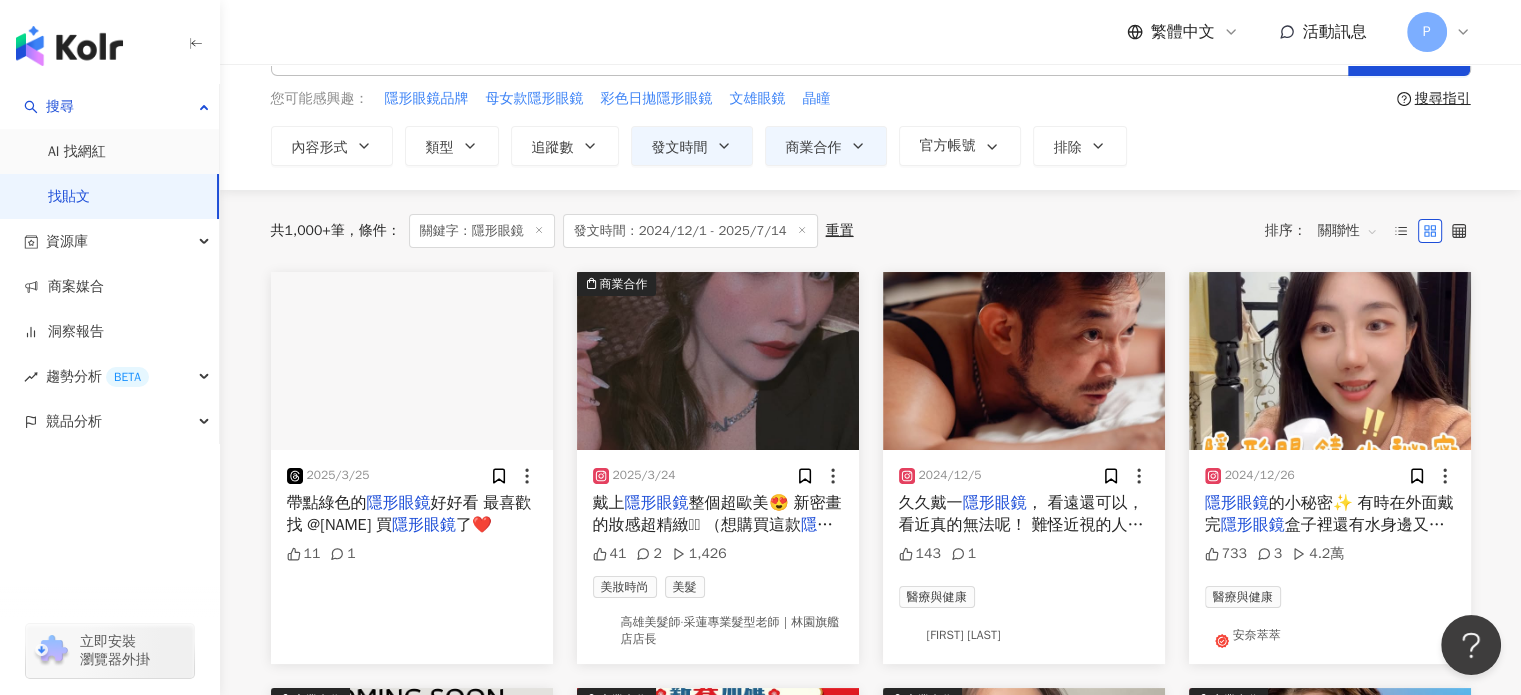 scroll, scrollTop: 0, scrollLeft: 0, axis: both 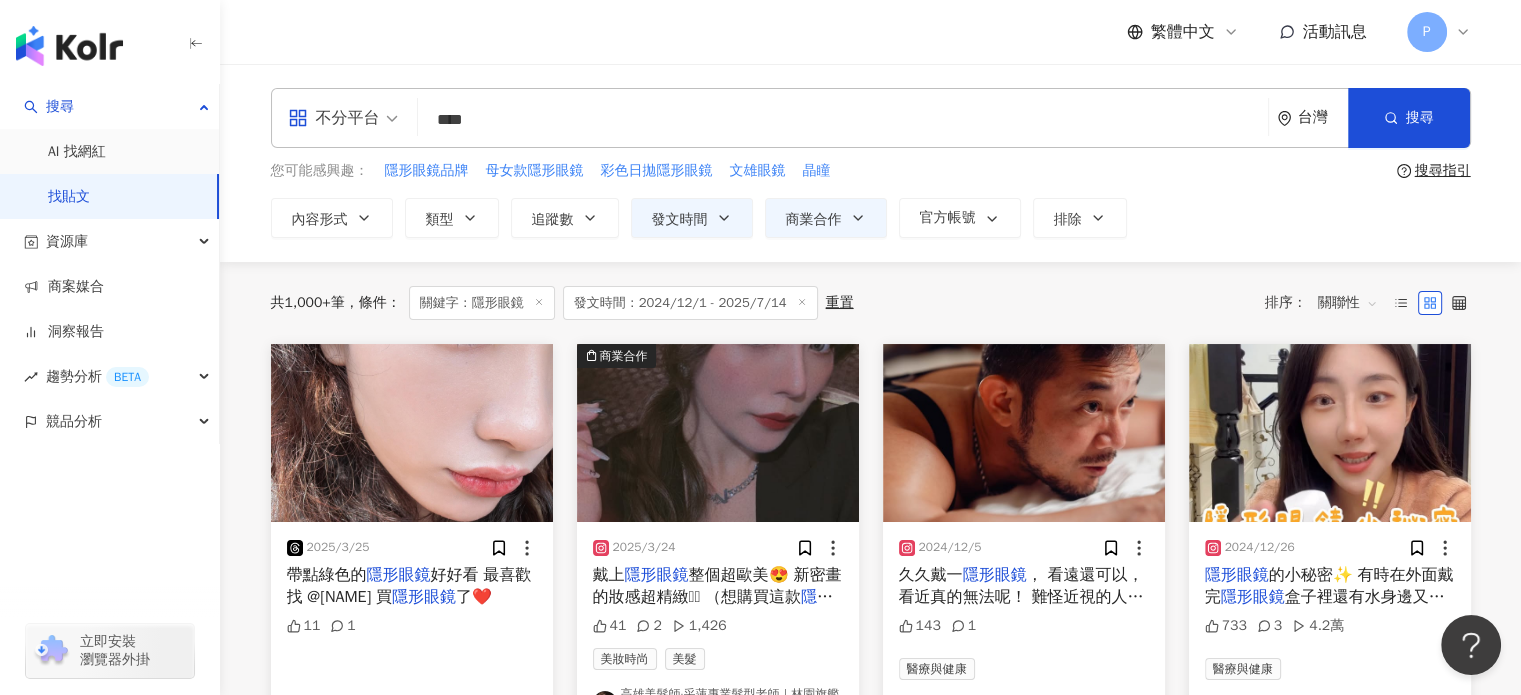 click on "****" at bounding box center (843, 119) 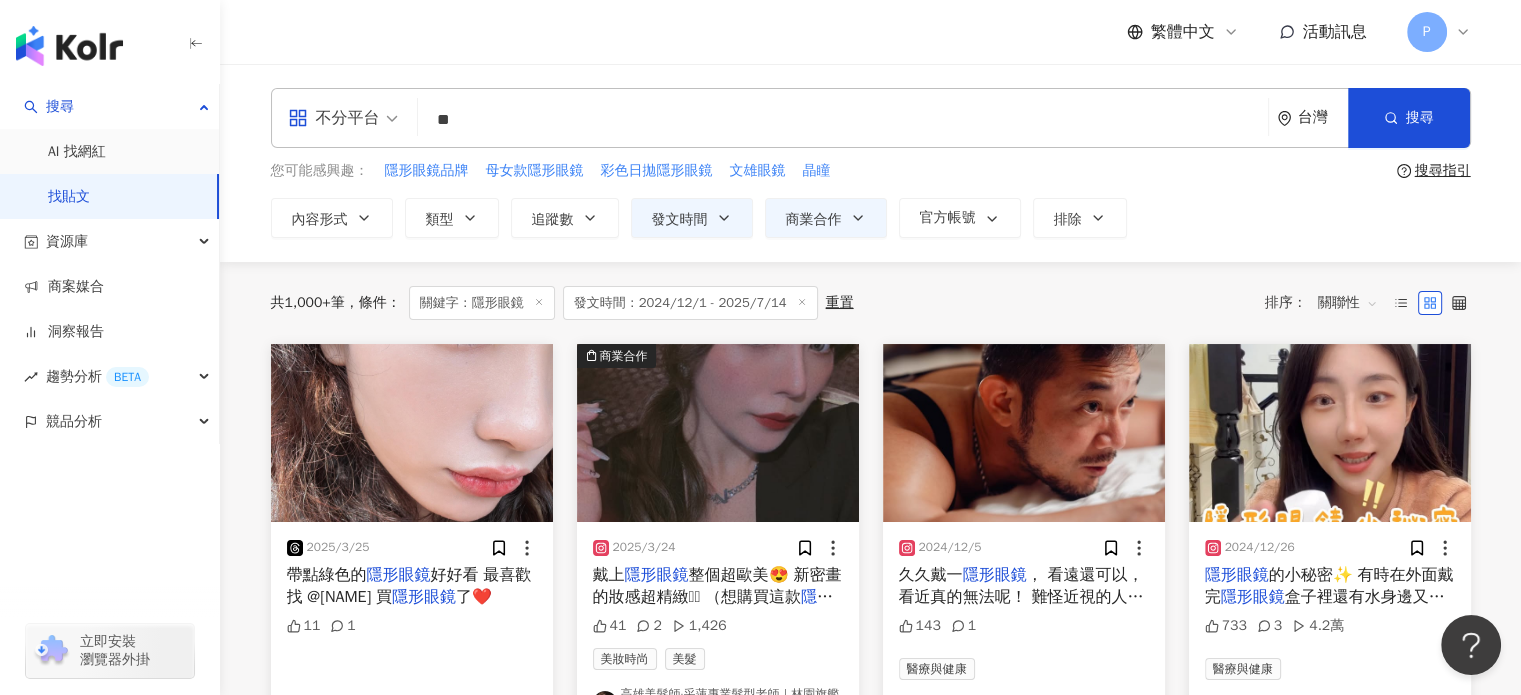 type on "*" 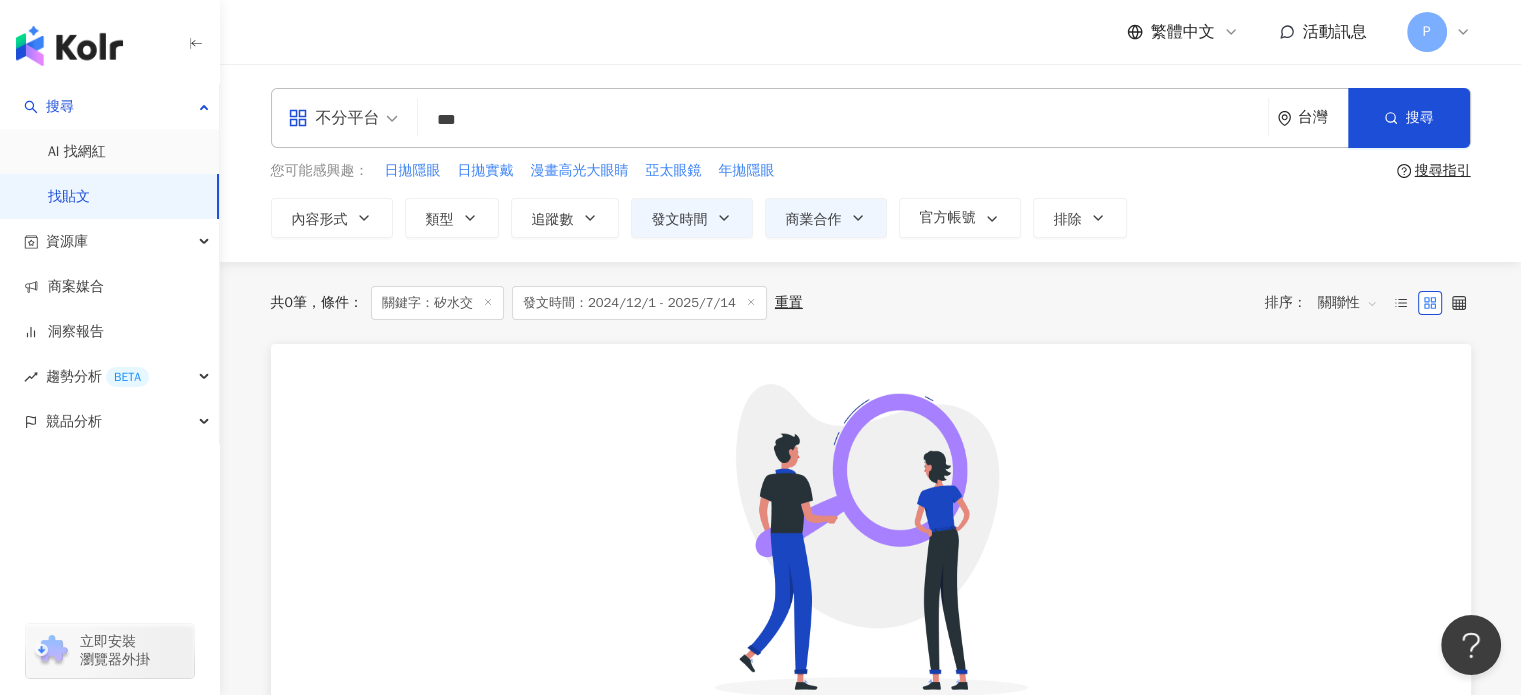 type on "***" 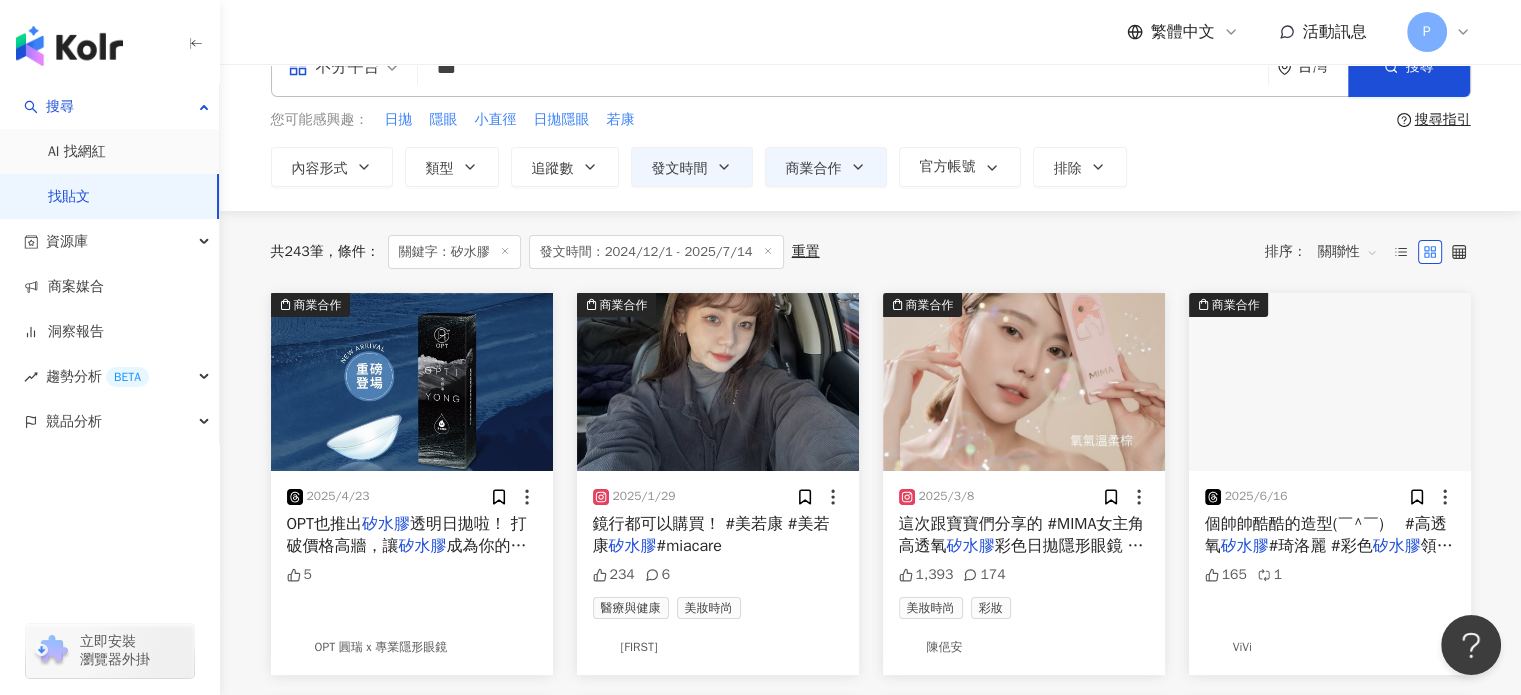 scroll, scrollTop: 100, scrollLeft: 0, axis: vertical 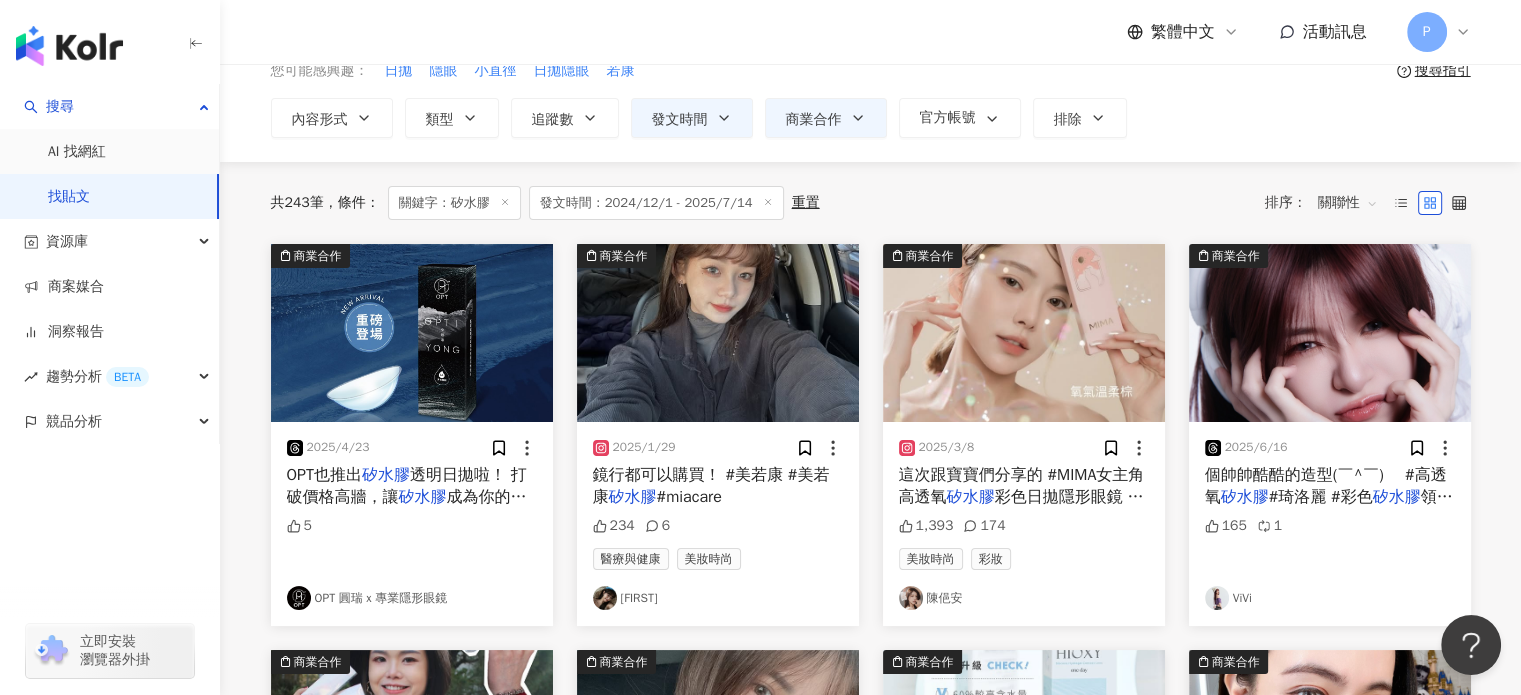 click on "#miacare" at bounding box center (689, 497) 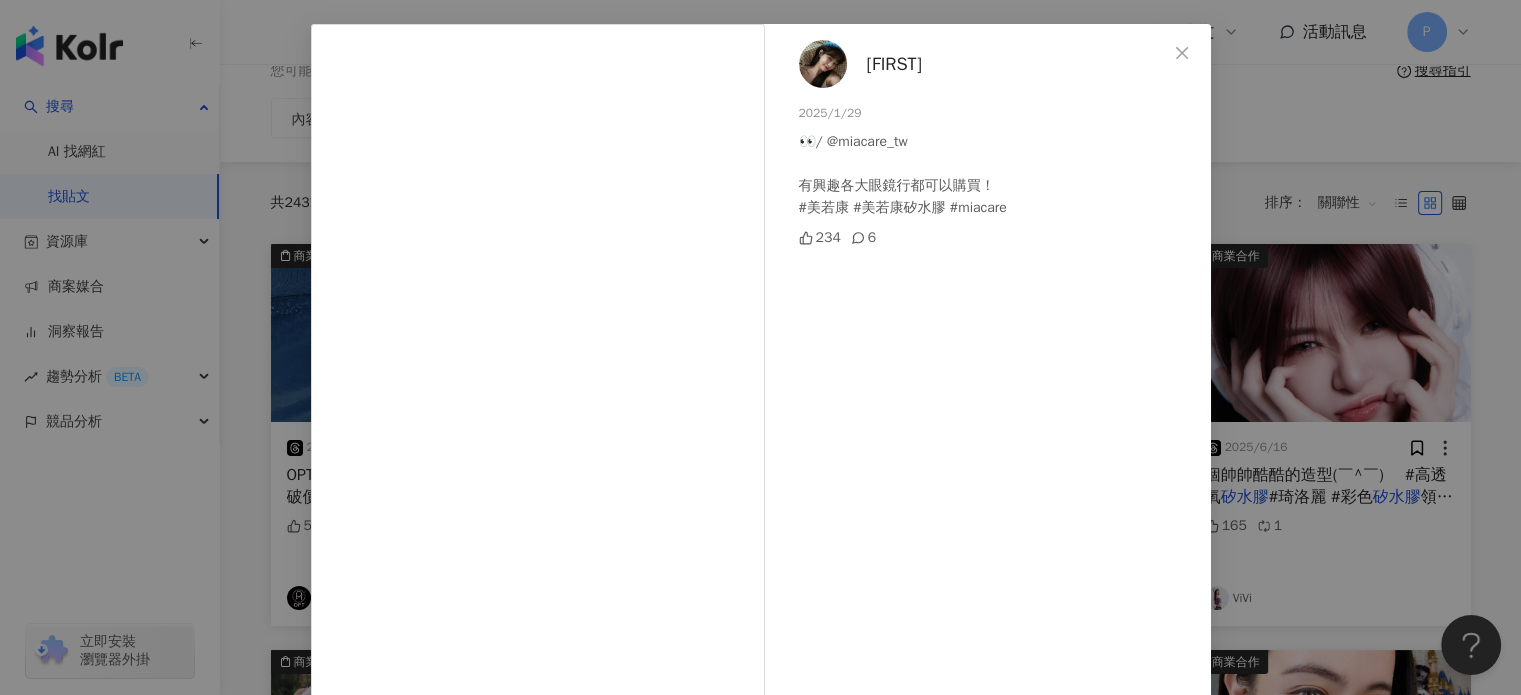 scroll, scrollTop: 204, scrollLeft: 0, axis: vertical 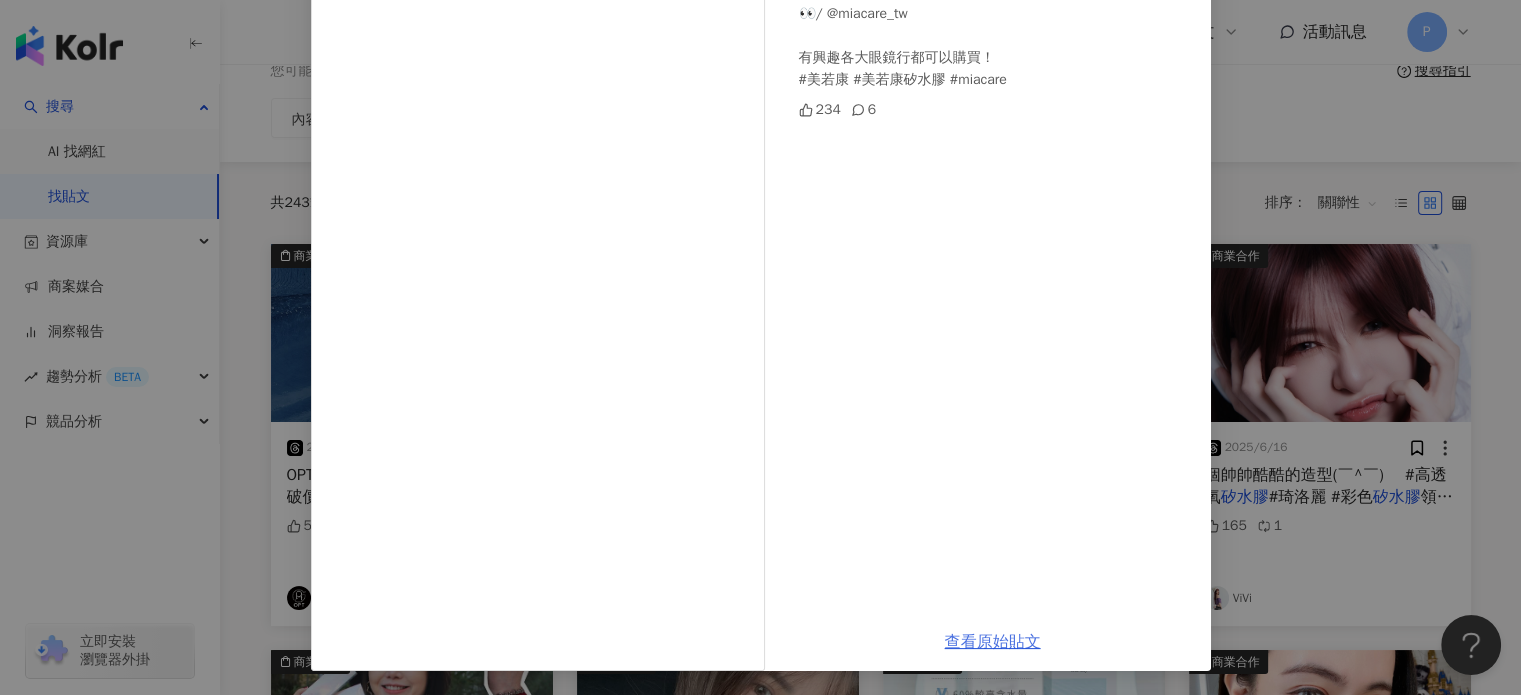 click on "查看原始貼文" at bounding box center [993, 642] 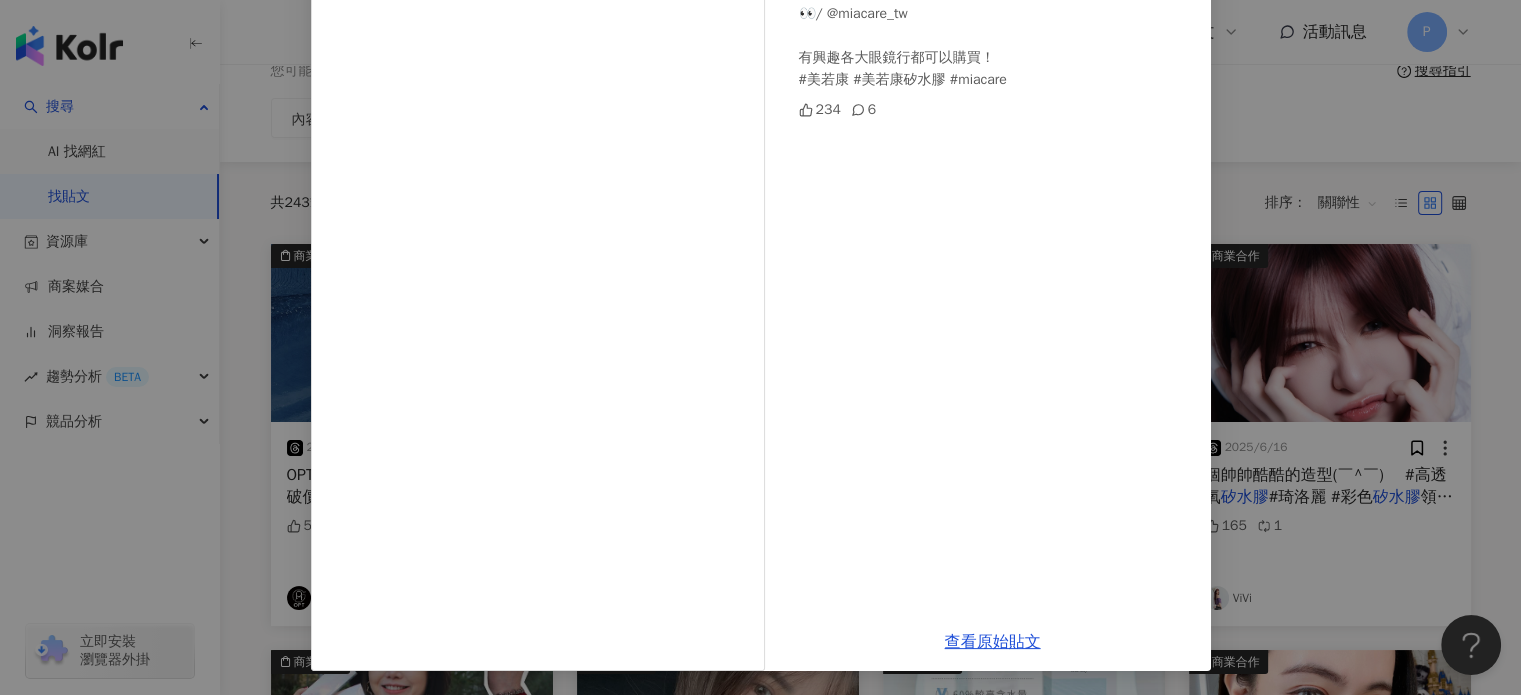click on "[FIRST] [DATE] 👀/ @miacare_tw
有興趣各大眼鏡行都可以購買！
#美若康 #美若康矽水膠 #miacare 234 6 查看原始貼文" at bounding box center (760, 347) 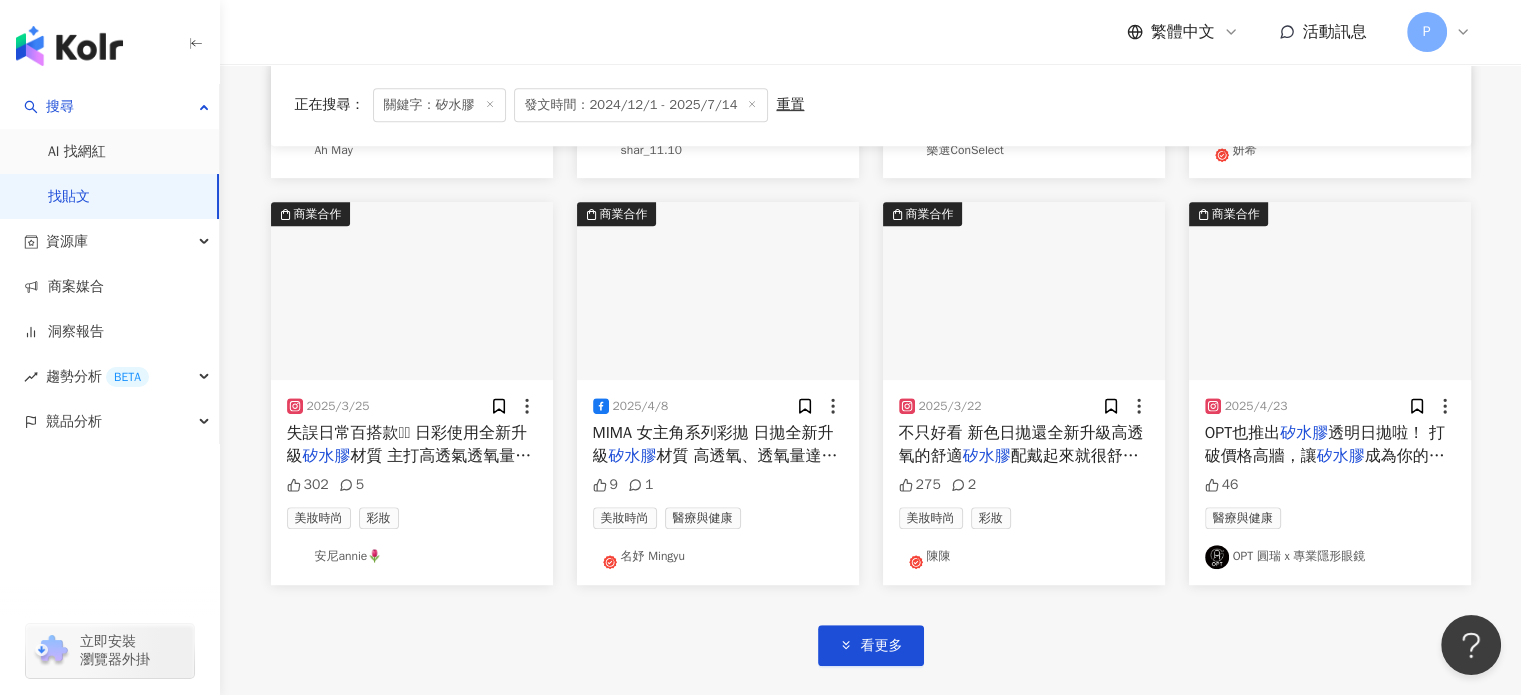 scroll, scrollTop: 900, scrollLeft: 0, axis: vertical 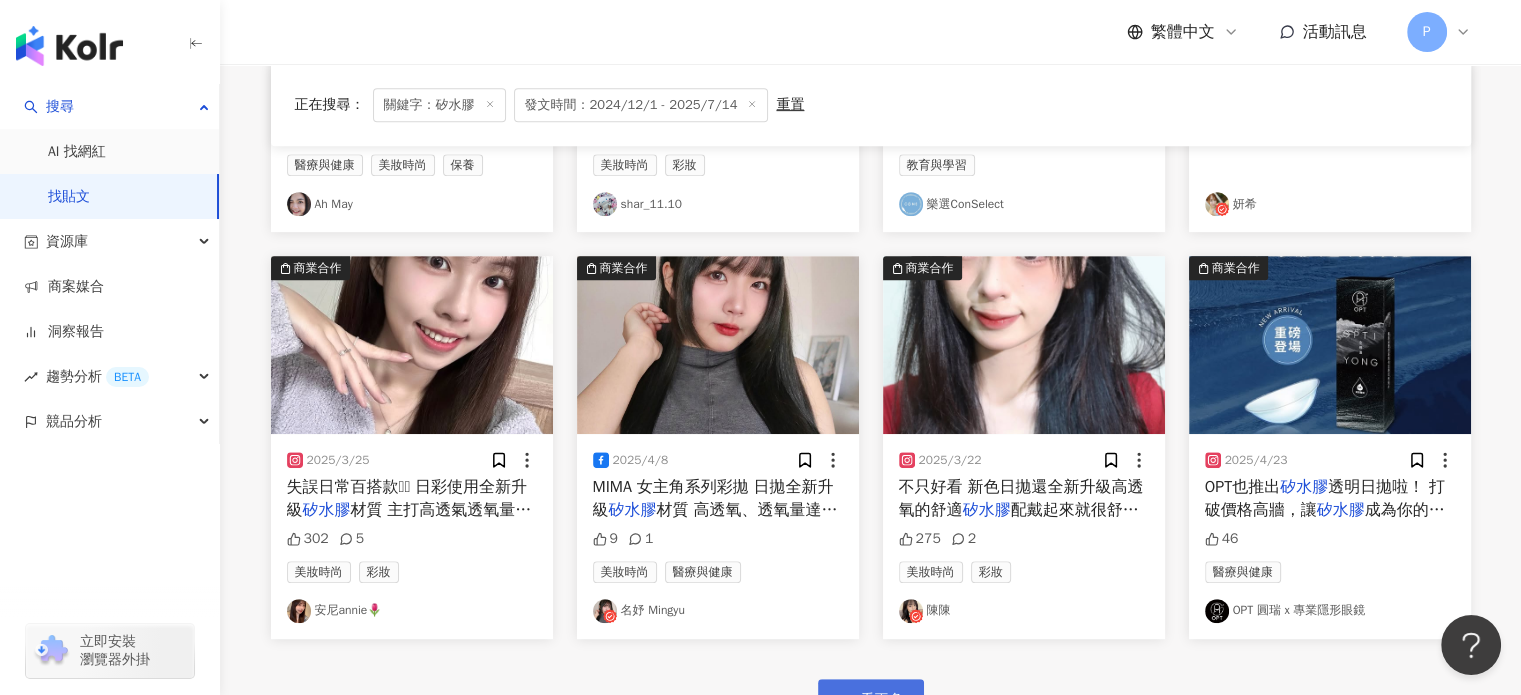 click on "看更多" at bounding box center [871, 699] 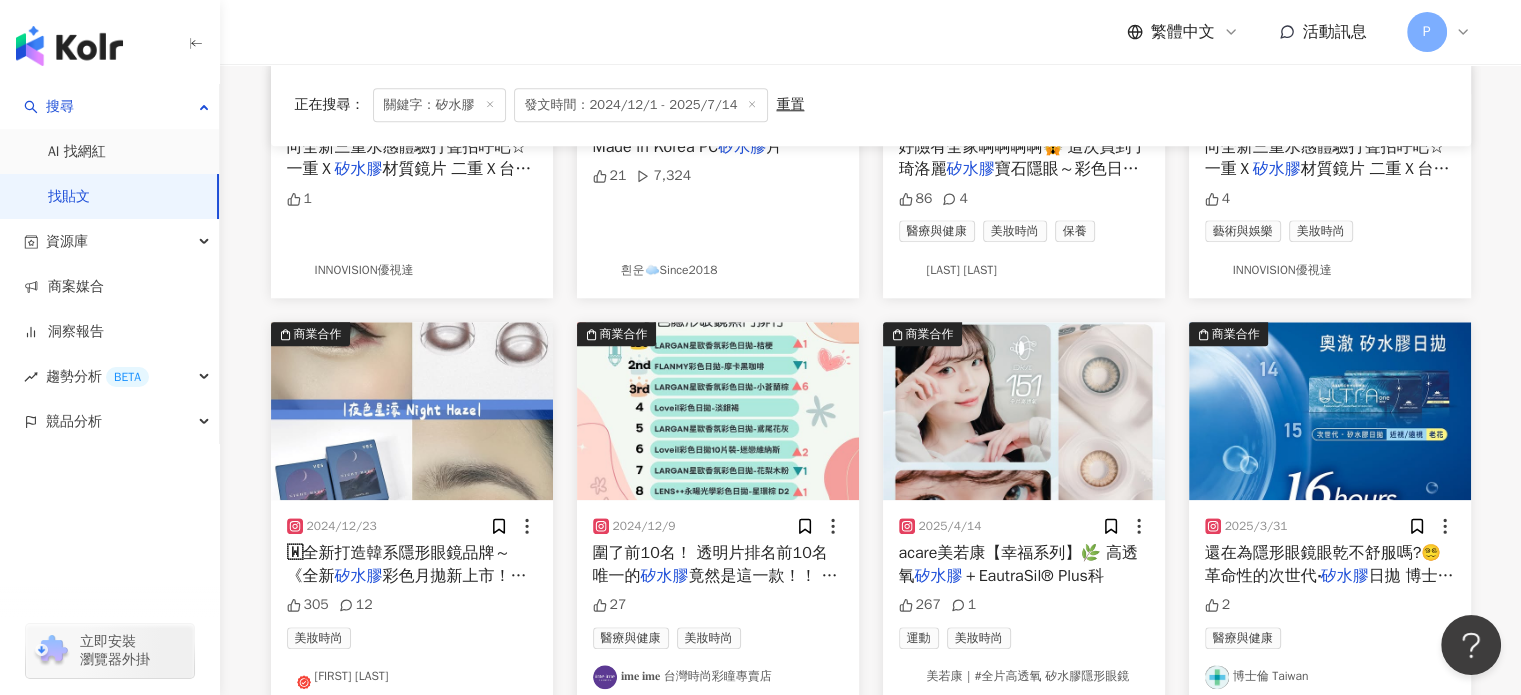 scroll, scrollTop: 2100, scrollLeft: 0, axis: vertical 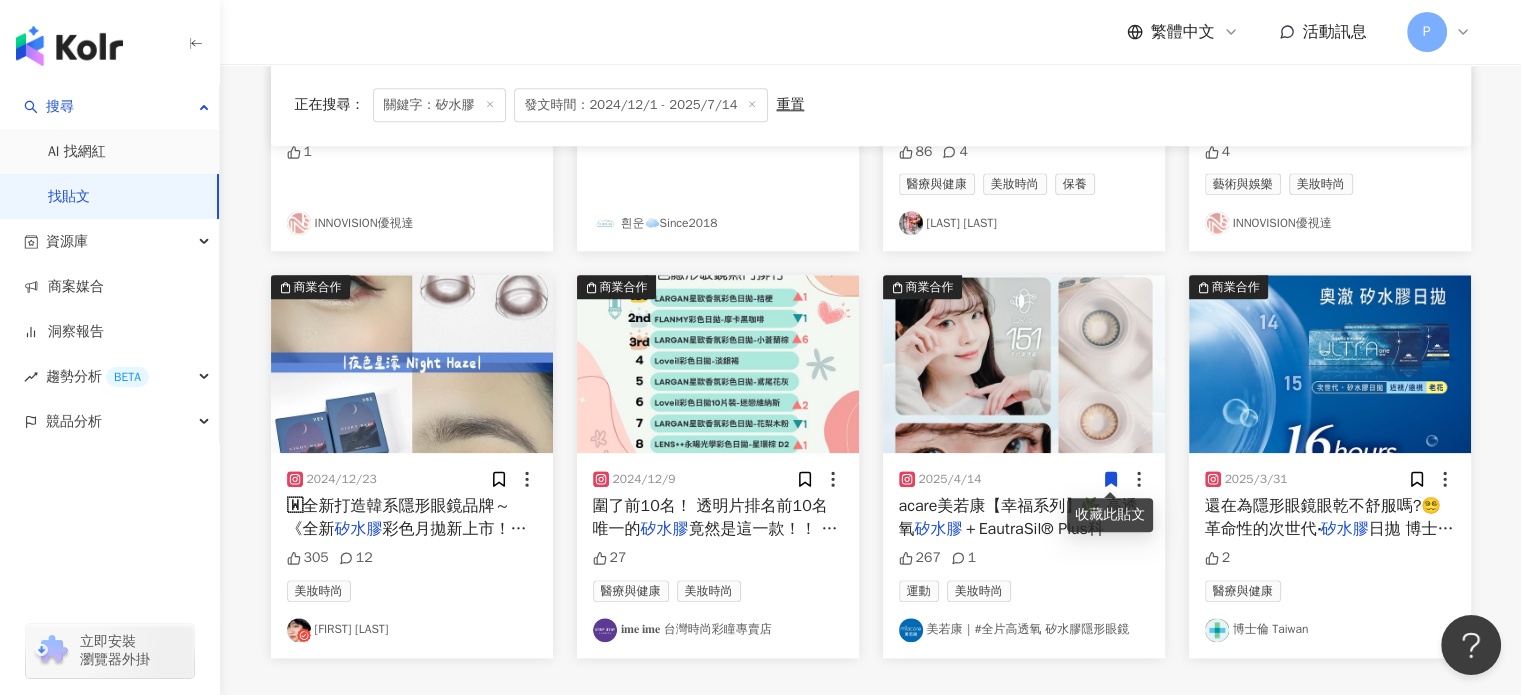 drag, startPoint x: 1324, startPoint y: 514, endPoint x: 872, endPoint y: 575, distance: 456.09756 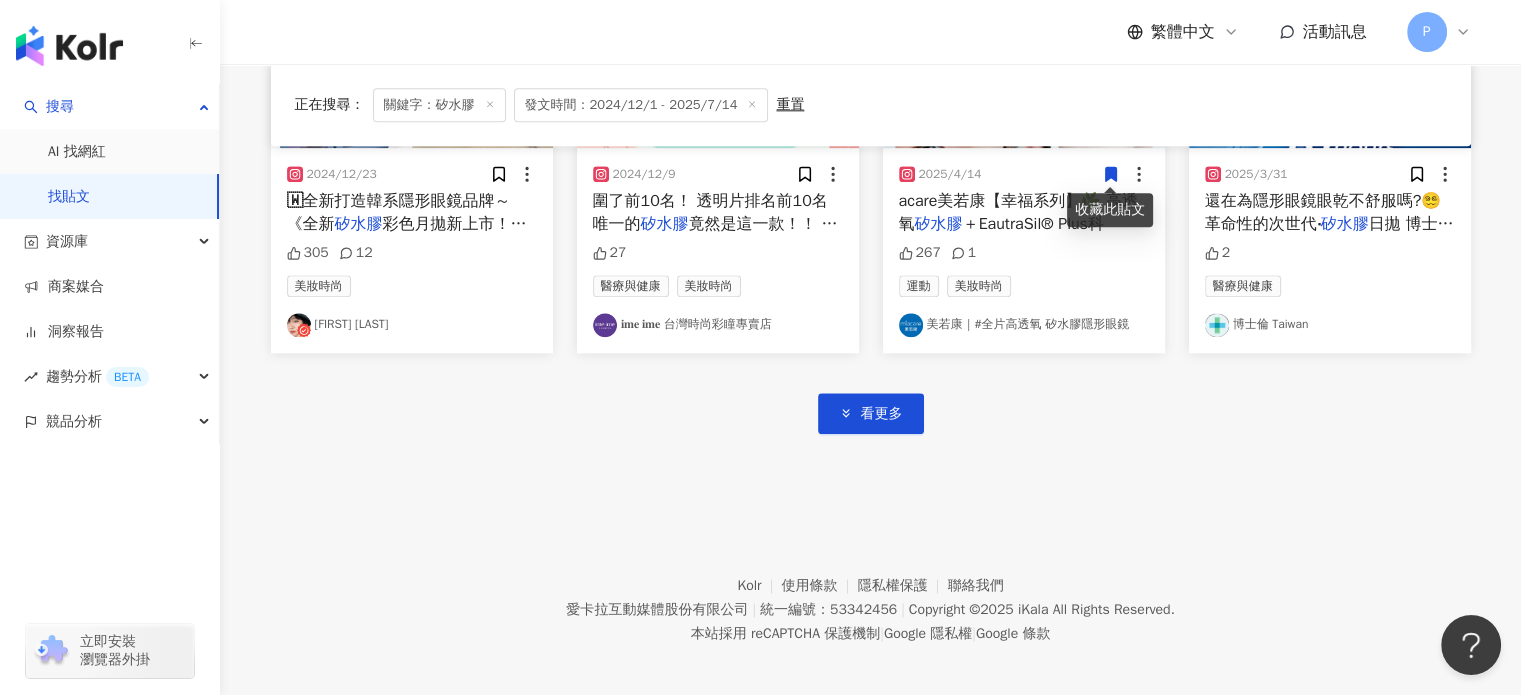 scroll, scrollTop: 2412, scrollLeft: 0, axis: vertical 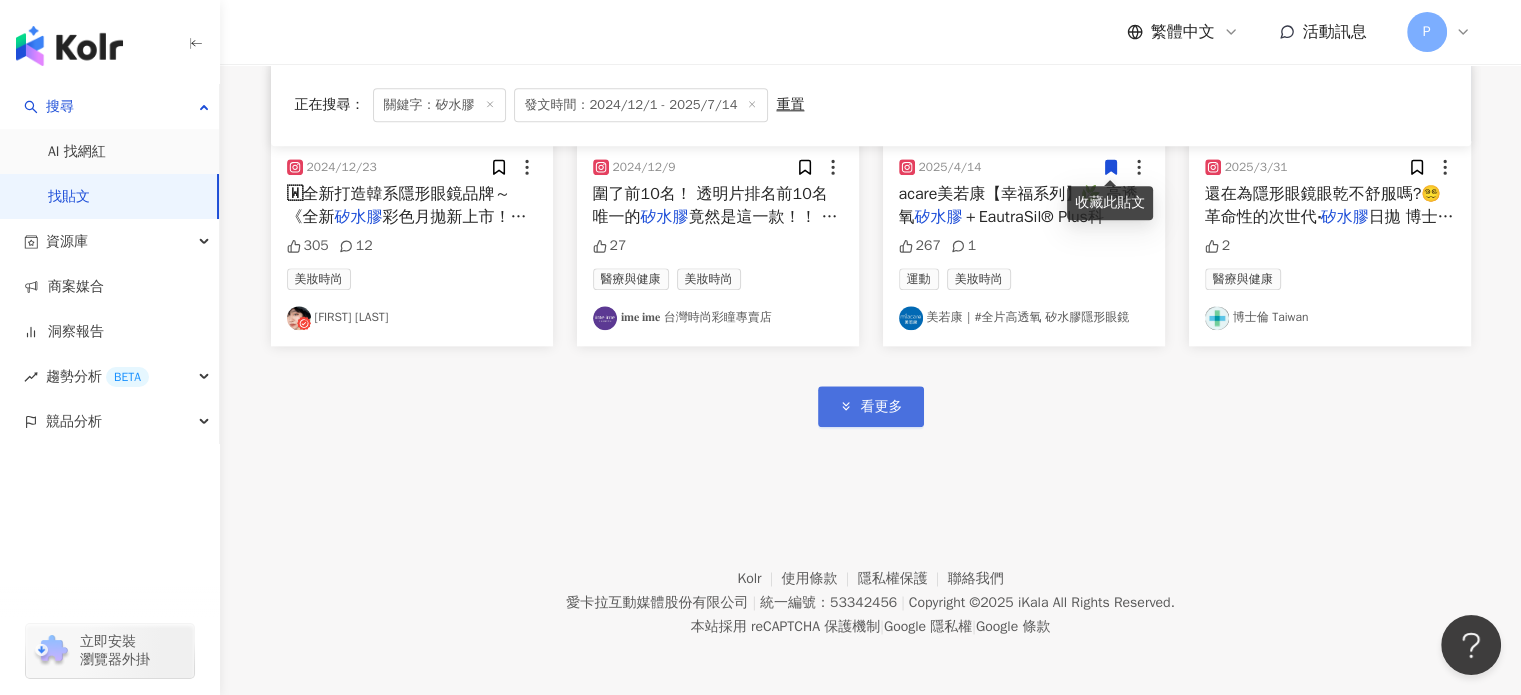 click on "看更多" at bounding box center [882, 407] 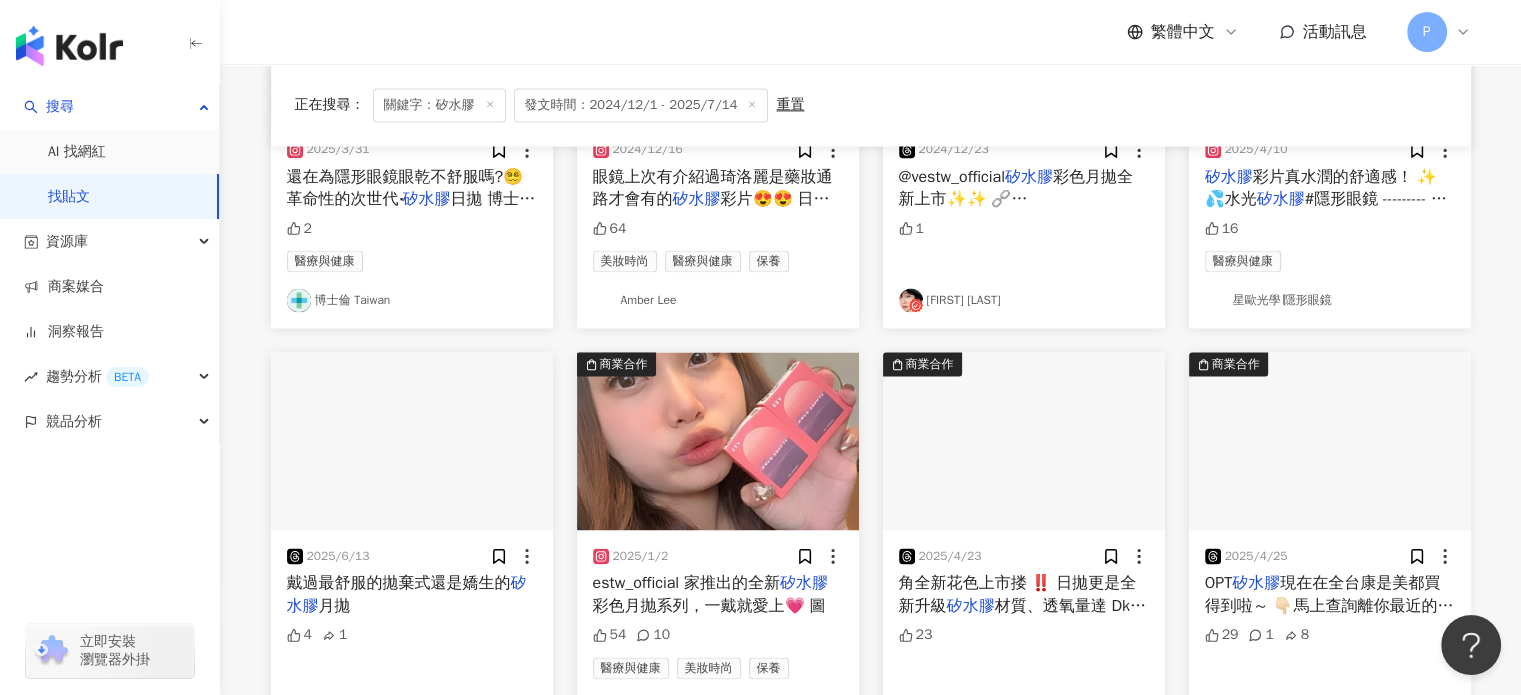 scroll, scrollTop: 2912, scrollLeft: 0, axis: vertical 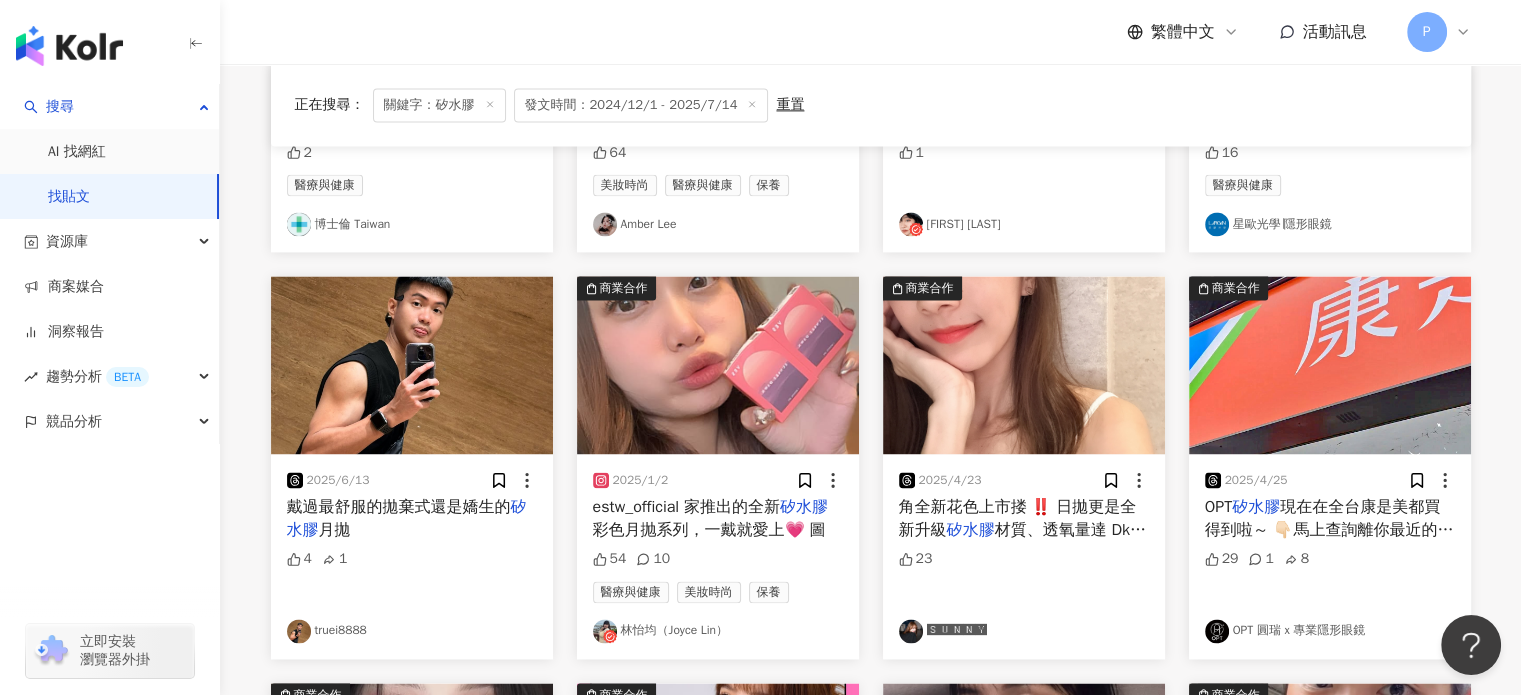 drag, startPoint x: 438, startPoint y: 512, endPoint x: 390, endPoint y: 505, distance: 48.507732 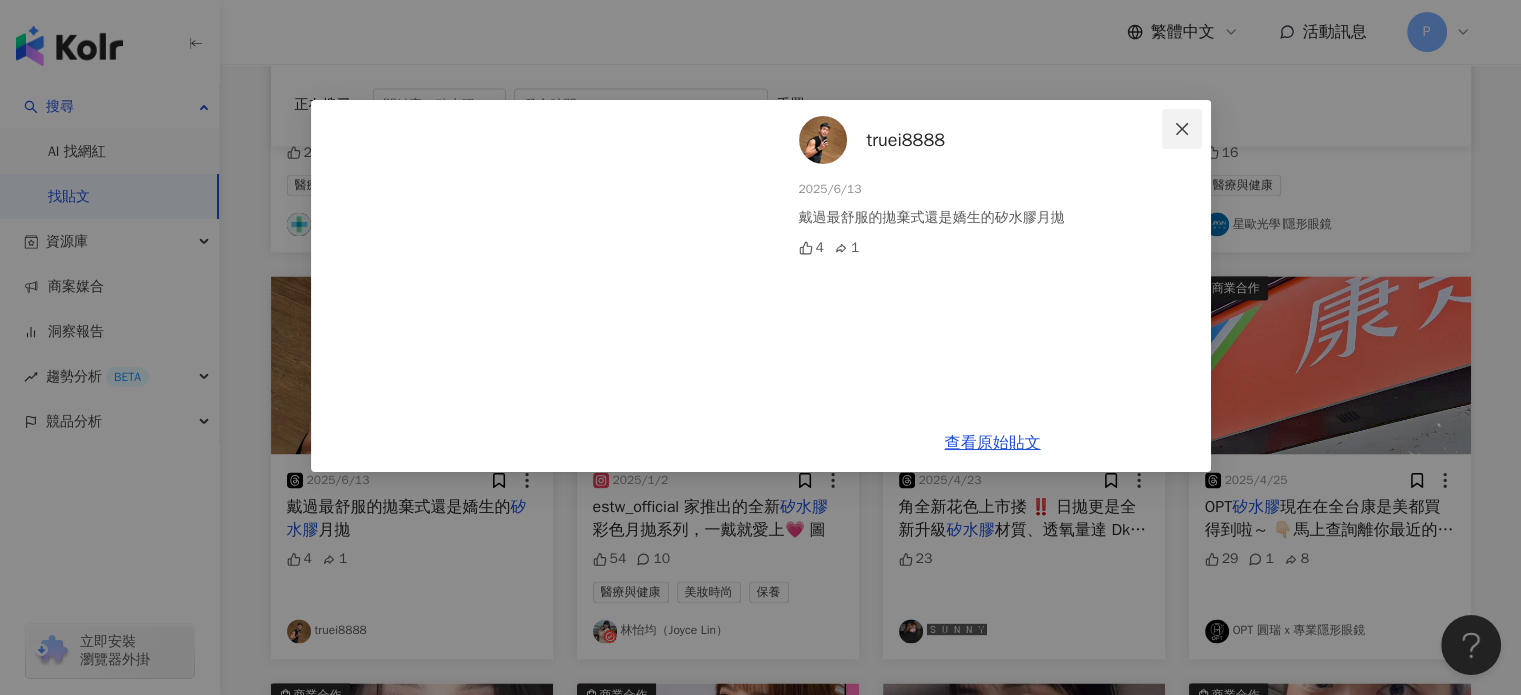 click 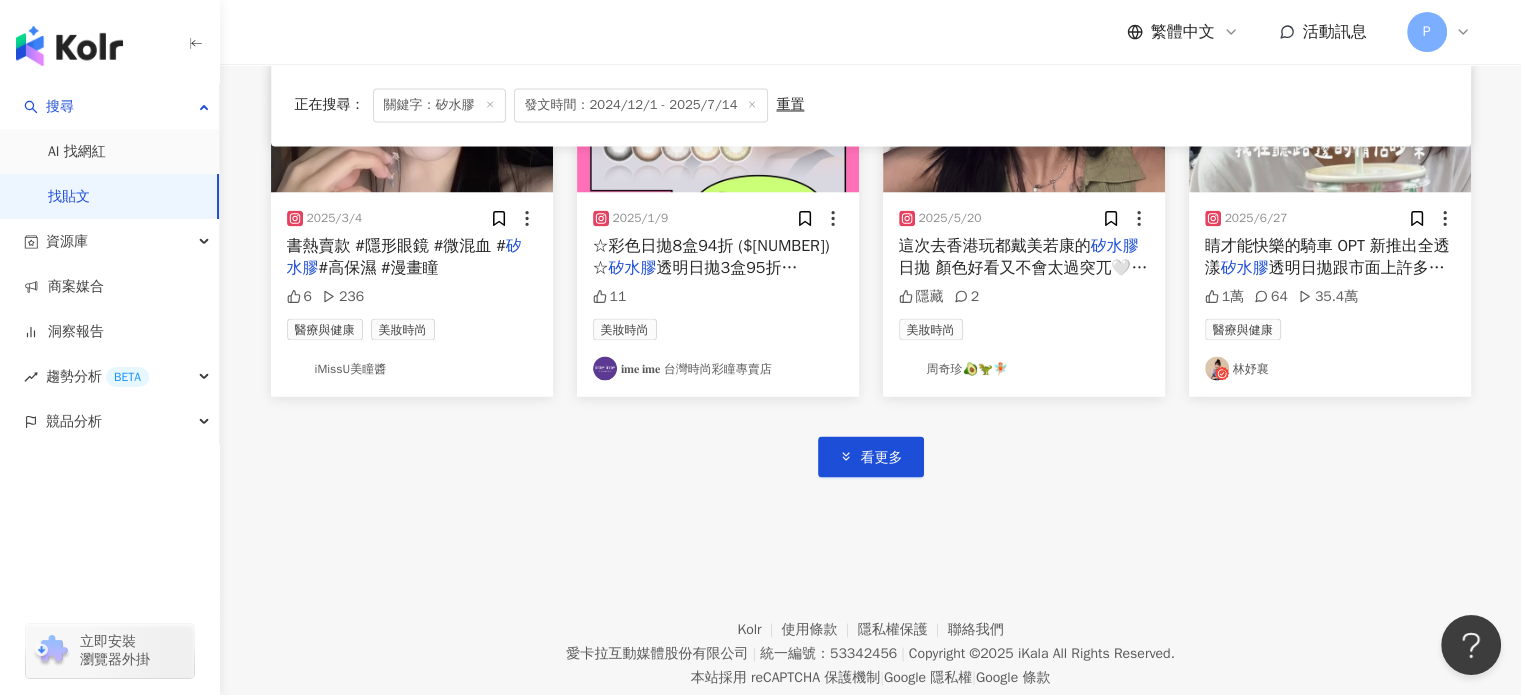 scroll, scrollTop: 3612, scrollLeft: 0, axis: vertical 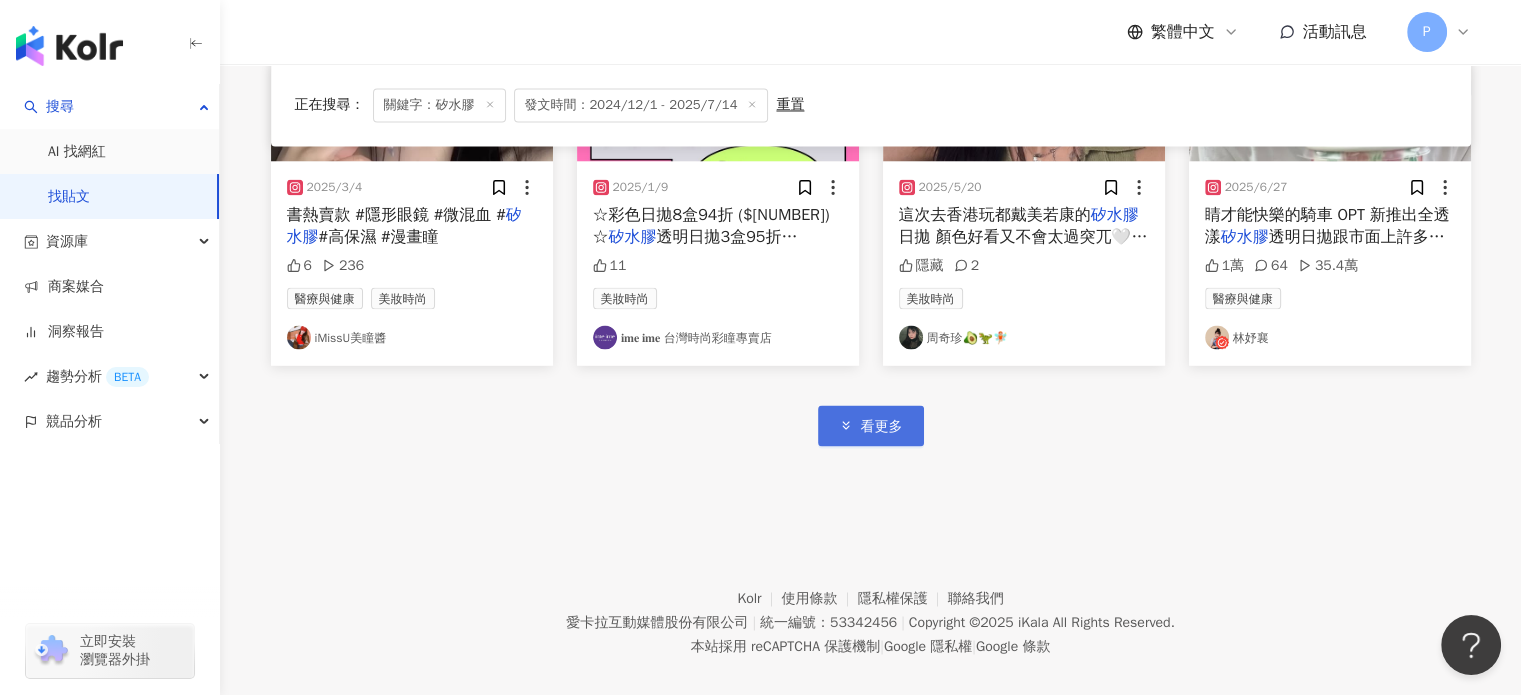 click on "看更多" at bounding box center [882, 426] 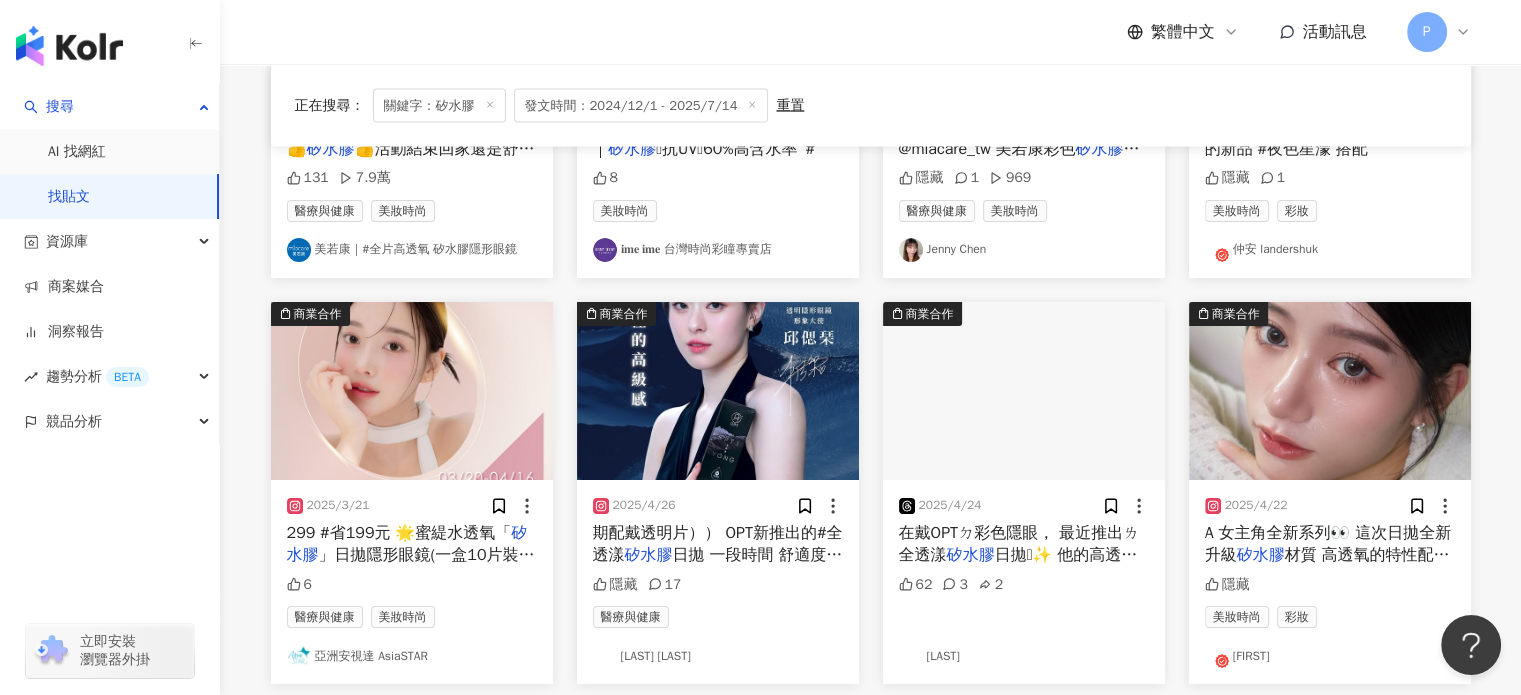 scroll, scrollTop: 4612, scrollLeft: 0, axis: vertical 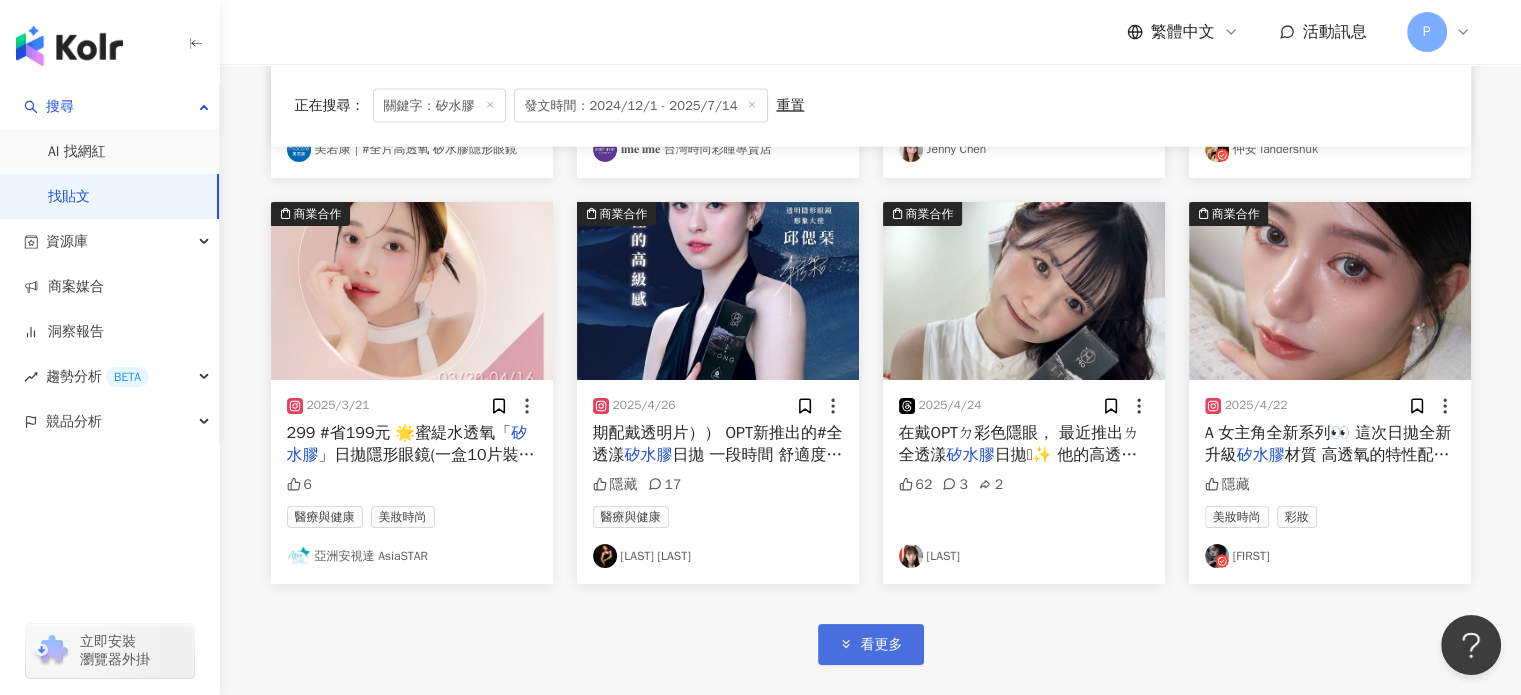 click on "看更多" at bounding box center (882, 645) 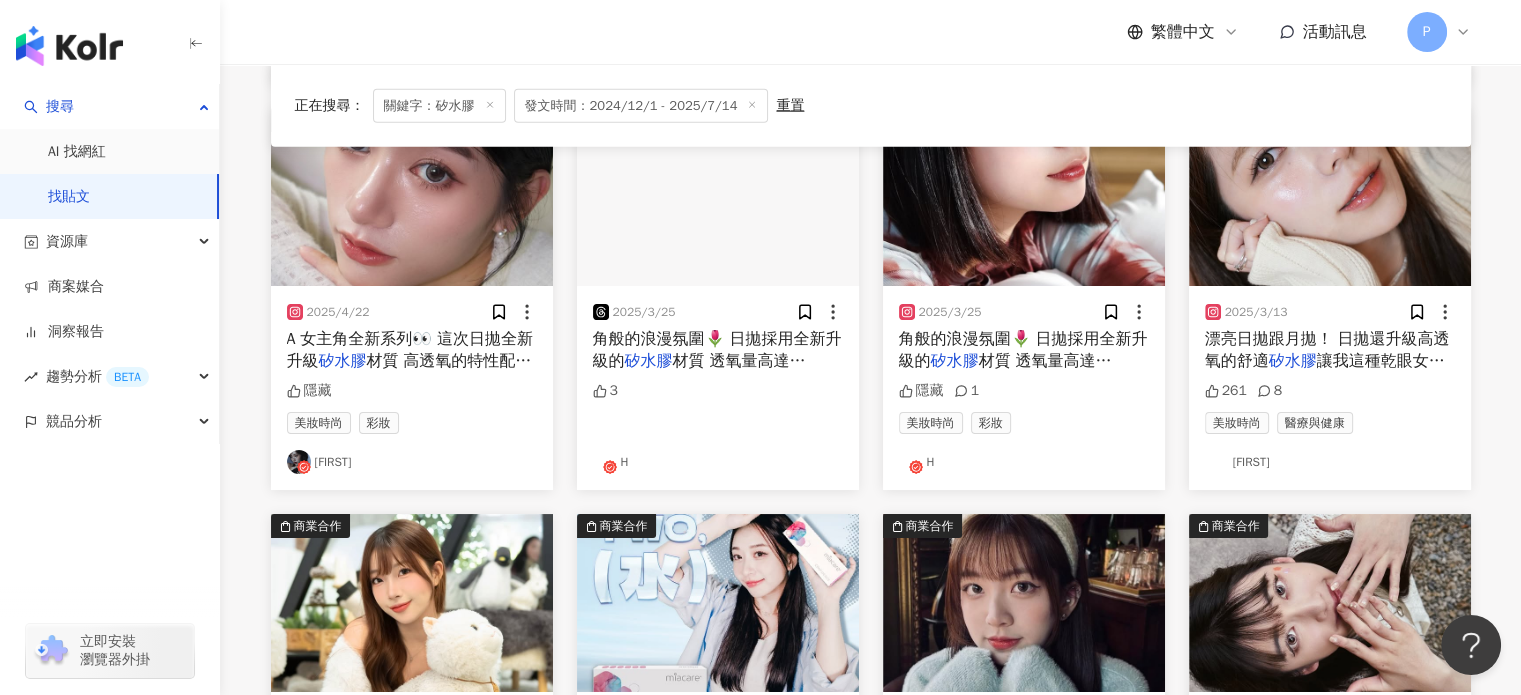 scroll, scrollTop: 5012, scrollLeft: 0, axis: vertical 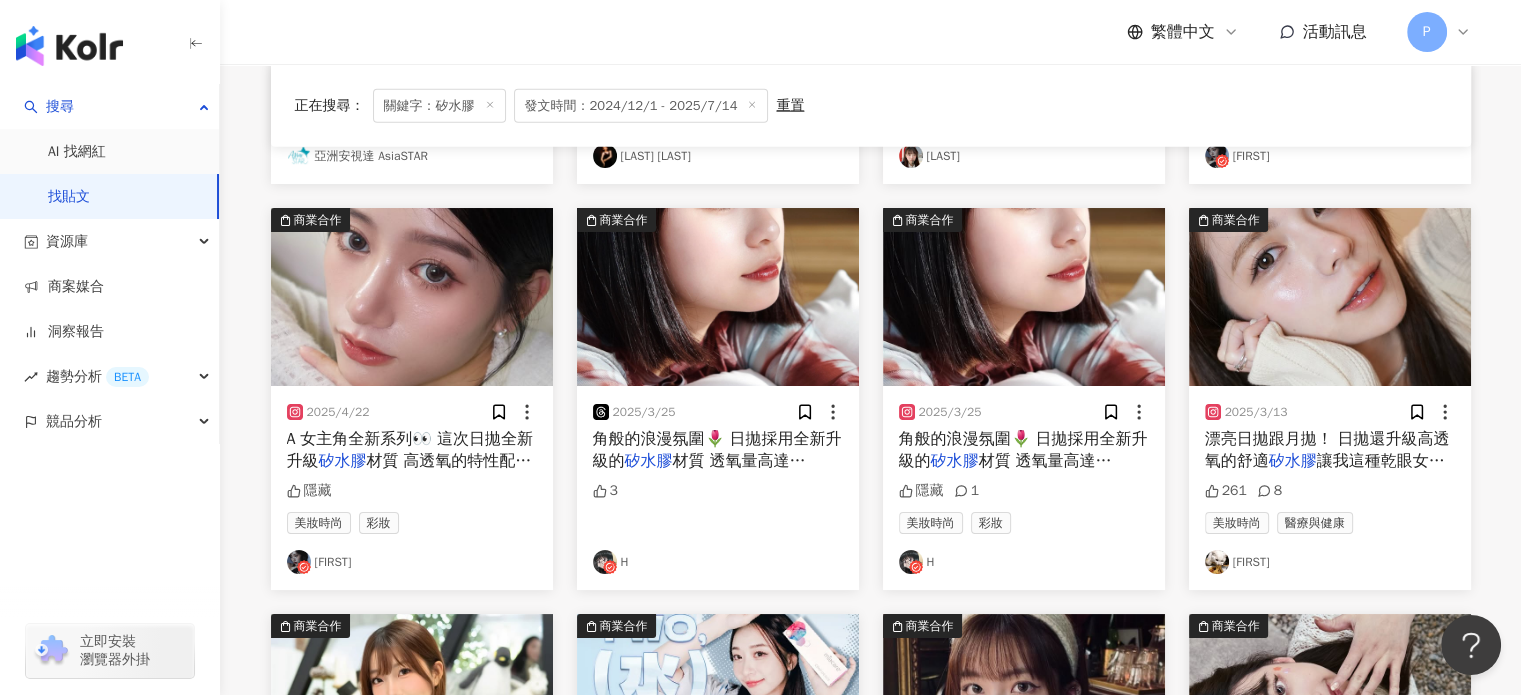 click on "矽水膠" at bounding box center (955, 461) 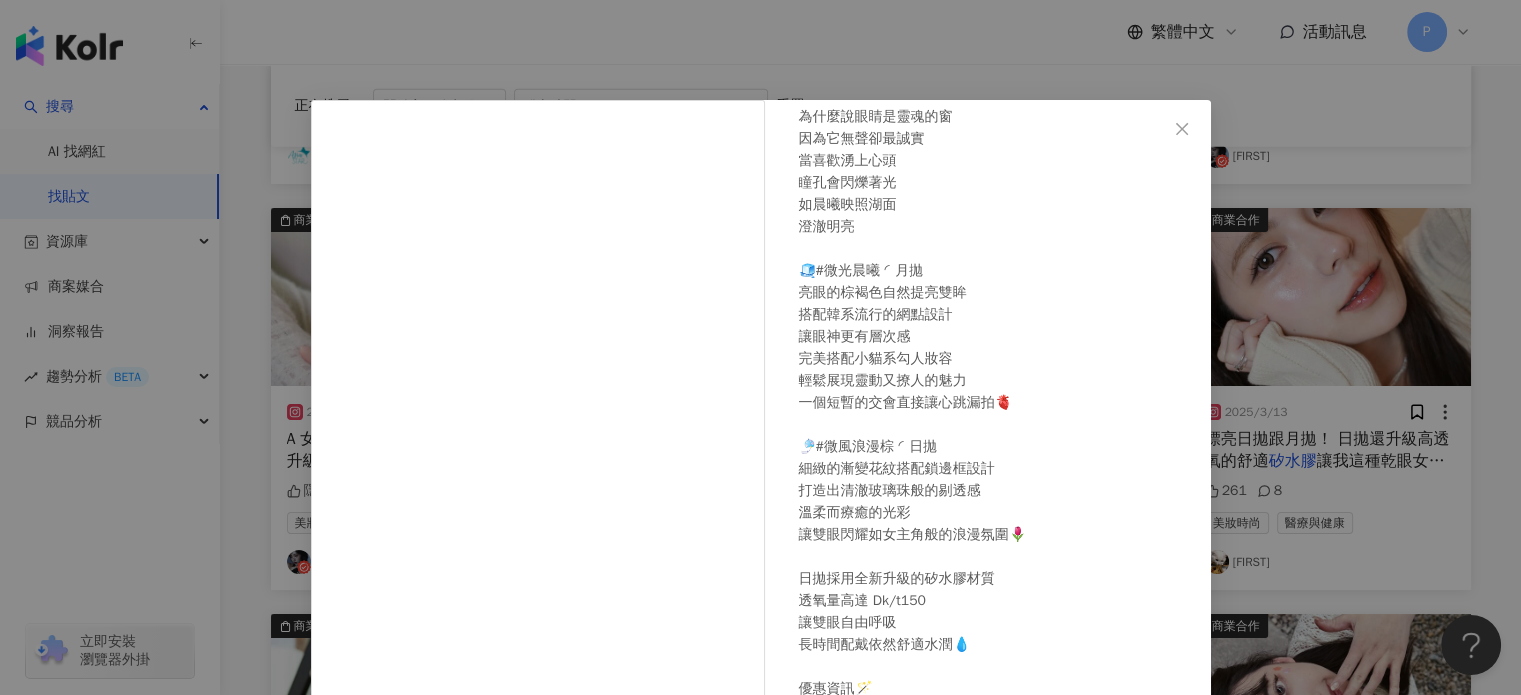 scroll, scrollTop: 191, scrollLeft: 0, axis: vertical 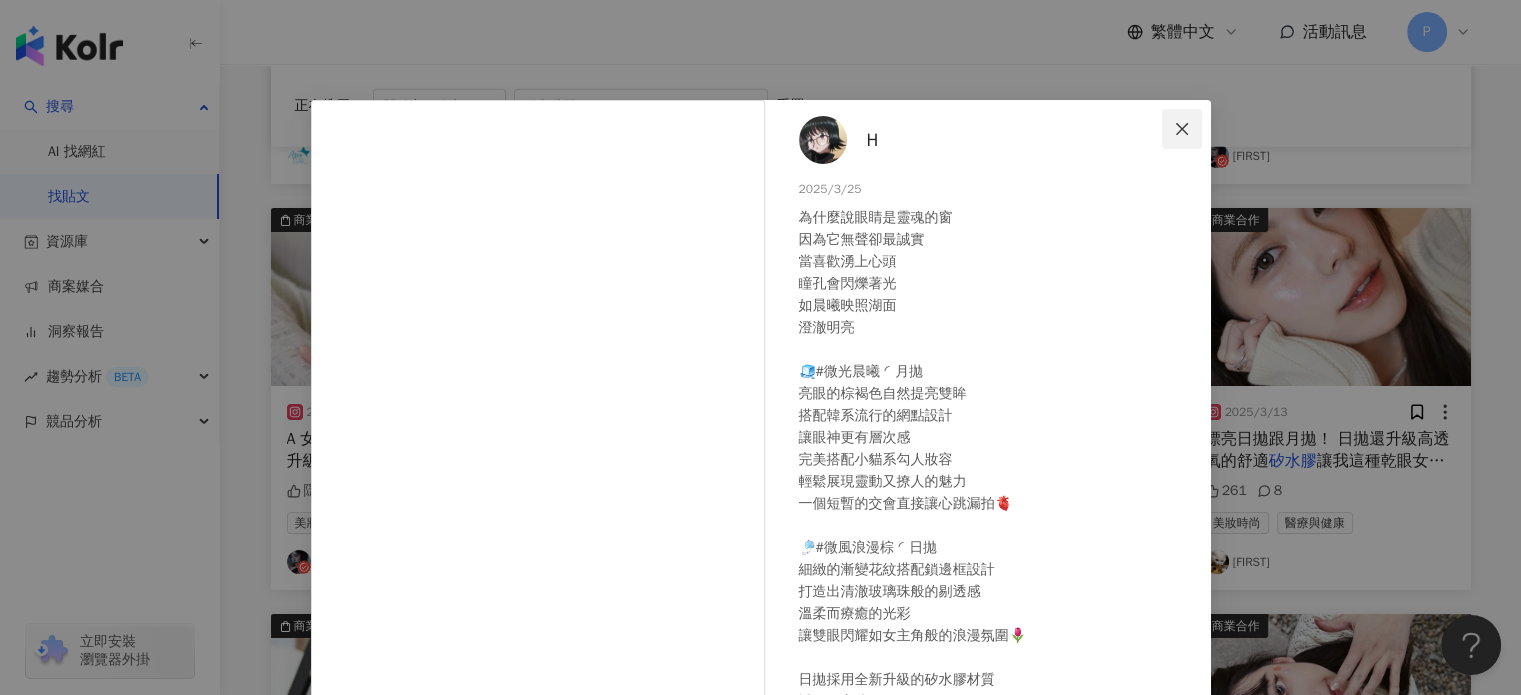 click 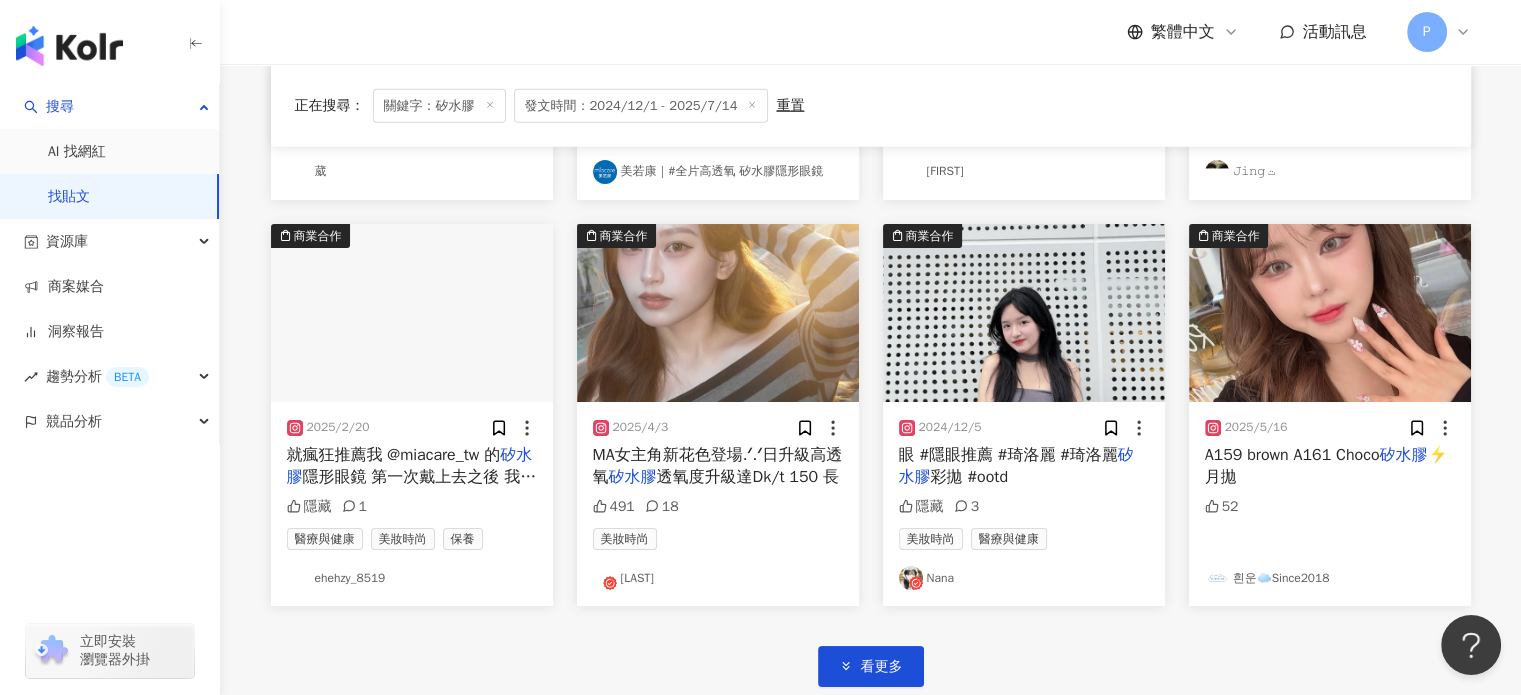scroll, scrollTop: 5812, scrollLeft: 0, axis: vertical 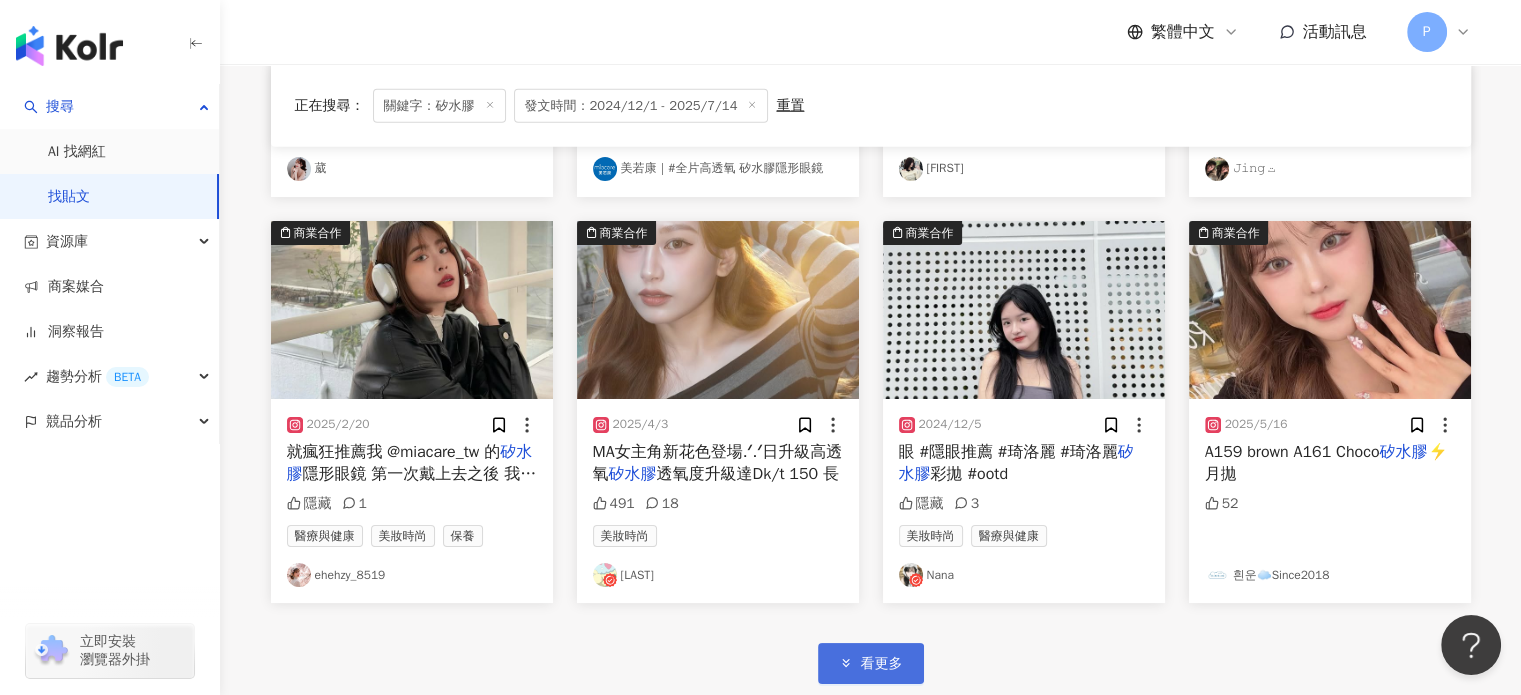 click on "看更多" at bounding box center (882, 664) 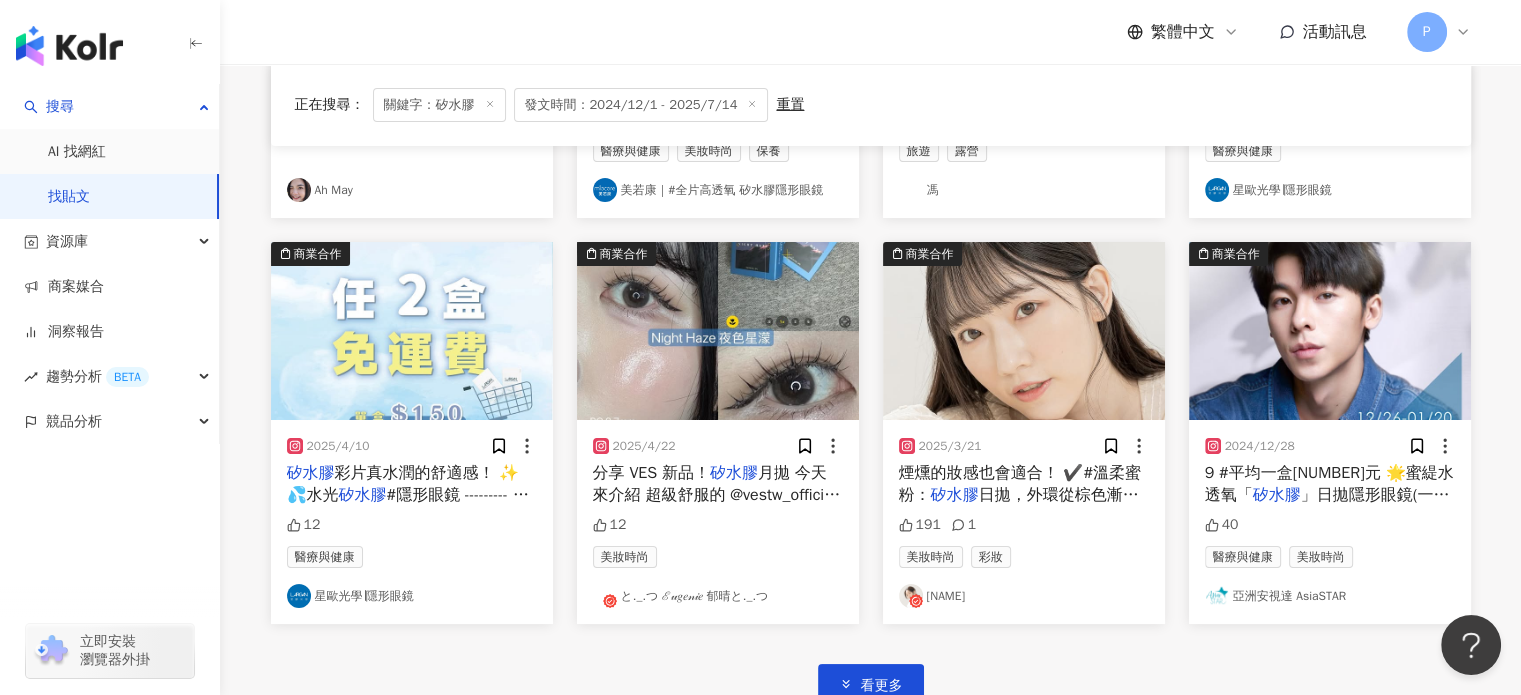 scroll, scrollTop: 7012, scrollLeft: 0, axis: vertical 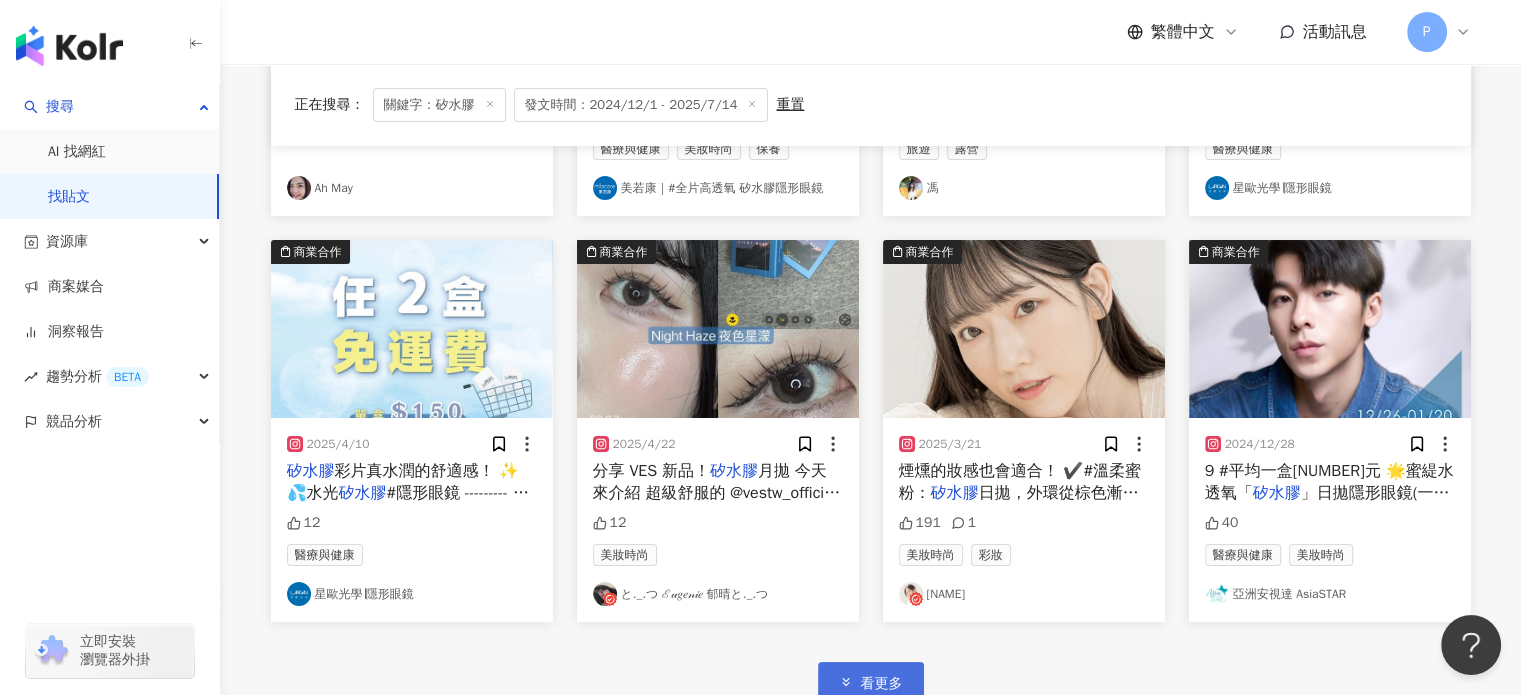 click on "看更多" at bounding box center [882, 684] 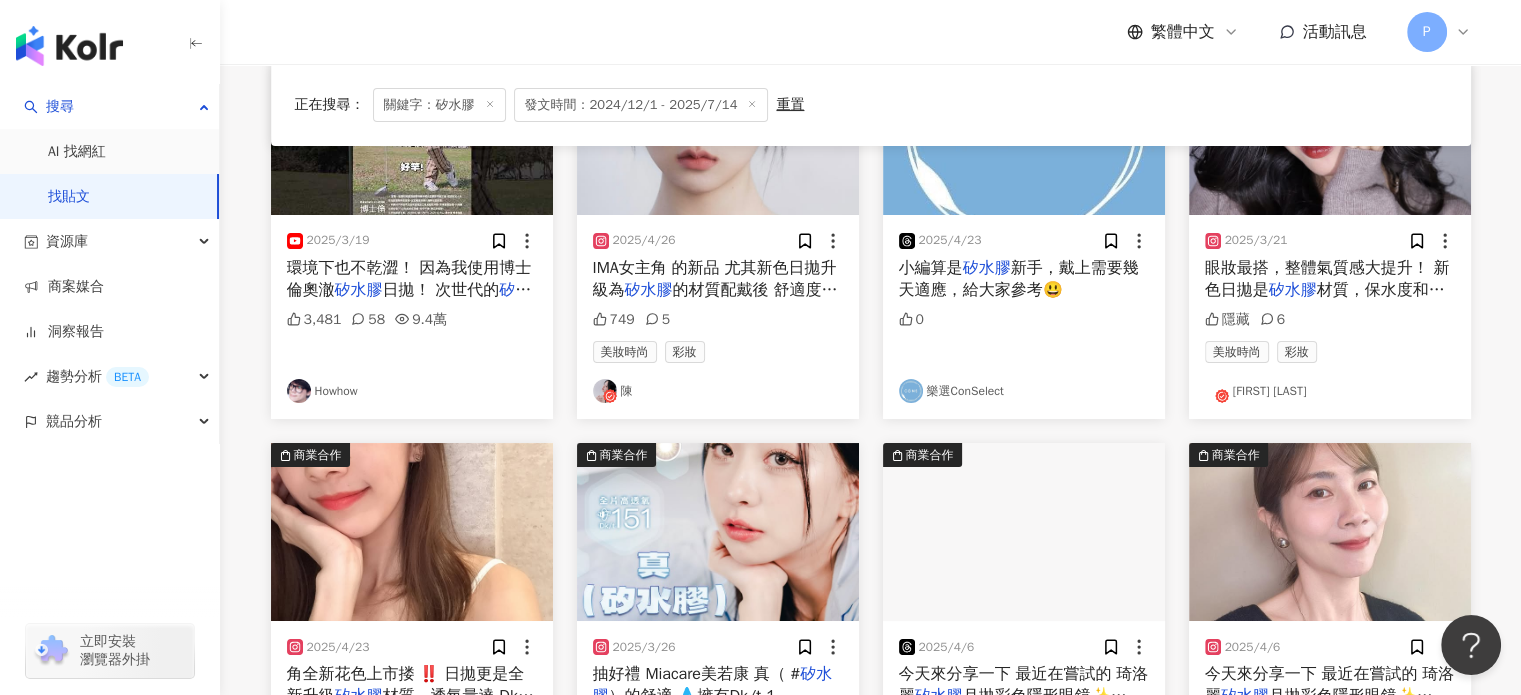 scroll, scrollTop: 8212, scrollLeft: 0, axis: vertical 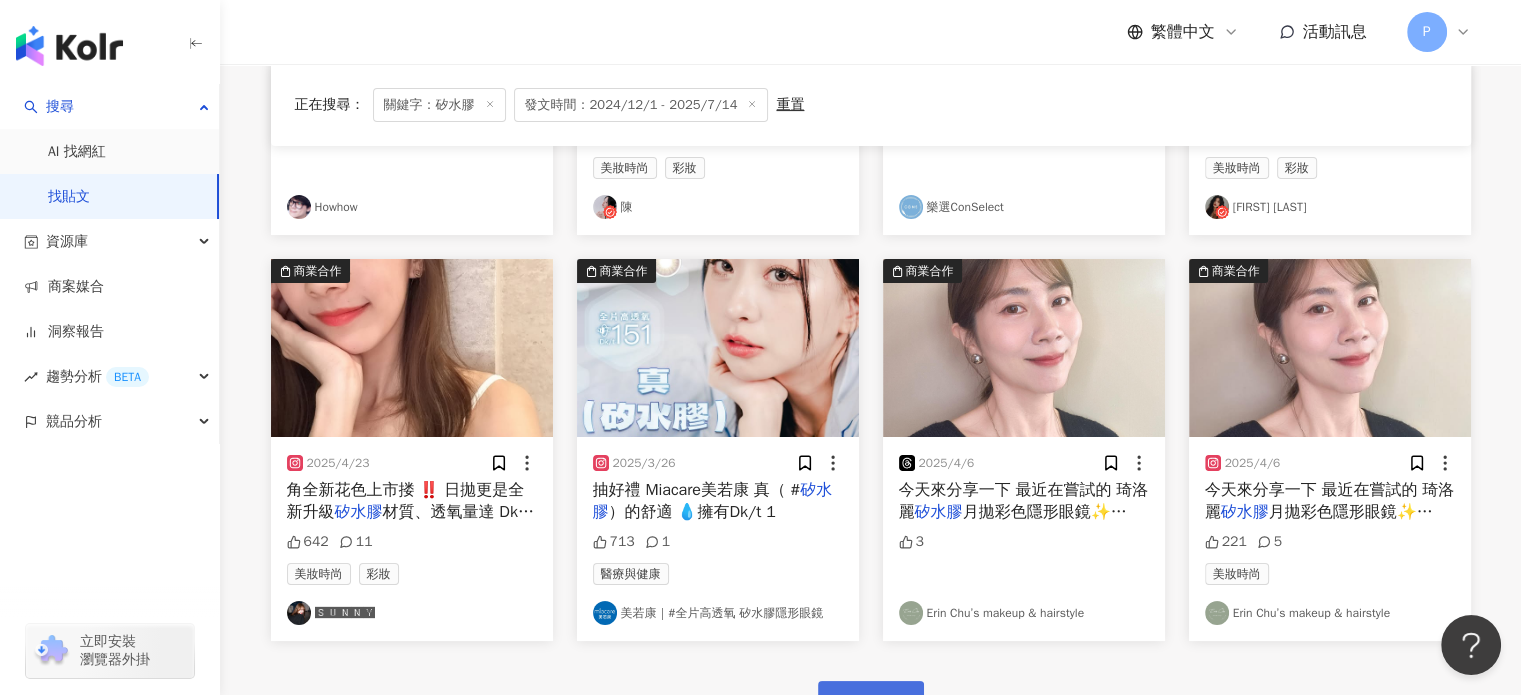 click on "看更多" at bounding box center (871, 701) 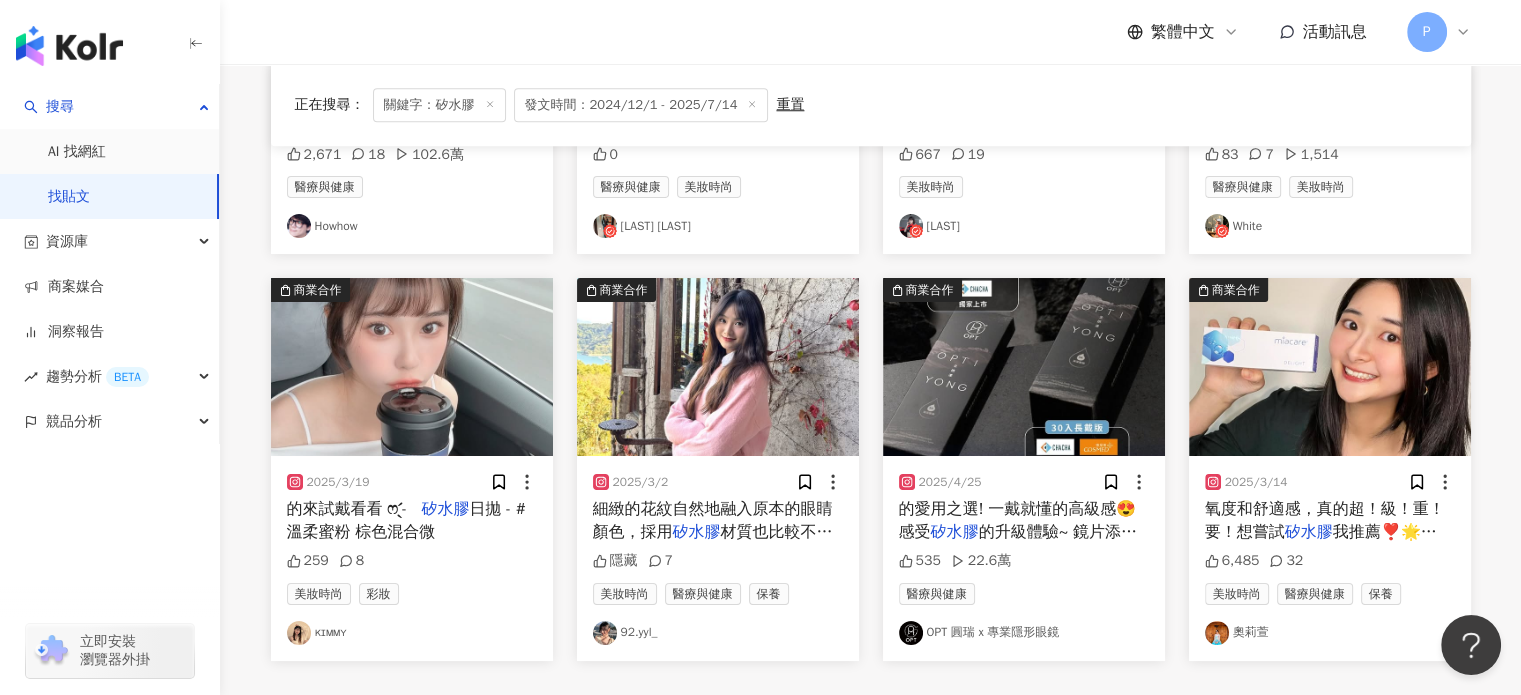 scroll, scrollTop: 9712, scrollLeft: 0, axis: vertical 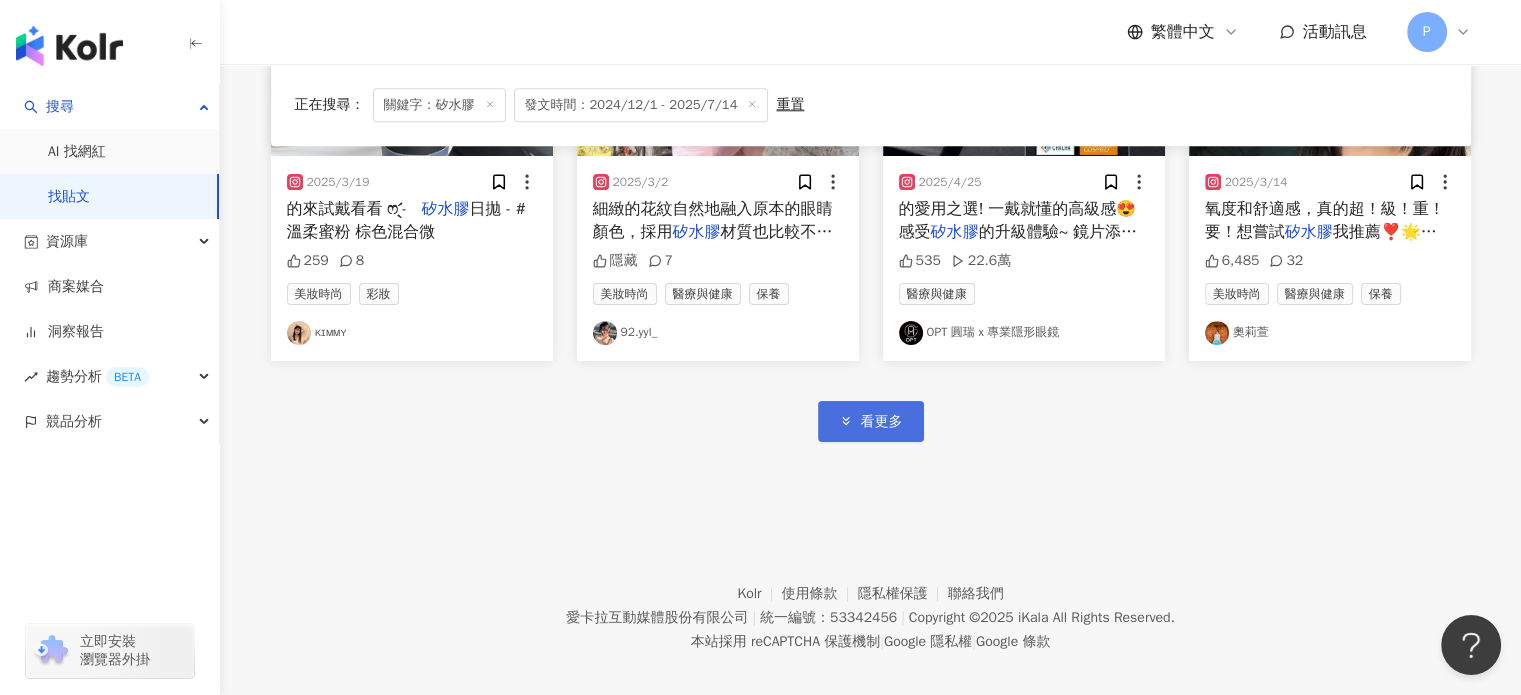 click on "看更多" at bounding box center (871, 421) 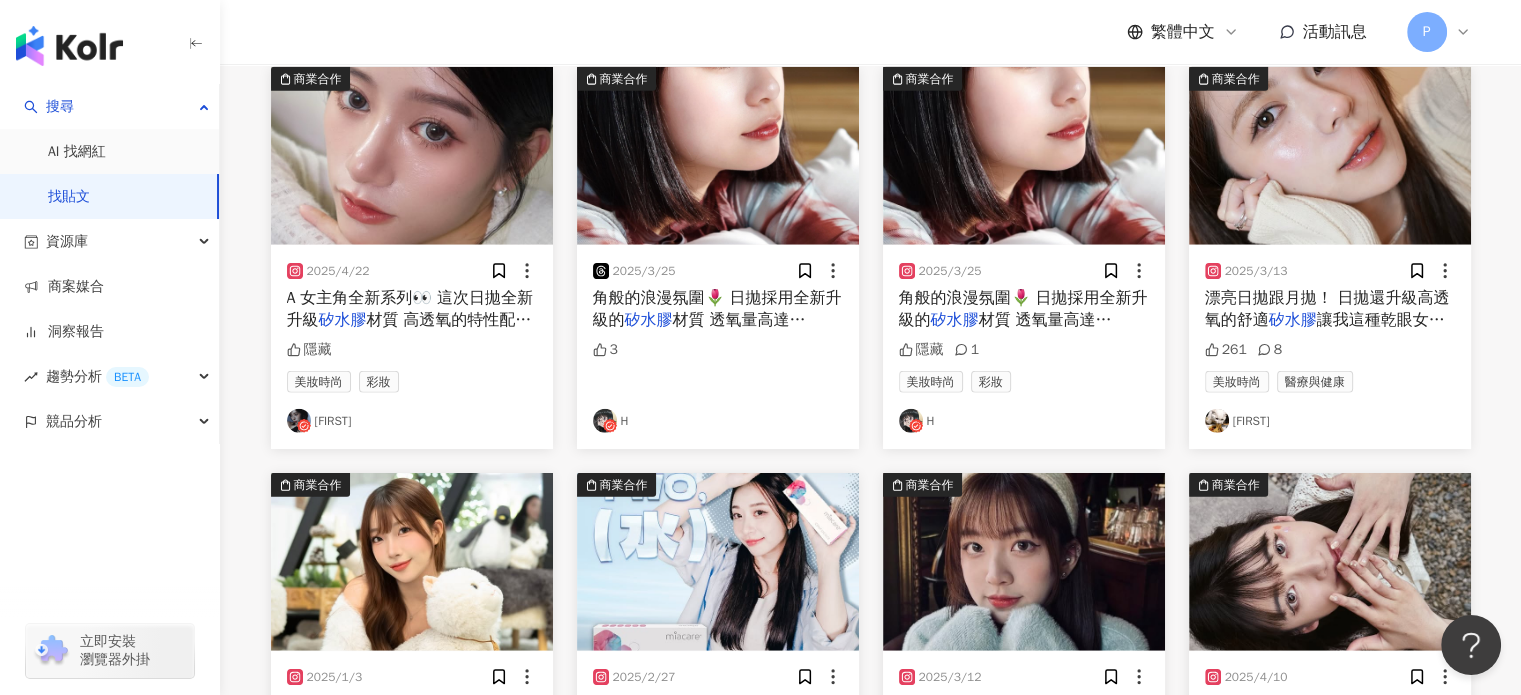 scroll, scrollTop: 0, scrollLeft: 0, axis: both 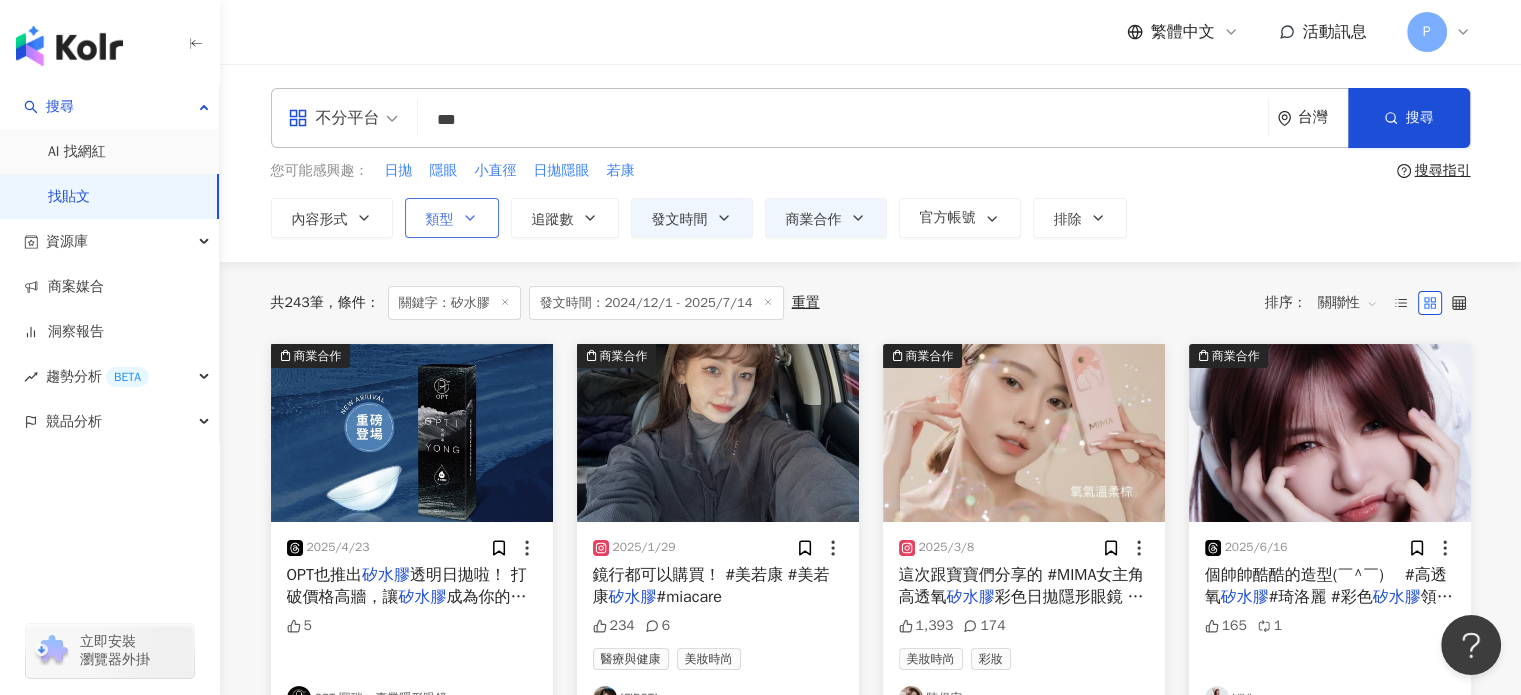 click 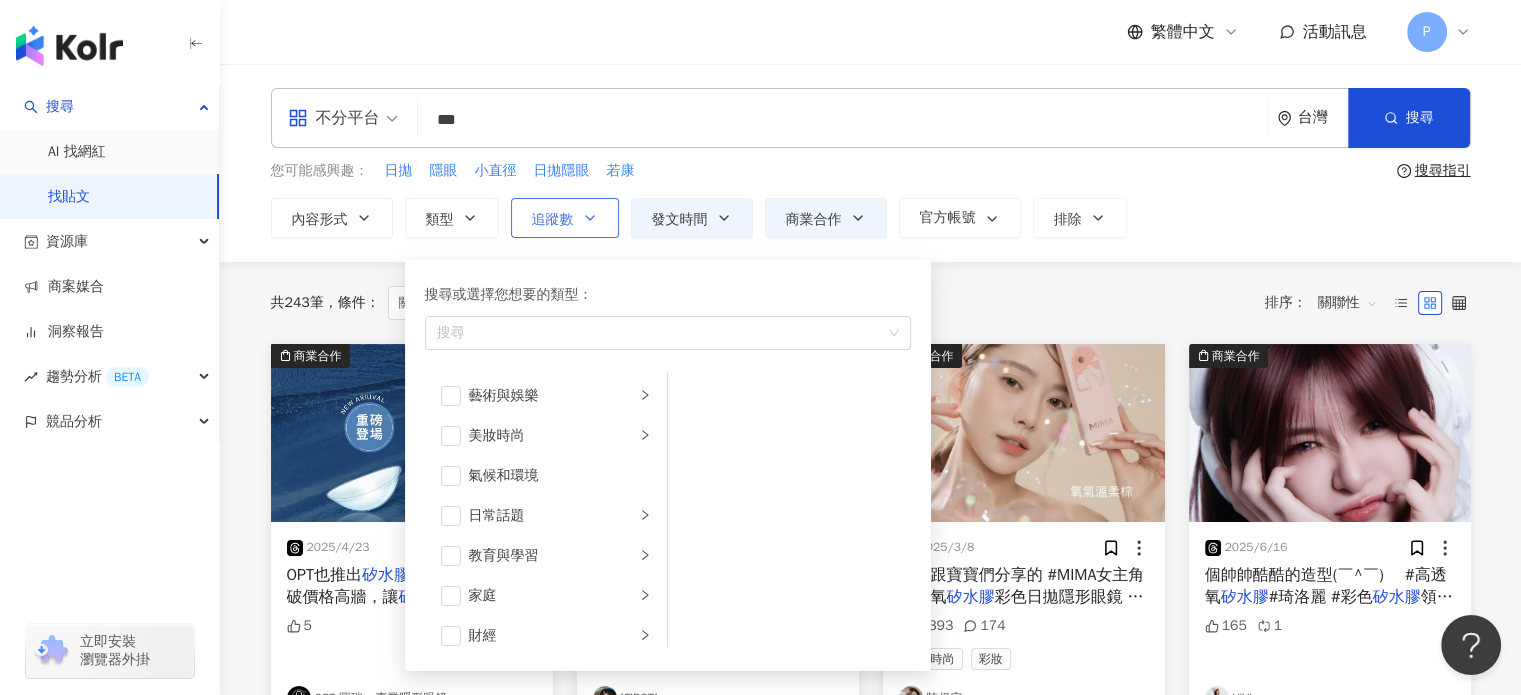 click on "追蹤數" at bounding box center [553, 220] 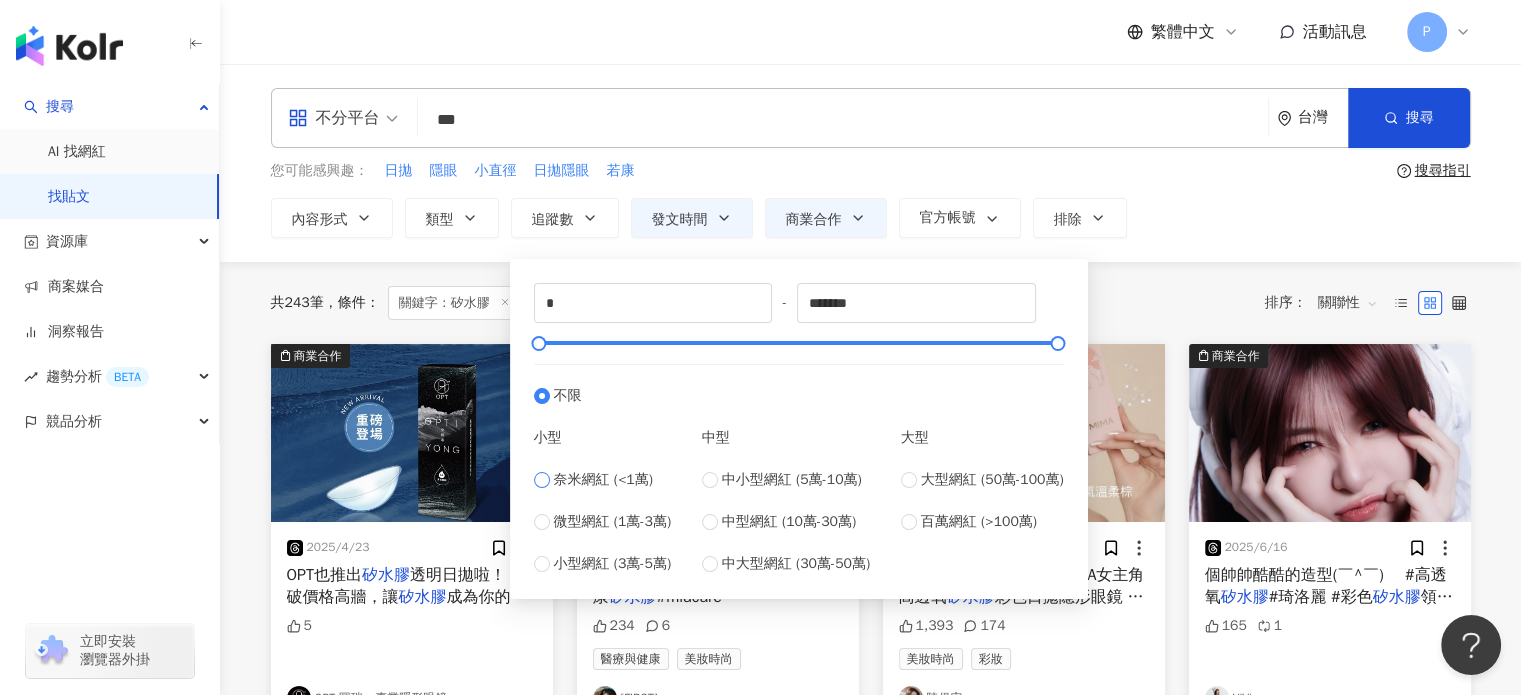 type on "****" 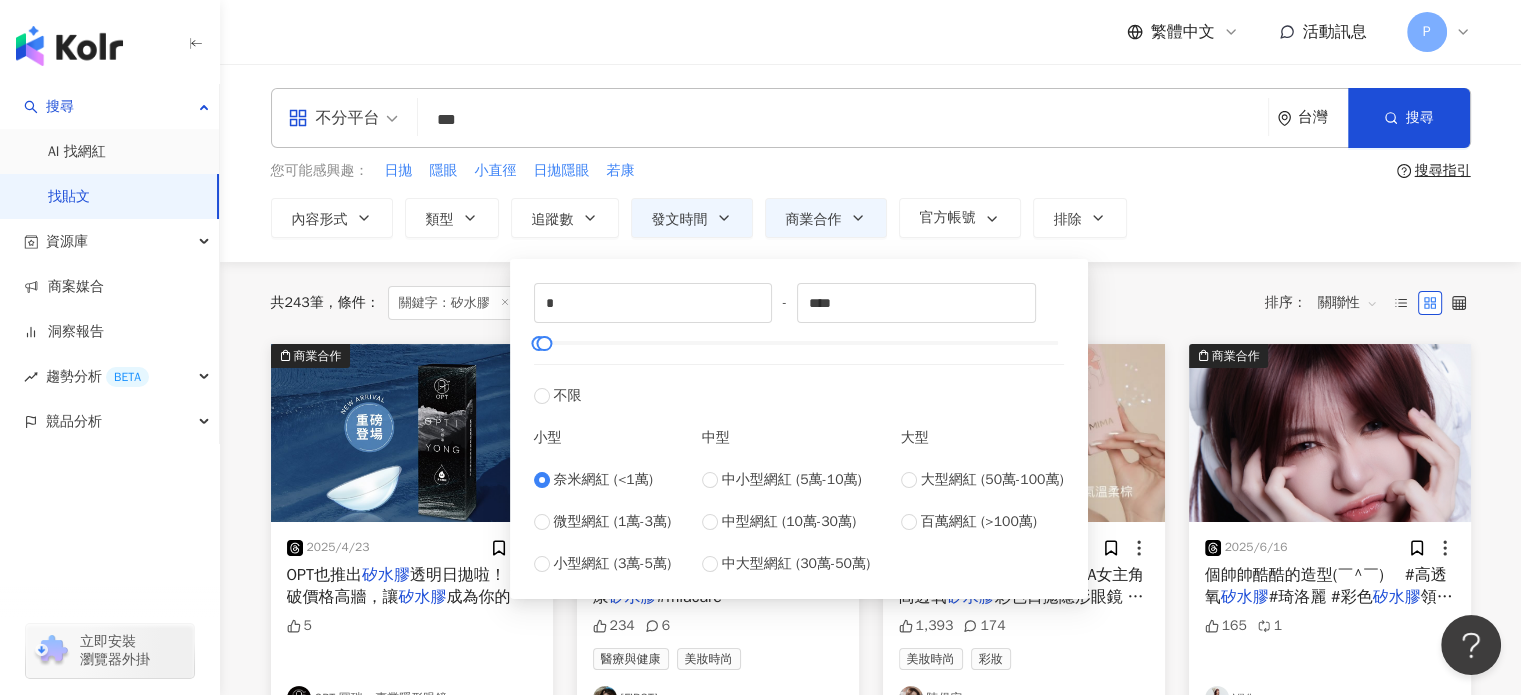 type on "*****" 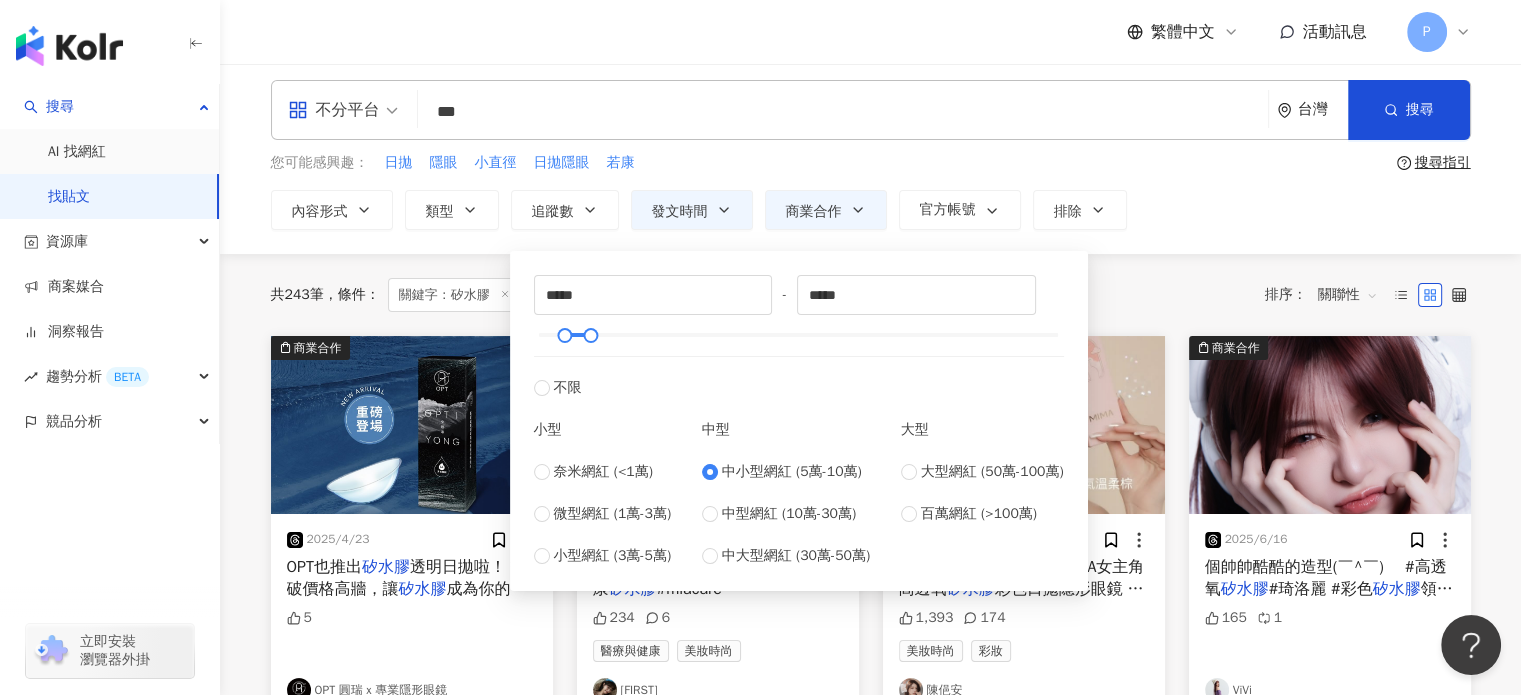 scroll, scrollTop: 0, scrollLeft: 0, axis: both 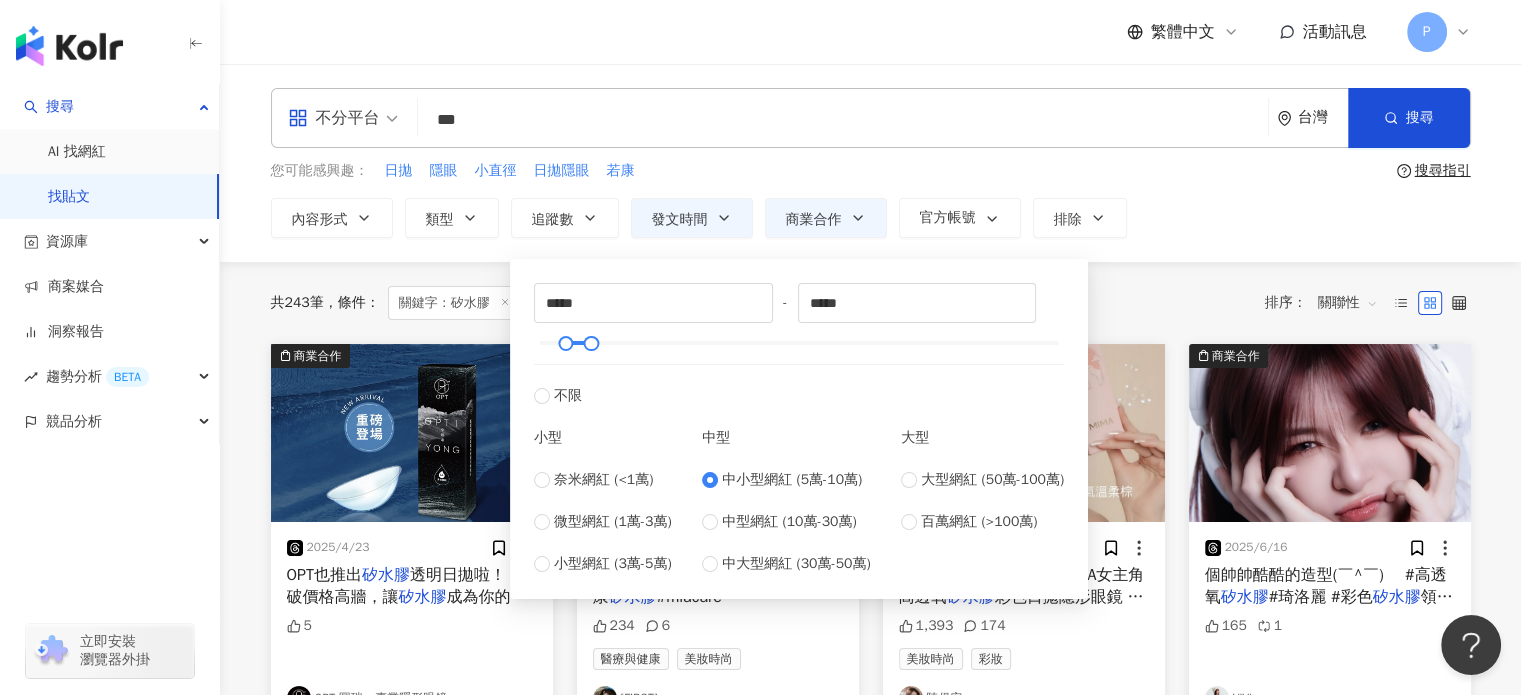 click on "共  243  筆 條件 ： 關鍵字：矽水膠 發文時間：2024/12/1 - 2025/7/14 重置 排序： 關聯性" at bounding box center (871, 303) 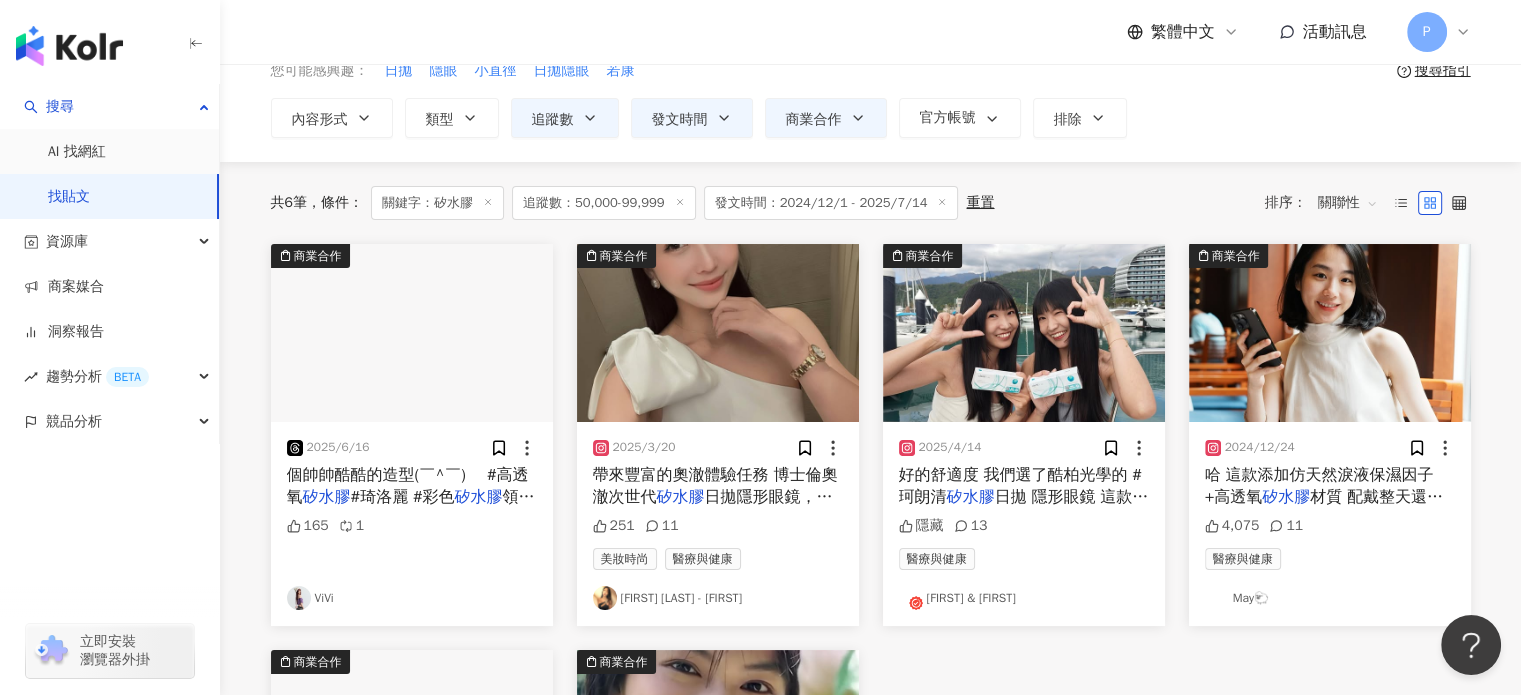 scroll, scrollTop: 200, scrollLeft: 0, axis: vertical 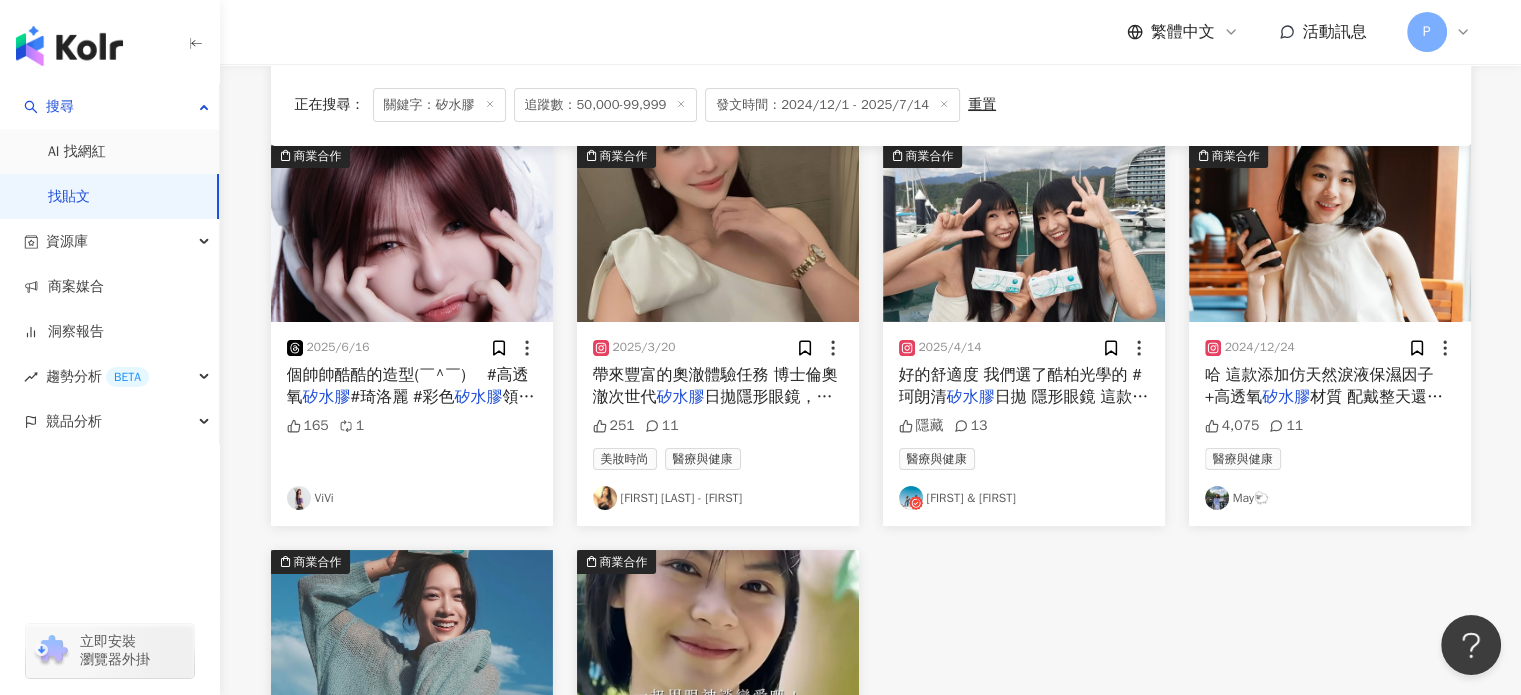 drag, startPoint x: 696, startPoint y: 388, endPoint x: 660, endPoint y: 404, distance: 39.39543 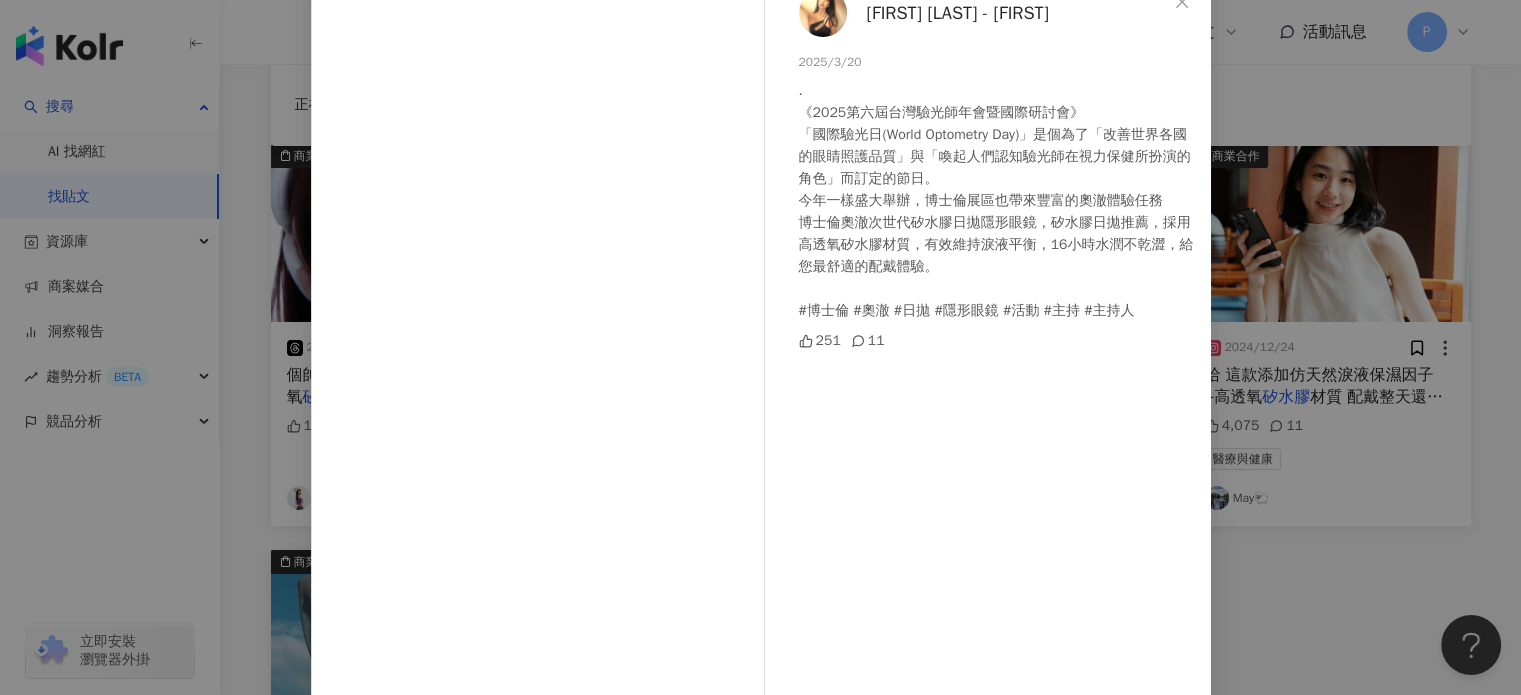scroll, scrollTop: 204, scrollLeft: 0, axis: vertical 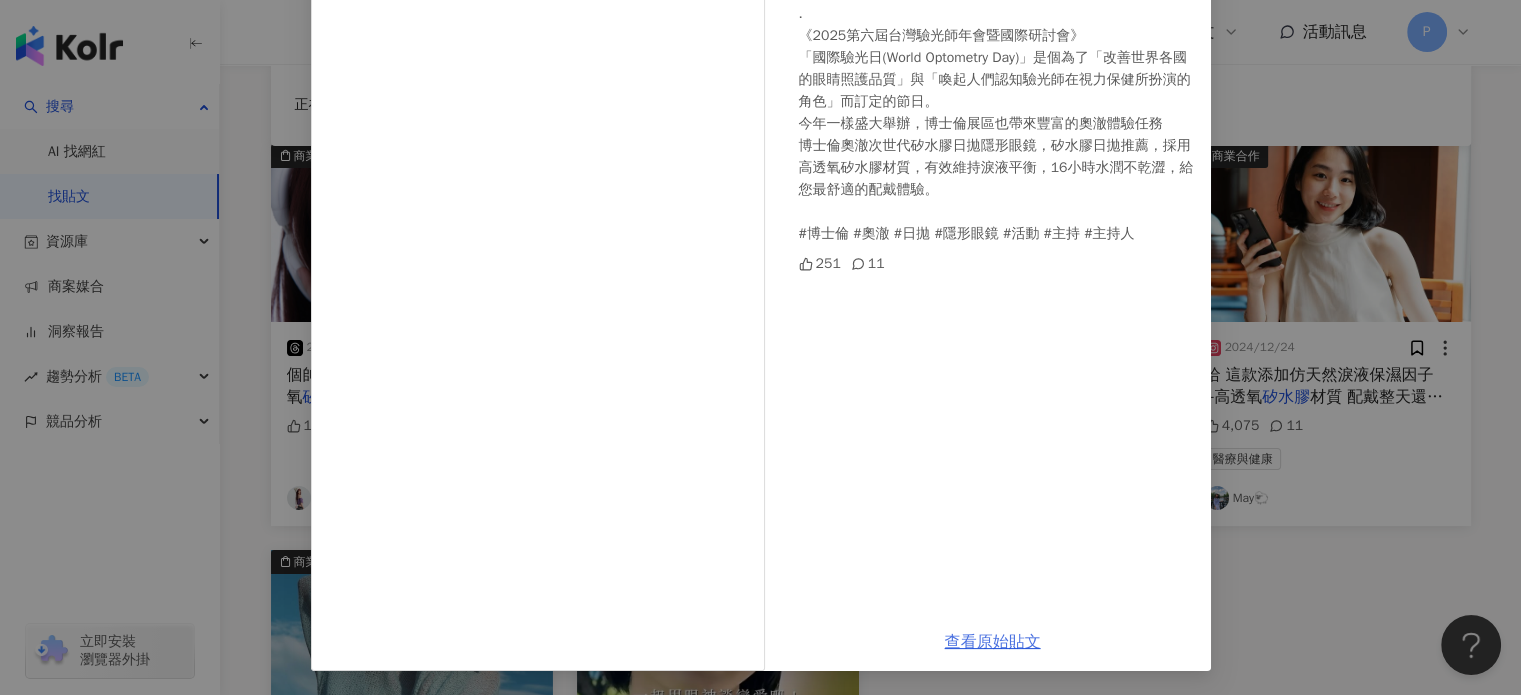 click on "查看原始貼文" at bounding box center [993, 642] 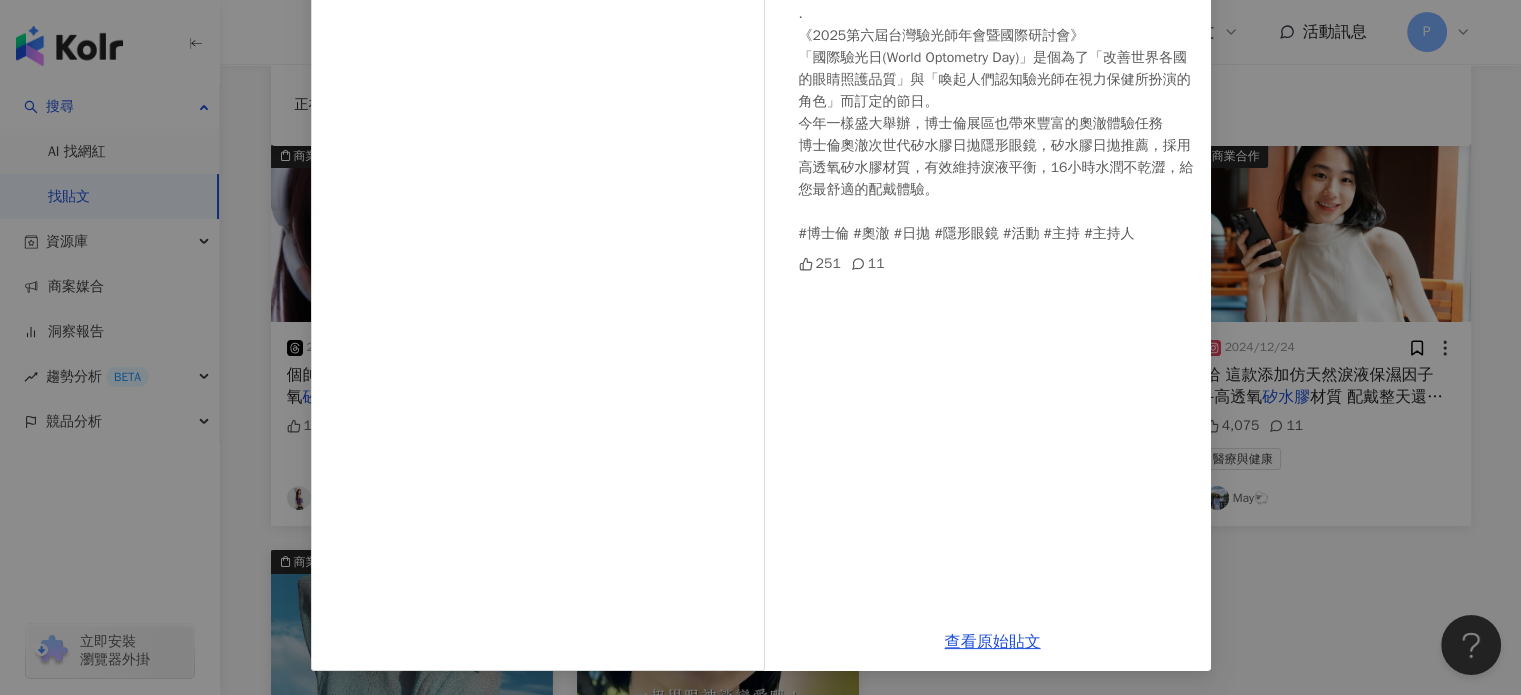 click on "焦糖兒 Laraine - 孟蓁 2025/3/20 .
《2025第六屆台灣驗光師年會暨國際研討會》
「國際驗光日(World Optometry Day)」是個為了「改善世界各國的眼睛照護品質」與「喚起人們認知驗光師在視力保健所扮演的角色」而訂定的節日。
今年一樣盛大舉辦，博士倫展區也帶來豐富的奧澈體驗任務
博士倫奧澈次世代矽水膠日拋隱形眼鏡，矽水膠日拋推薦，採用高透氧矽水膠材質，有效維持淚液平衡，16小時水潤不乾澀，給您最舒適的配戴體驗。
#博士倫 #奧澈 #日拋 #隱形眼鏡 #活動 #主持 #主持人 251 11 查看原始貼文" at bounding box center [760, 347] 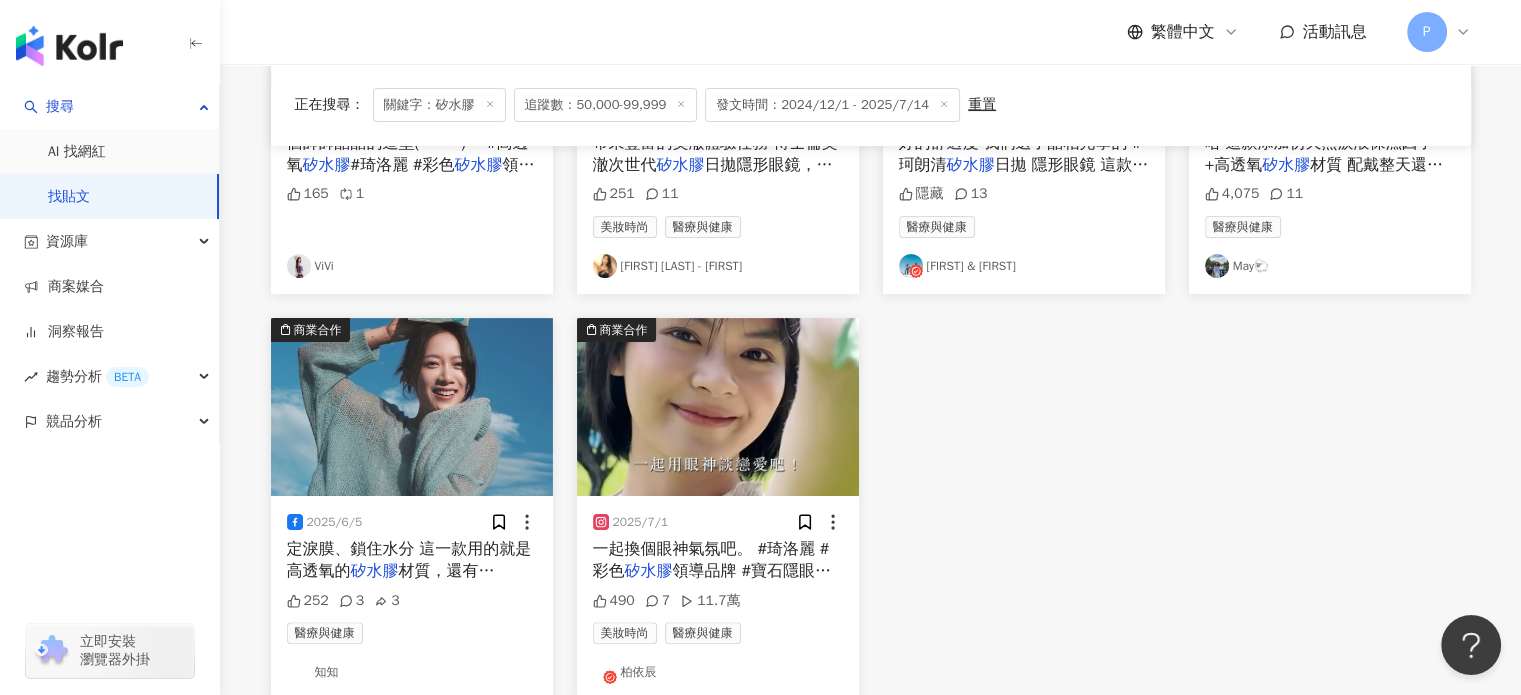 scroll, scrollTop: 200, scrollLeft: 0, axis: vertical 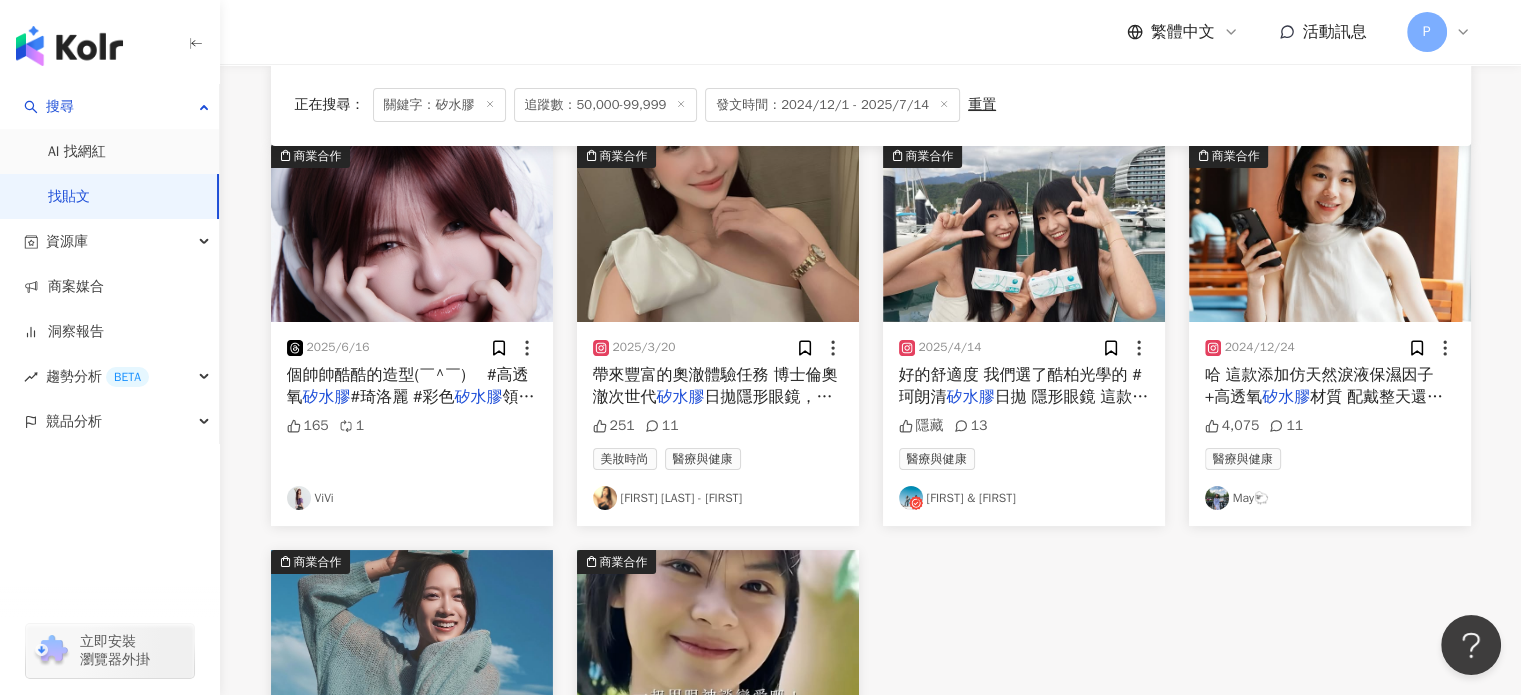 click on "材質
配戴整天還是很水潤都不會乾" at bounding box center [1324, 408] 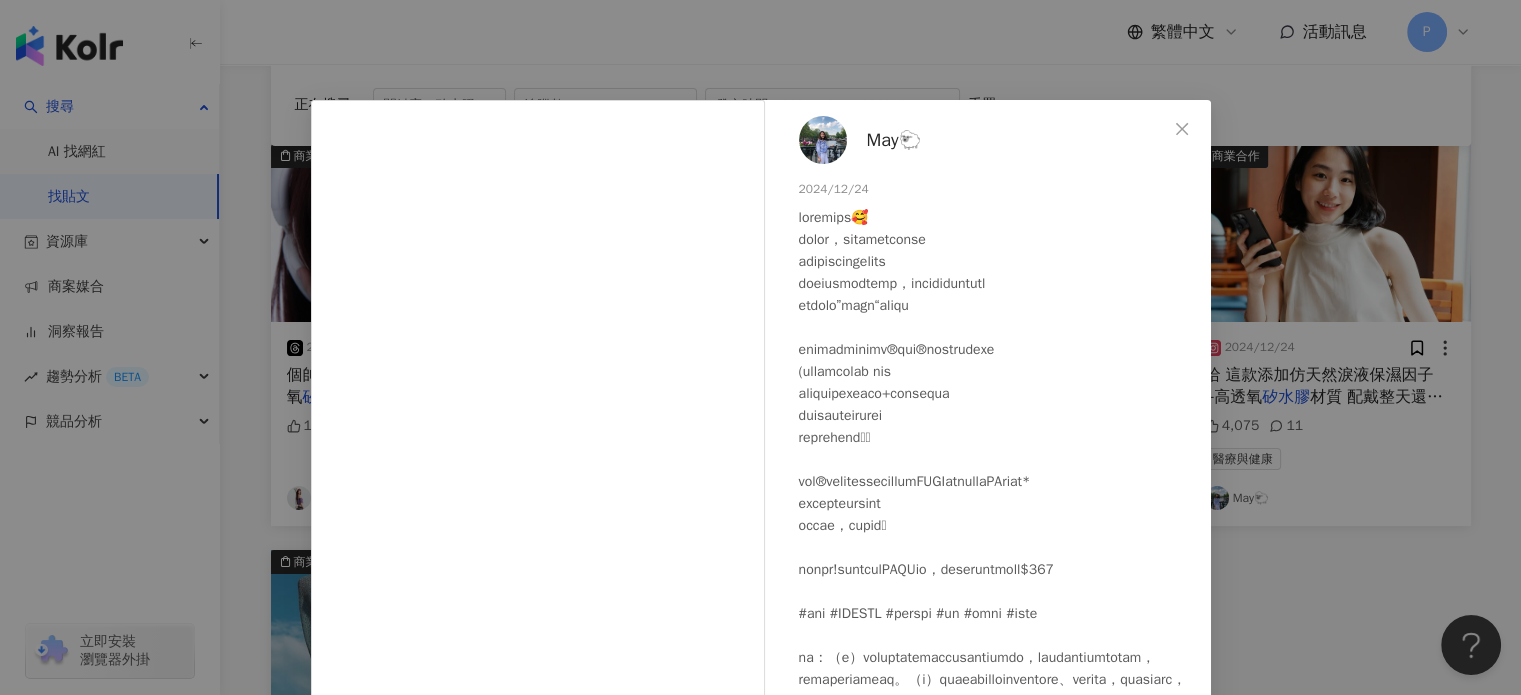 scroll, scrollTop: 123, scrollLeft: 0, axis: vertical 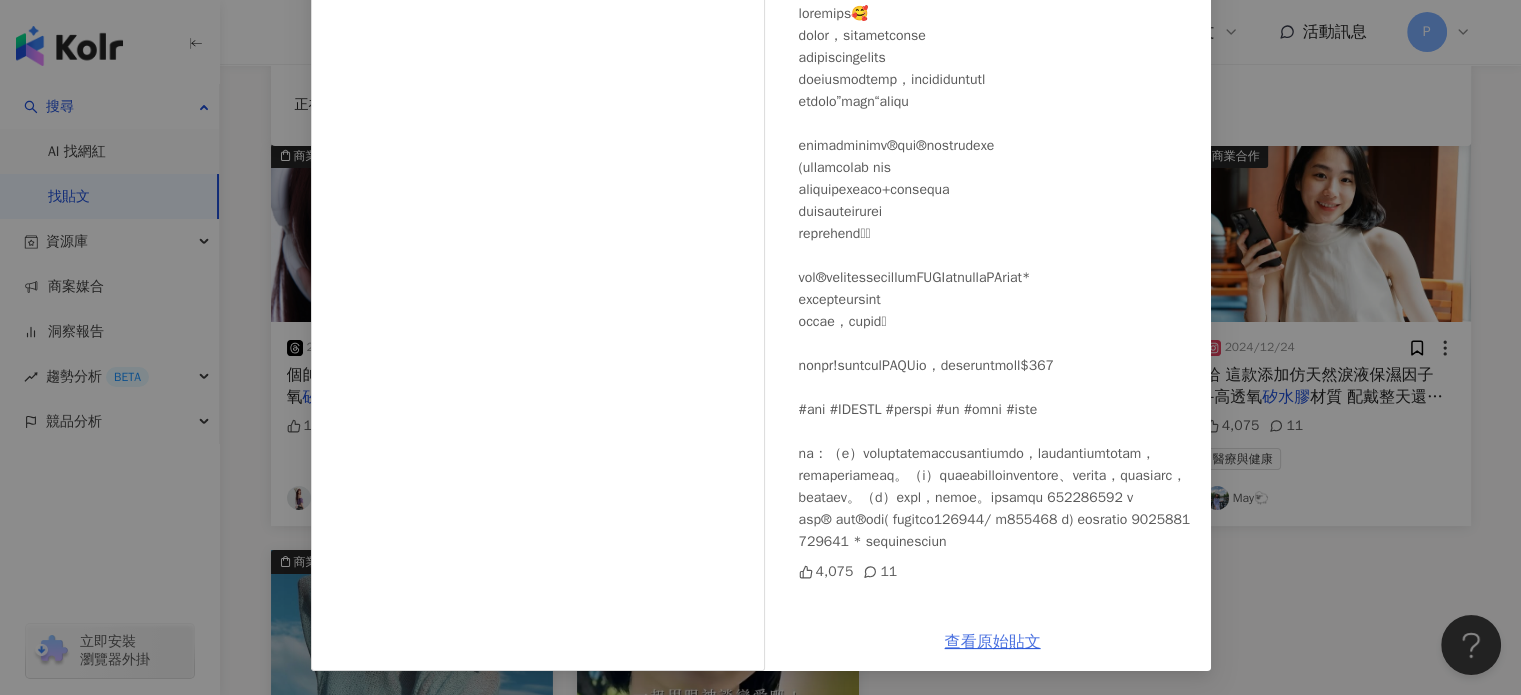 click on "查看原始貼文" at bounding box center [993, 642] 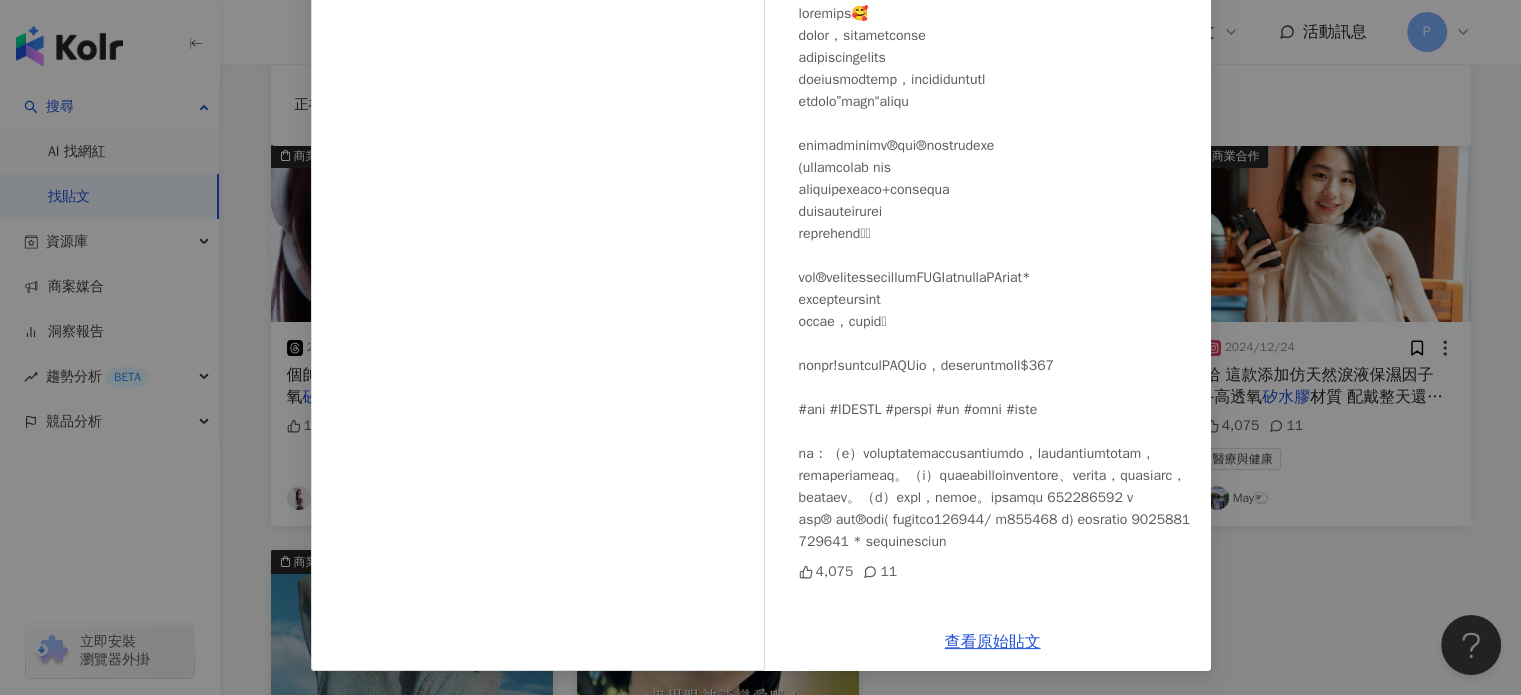 scroll, scrollTop: 0, scrollLeft: 0, axis: both 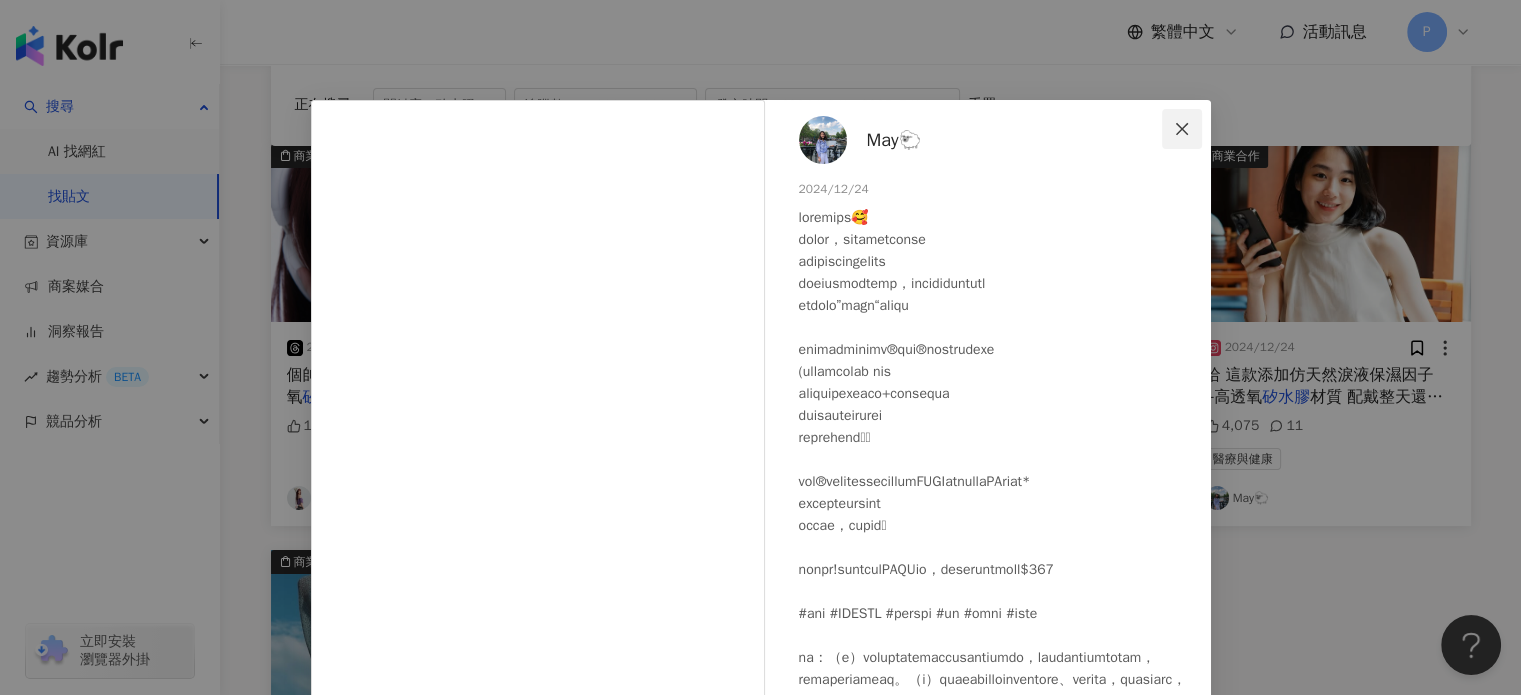 click 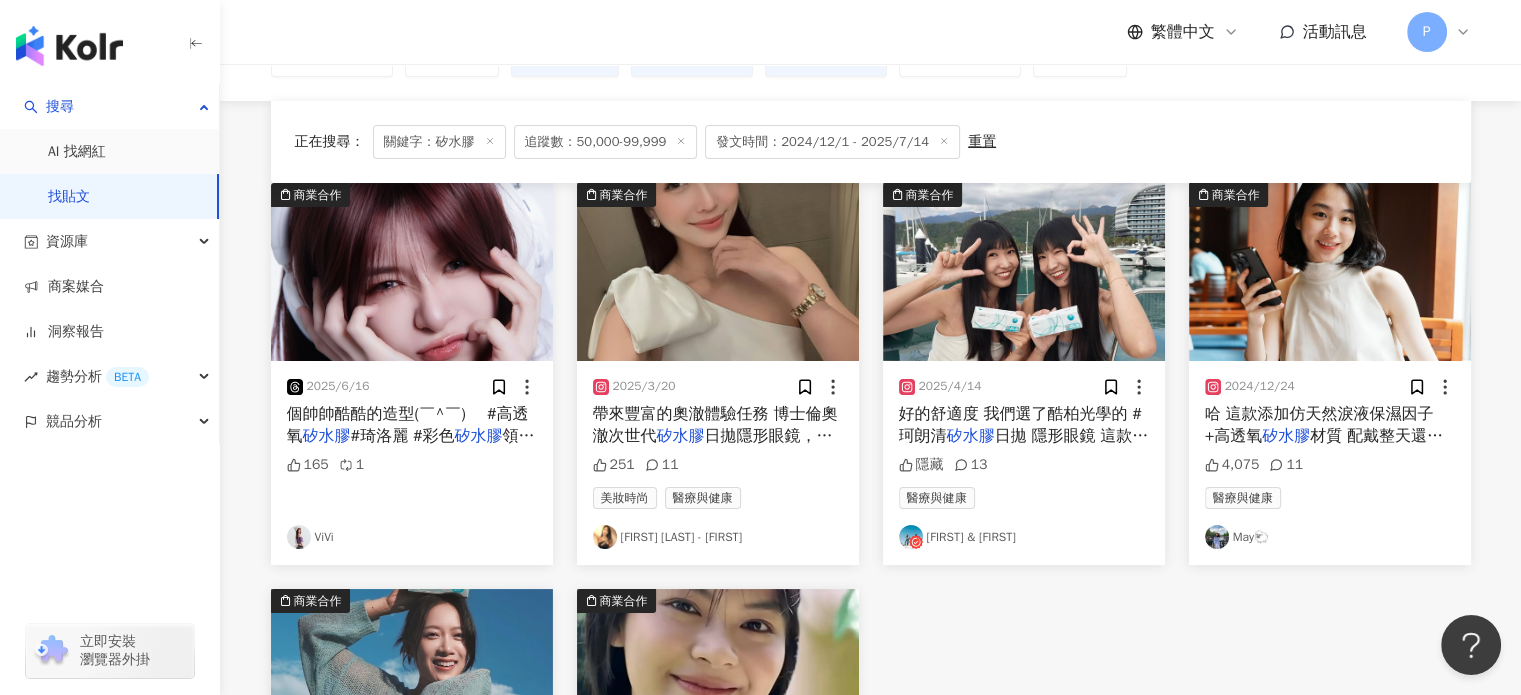 scroll, scrollTop: 0, scrollLeft: 0, axis: both 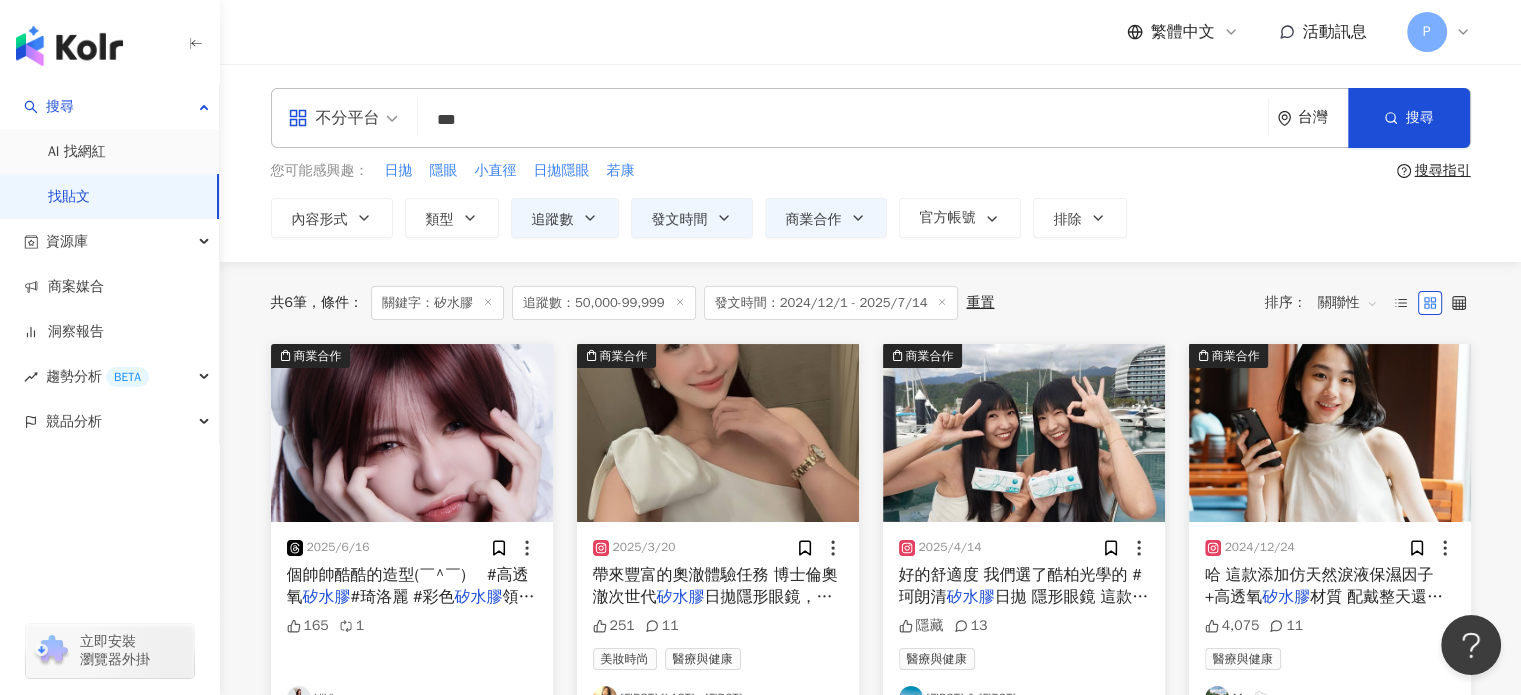 click on "追蹤數：50,000-99,999" at bounding box center (604, 303) 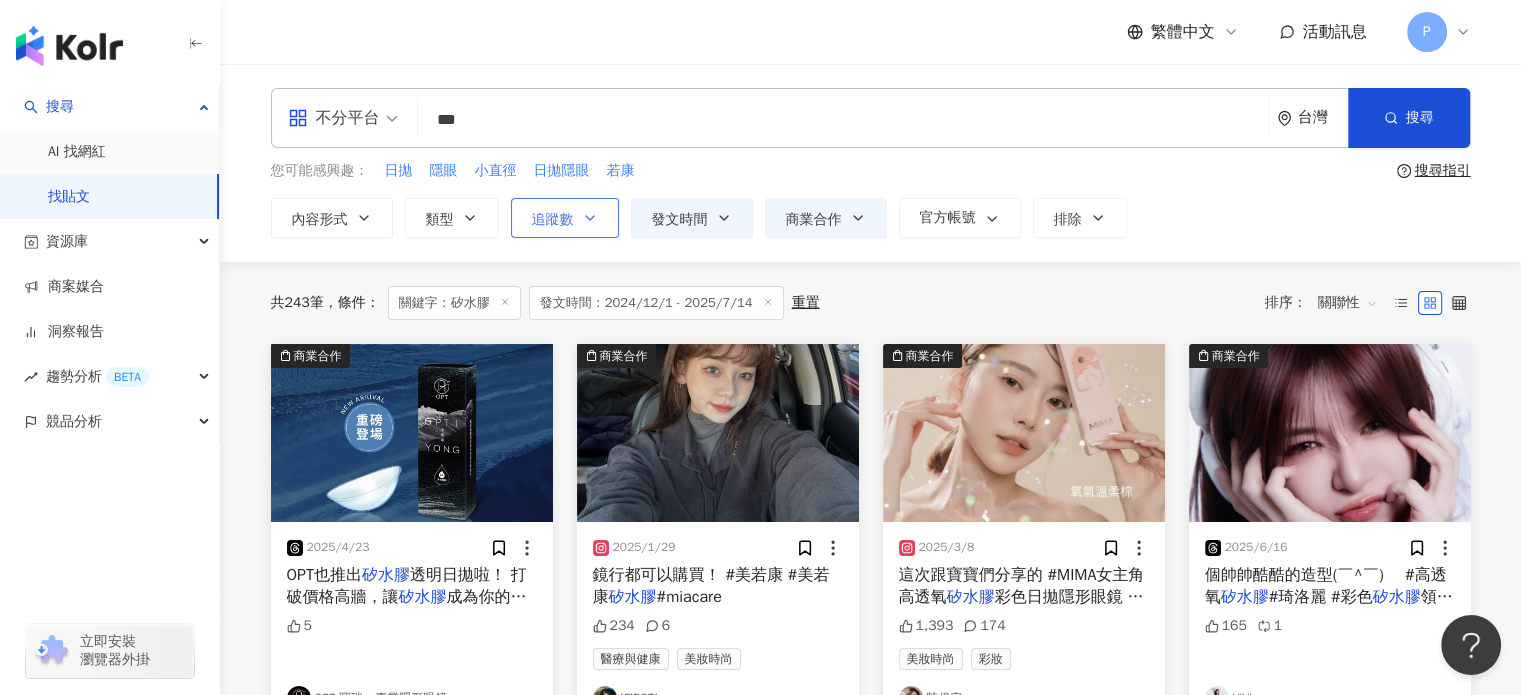click on "追蹤數" at bounding box center (553, 220) 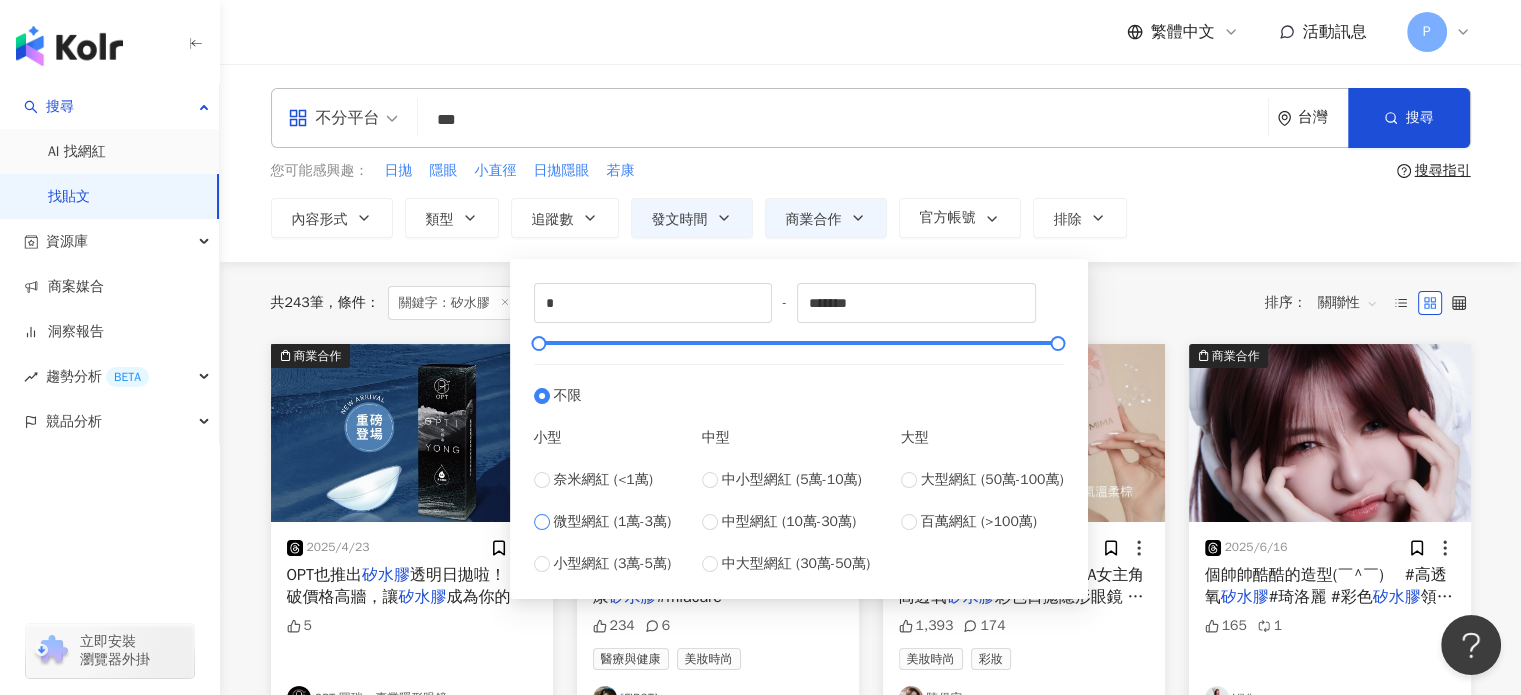 type on "*****" 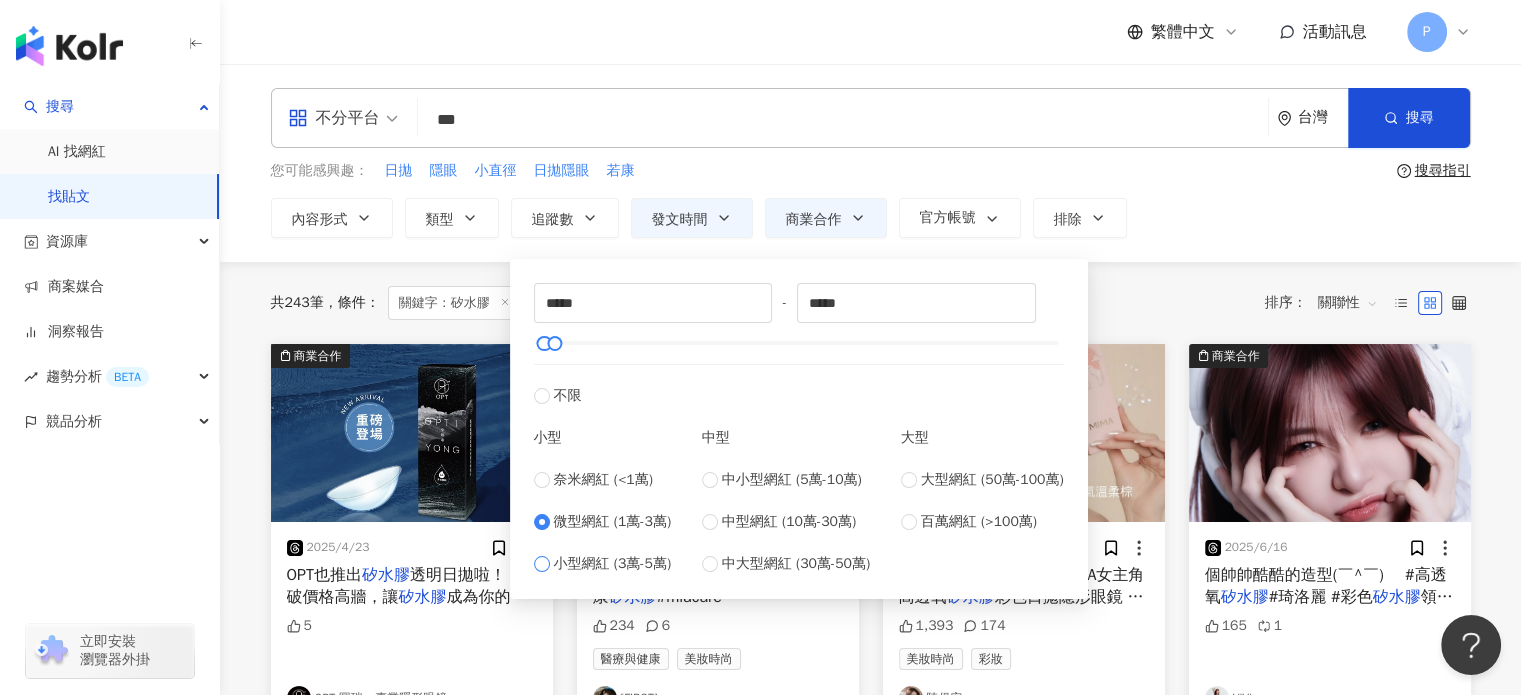 type on "*****" 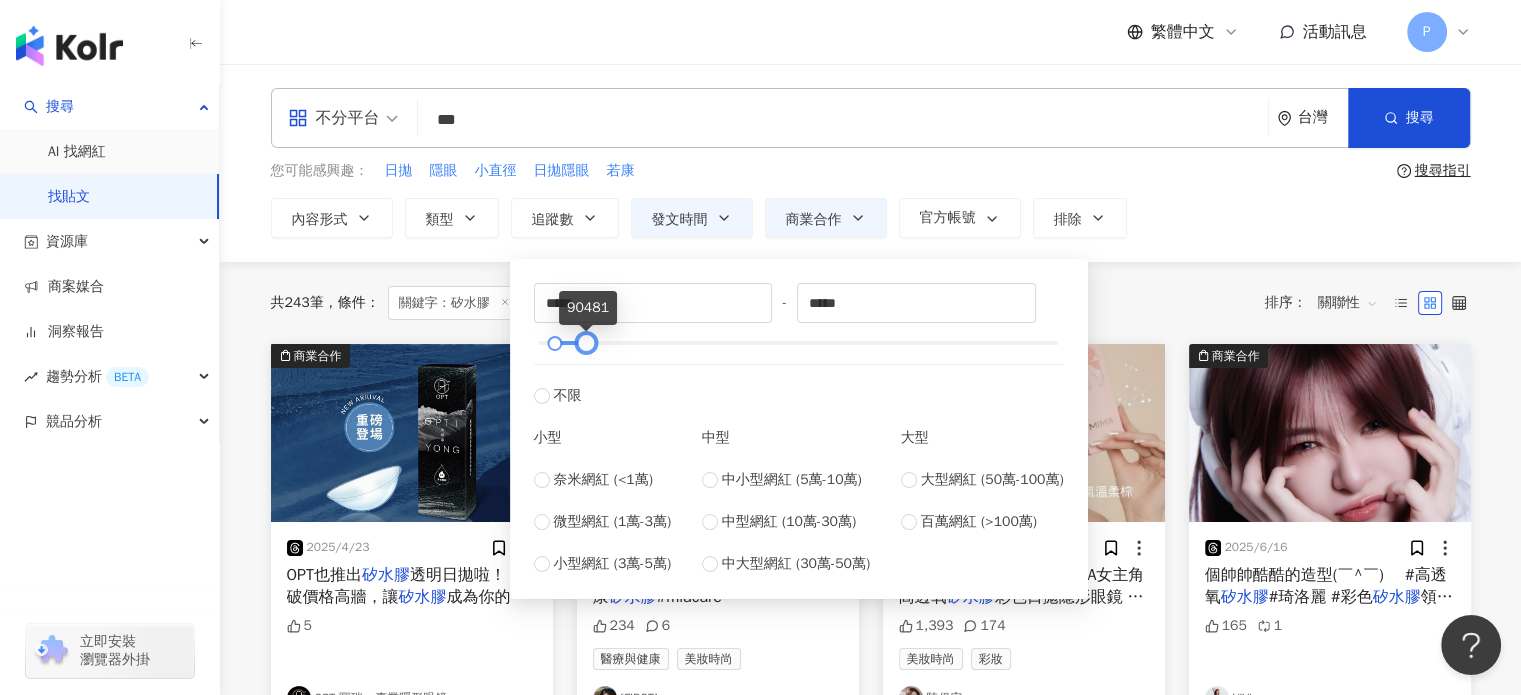type on "*****" 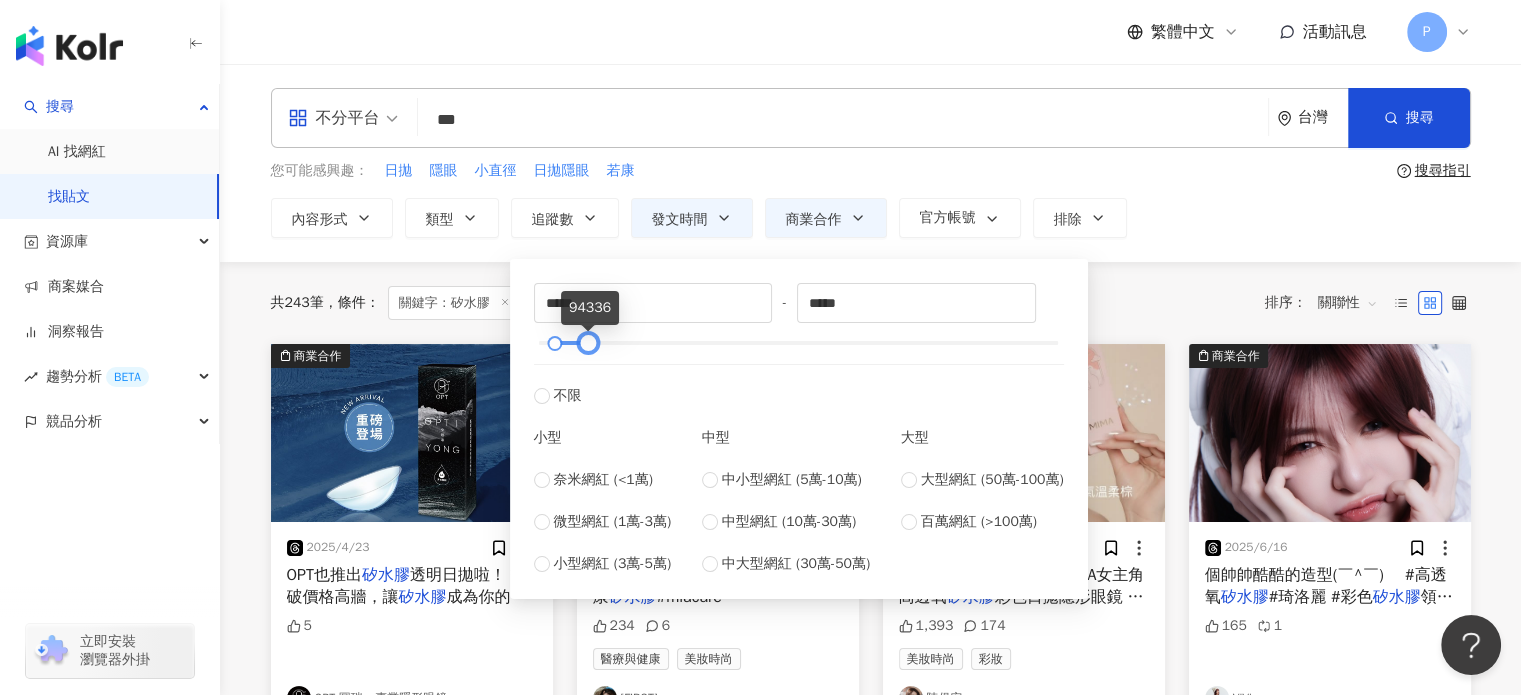drag, startPoint x: 564, startPoint y: 344, endPoint x: 587, endPoint y: 344, distance: 23 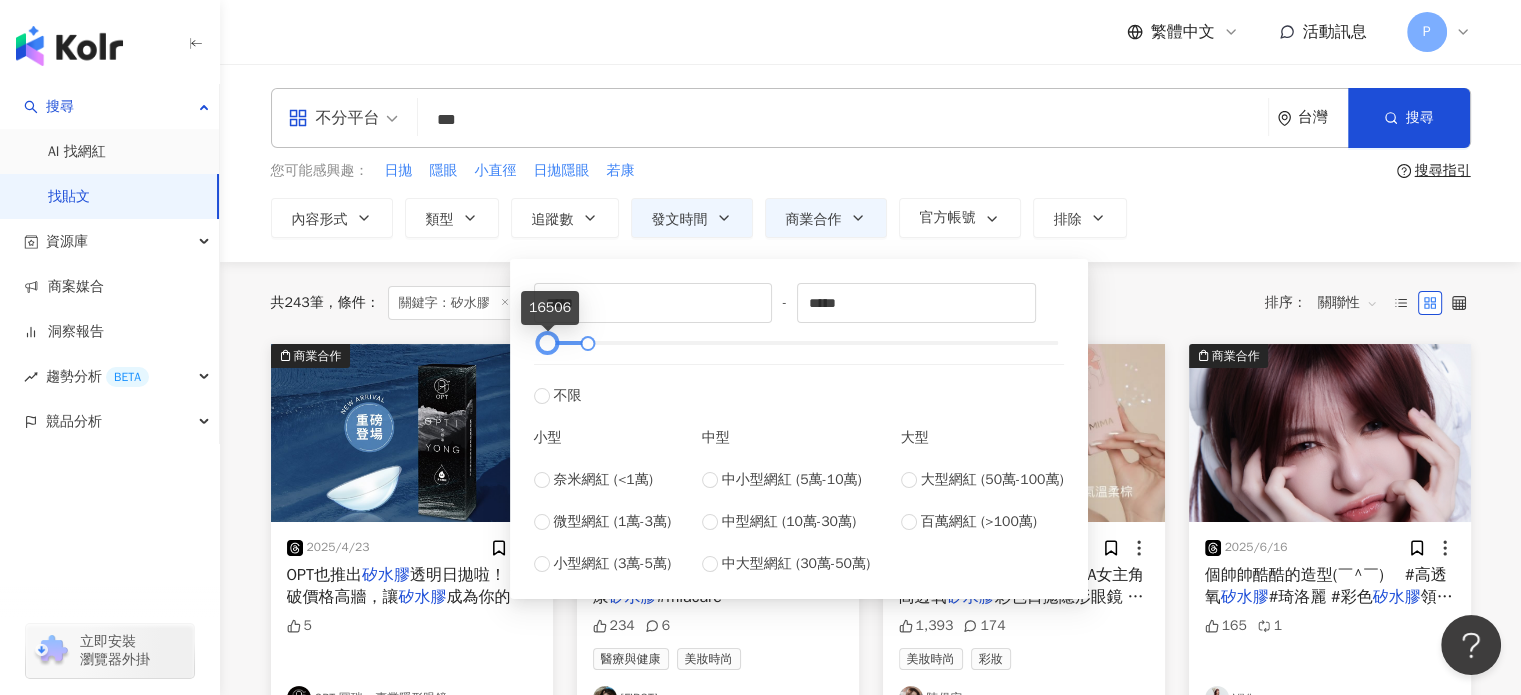 type on "*****" 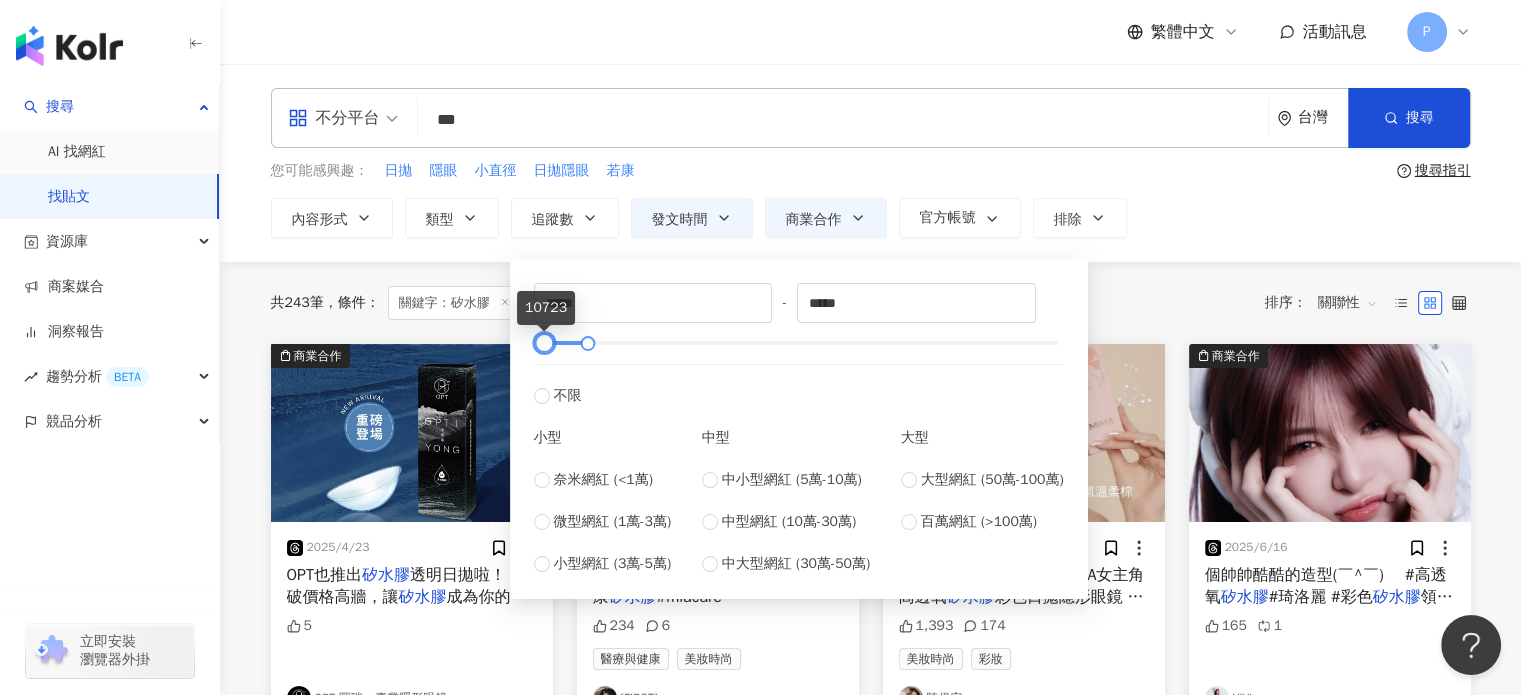click at bounding box center [544, 343] 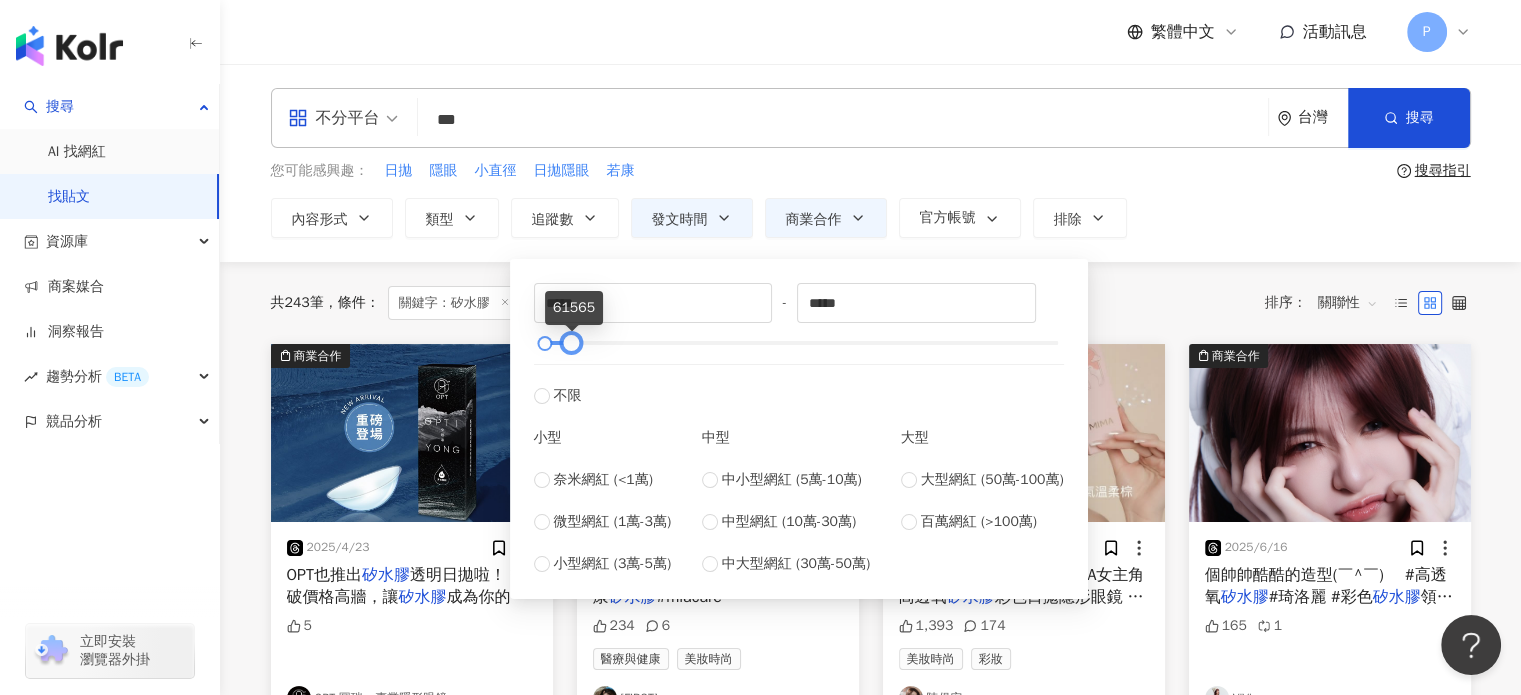 type on "*****" 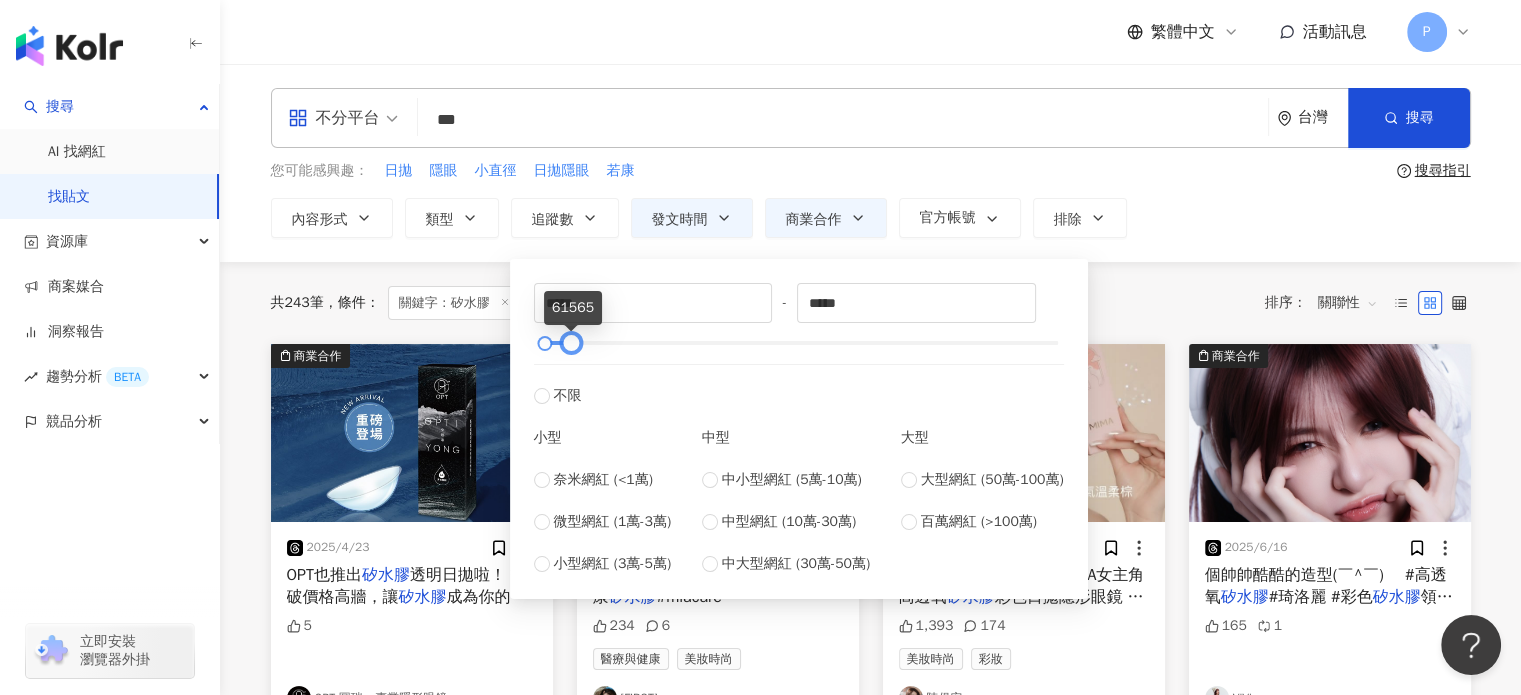 drag, startPoint x: 584, startPoint y: 342, endPoint x: 567, endPoint y: 342, distance: 17 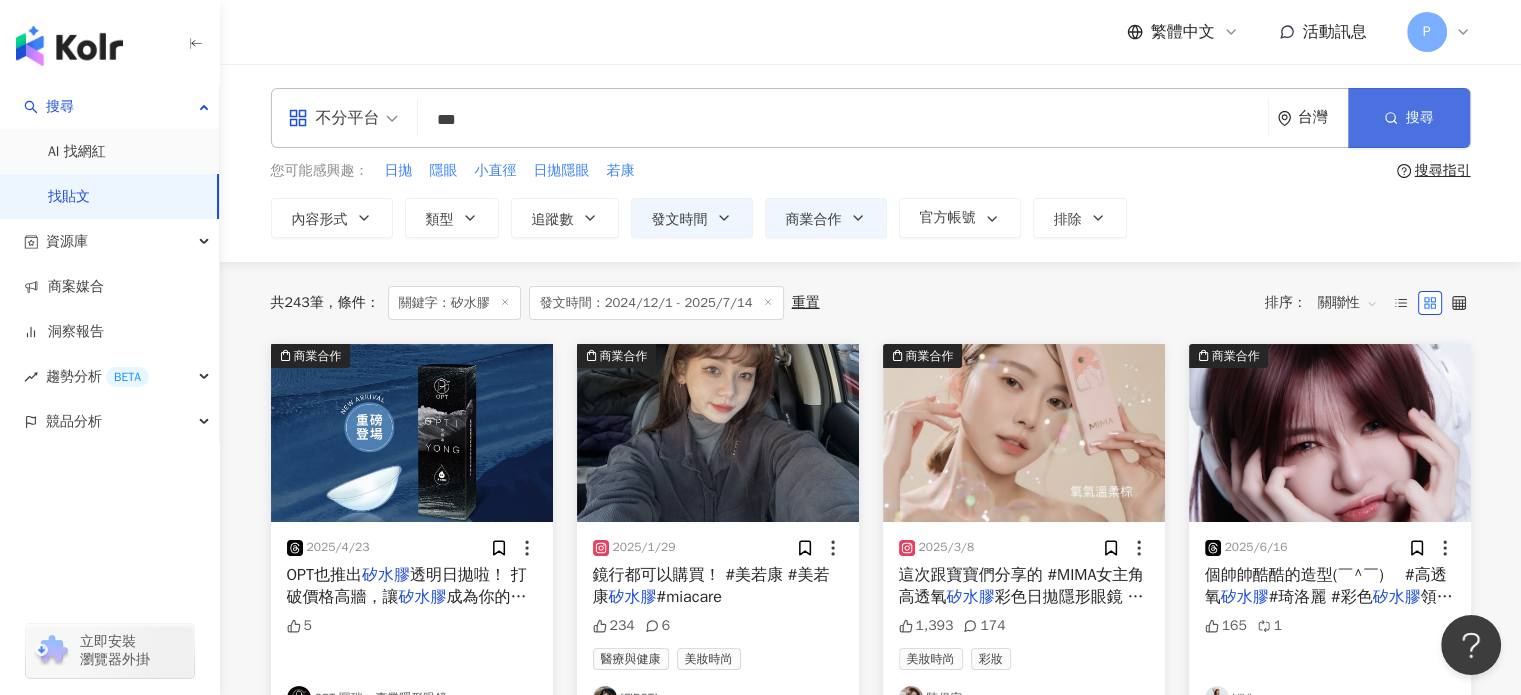 click on "搜尋" at bounding box center [1420, 118] 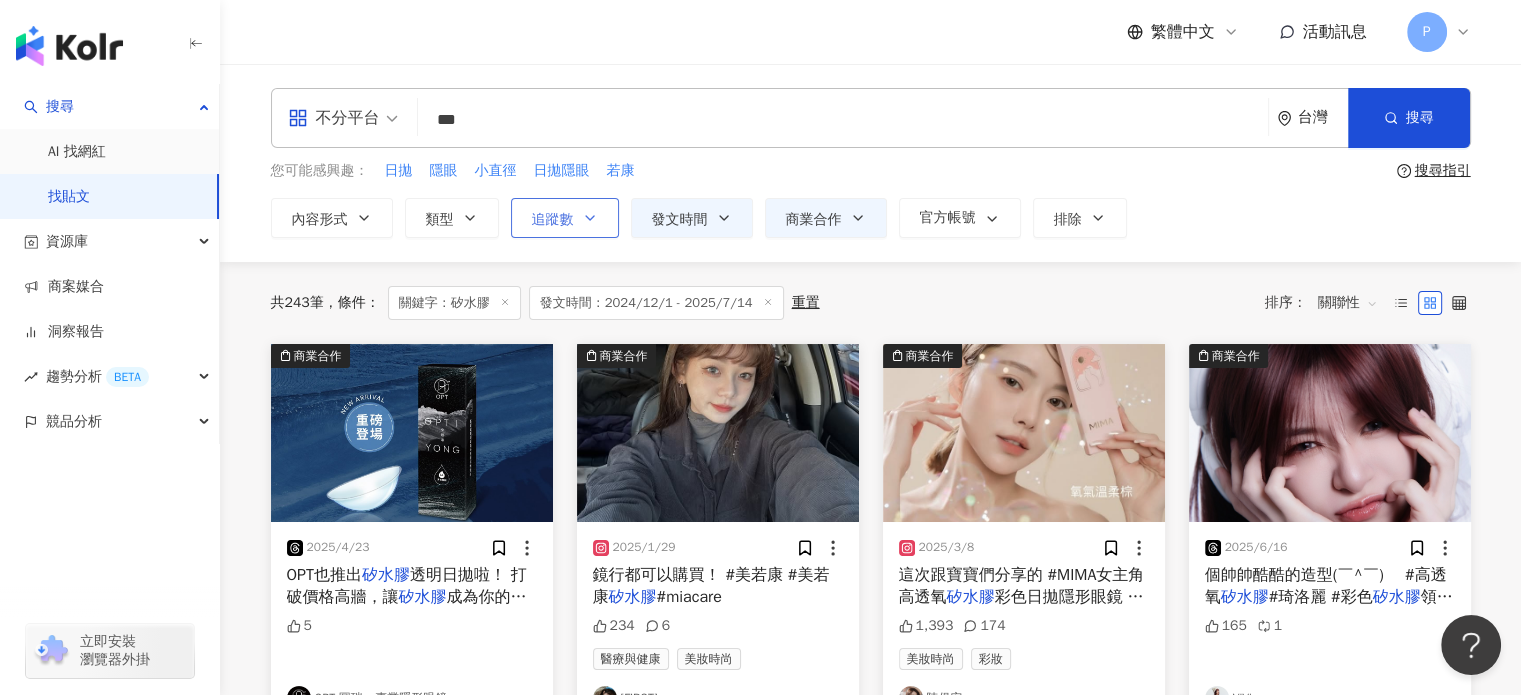 click on "追蹤數" at bounding box center [565, 218] 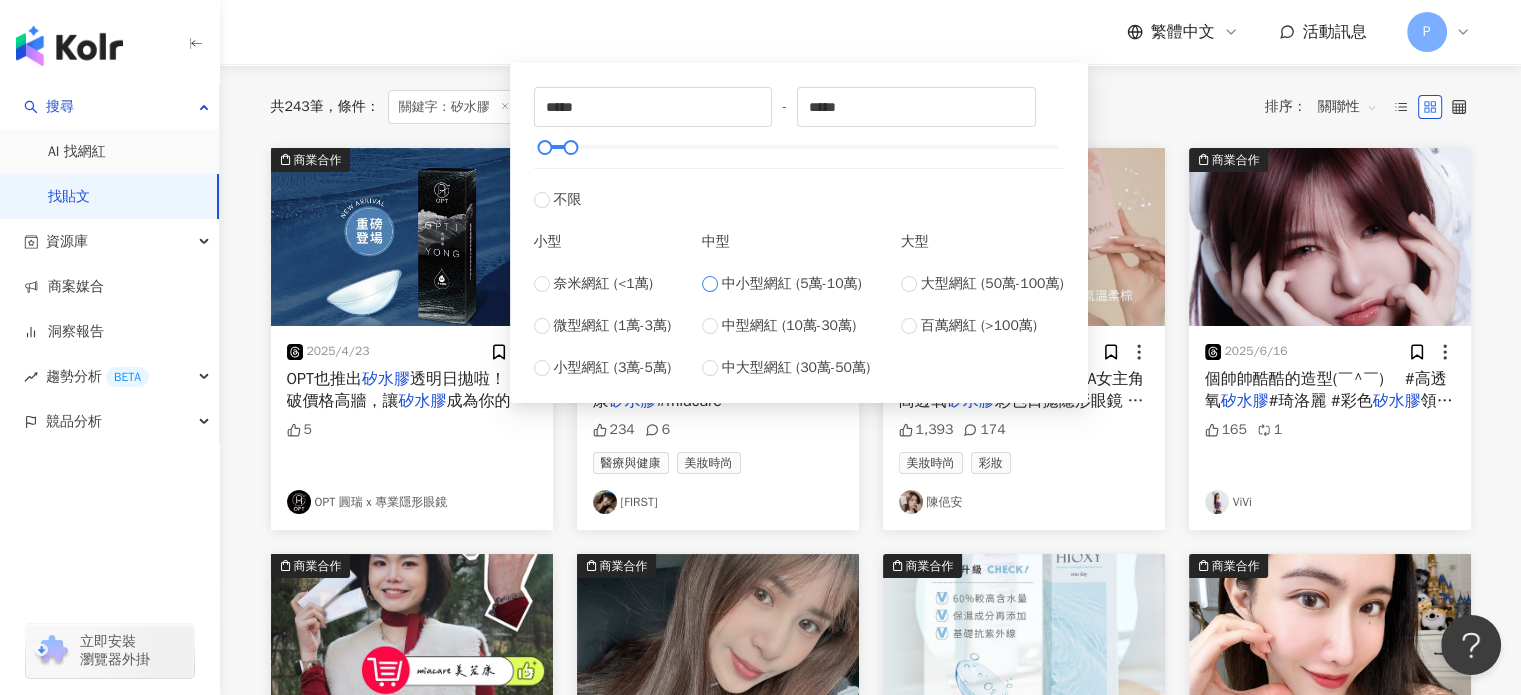 scroll, scrollTop: 0, scrollLeft: 0, axis: both 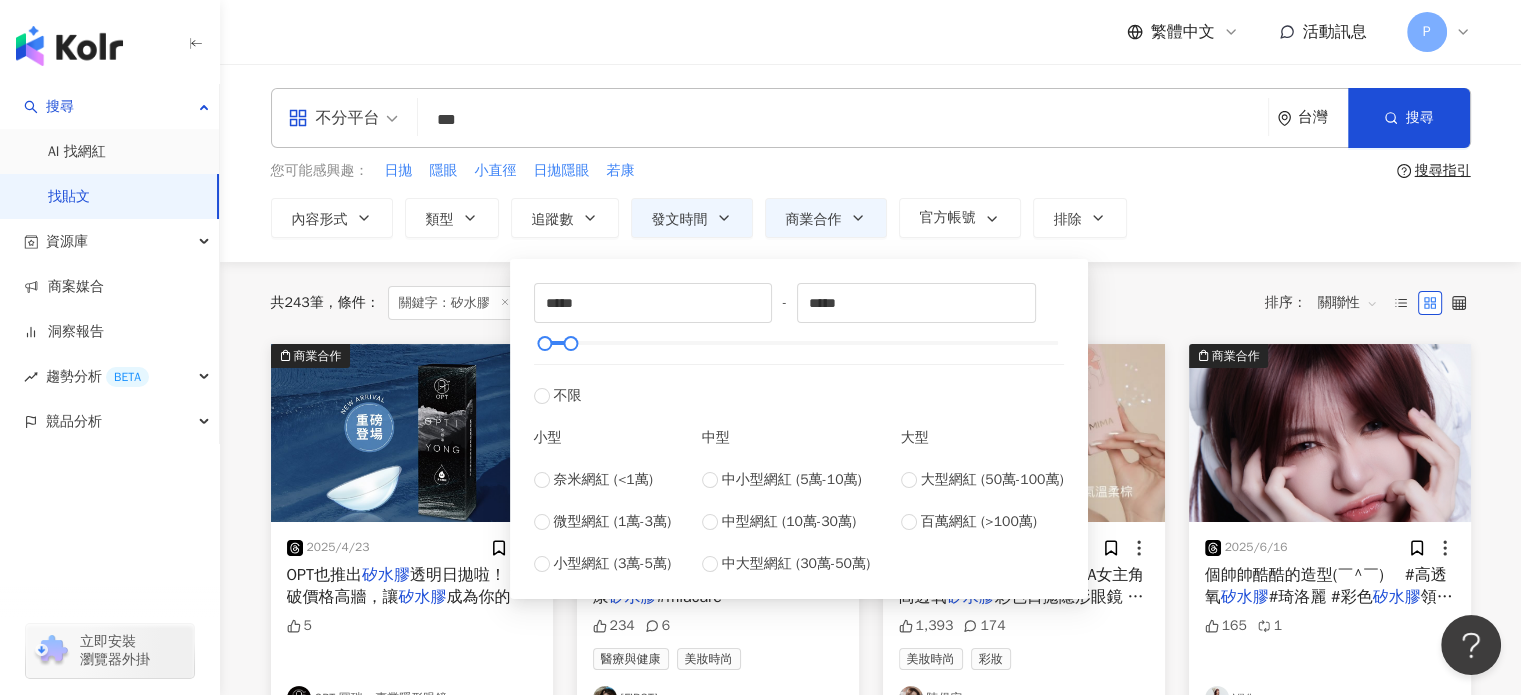 click on "共  243  筆 條件 ： 關鍵字：矽水膠 發文時間：2024/12/1 - 2025/7/14 重置 排序： 關聯性" at bounding box center (871, 303) 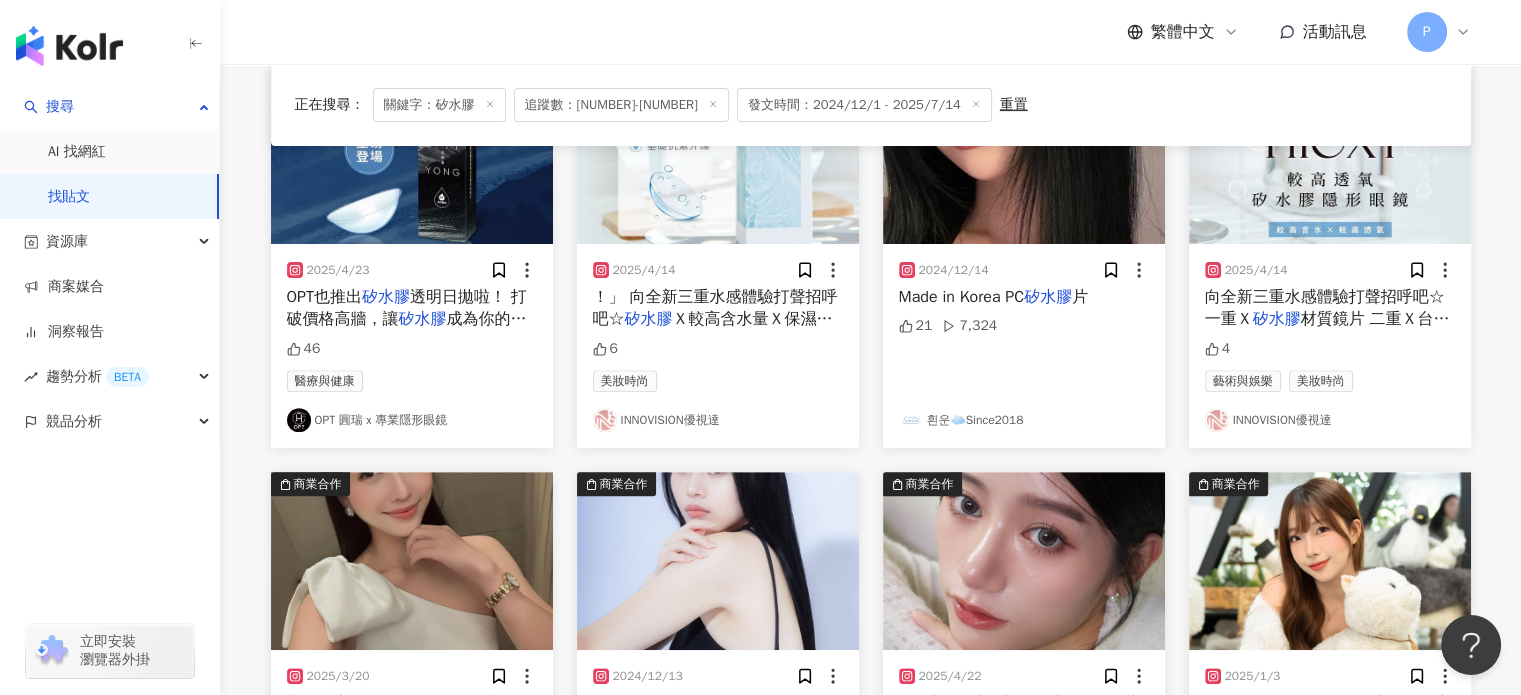 scroll, scrollTop: 1000, scrollLeft: 0, axis: vertical 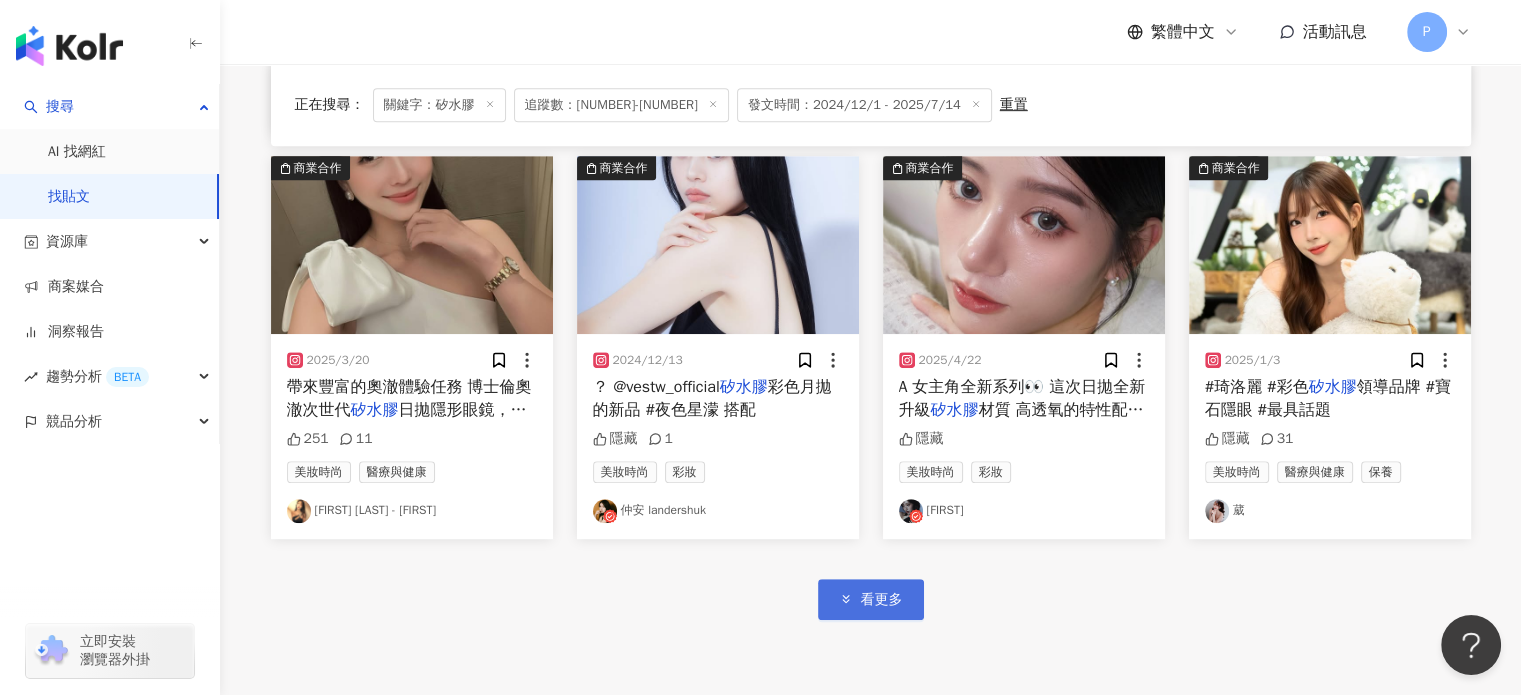 click on "看更多" at bounding box center [871, 599] 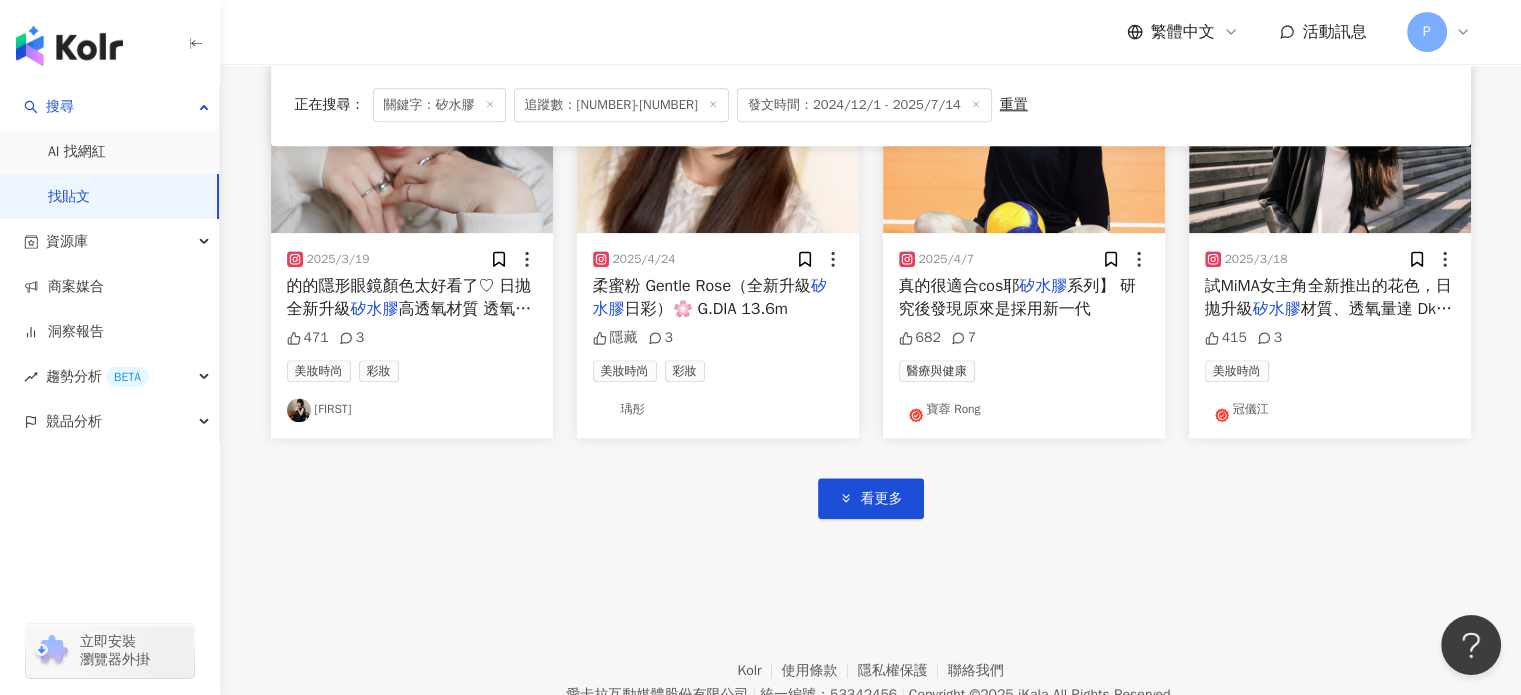 scroll, scrollTop: 2200, scrollLeft: 0, axis: vertical 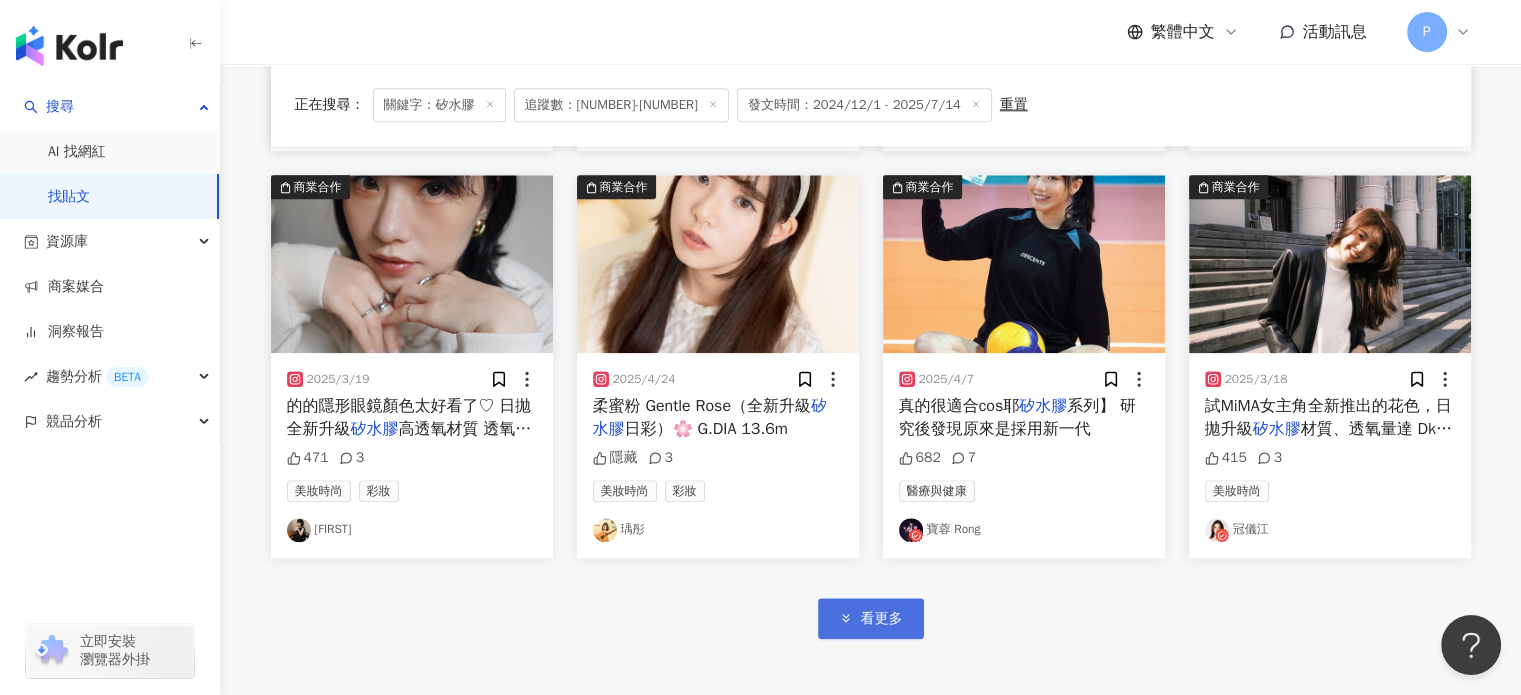 click on "看更多" at bounding box center (871, 618) 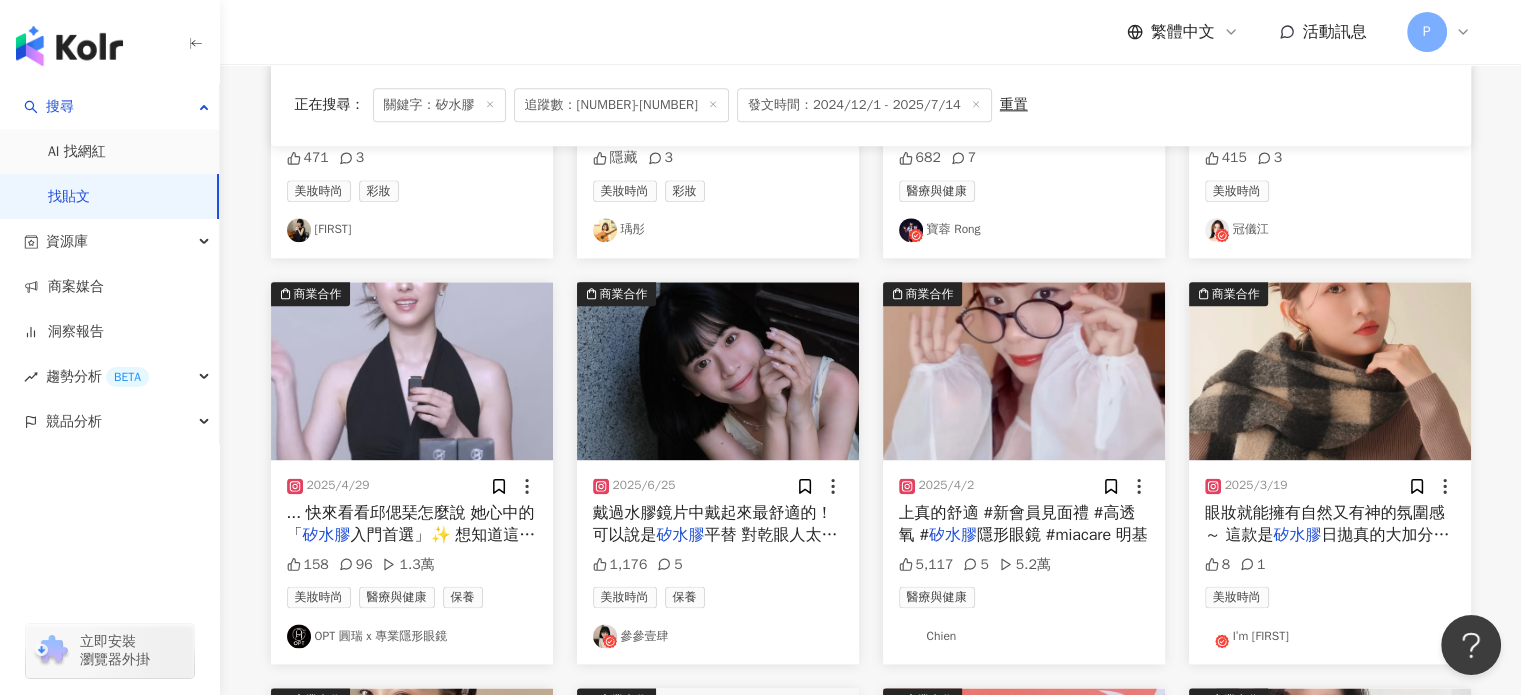 scroll, scrollTop: 2600, scrollLeft: 0, axis: vertical 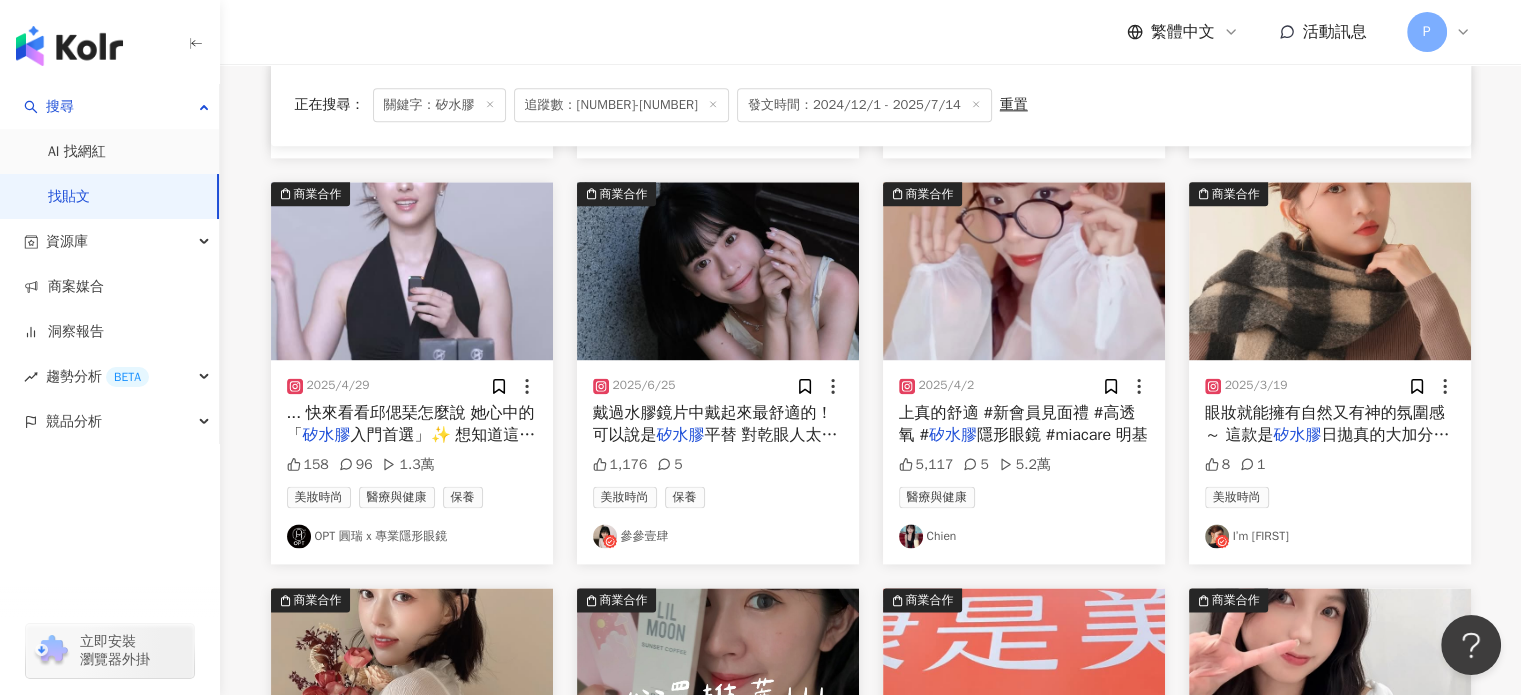 drag, startPoint x: 750, startPoint y: 417, endPoint x: 687, endPoint y: 419, distance: 63.03174 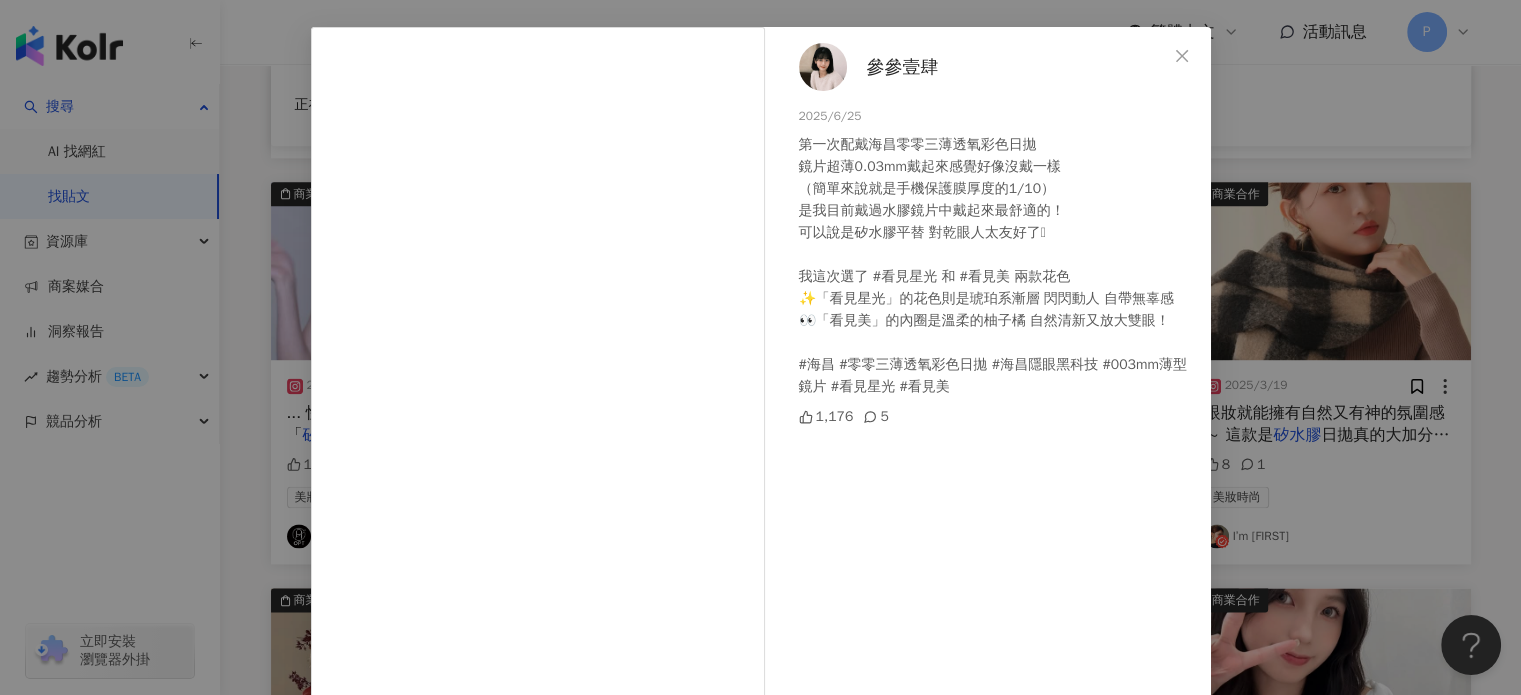scroll, scrollTop: 0, scrollLeft: 0, axis: both 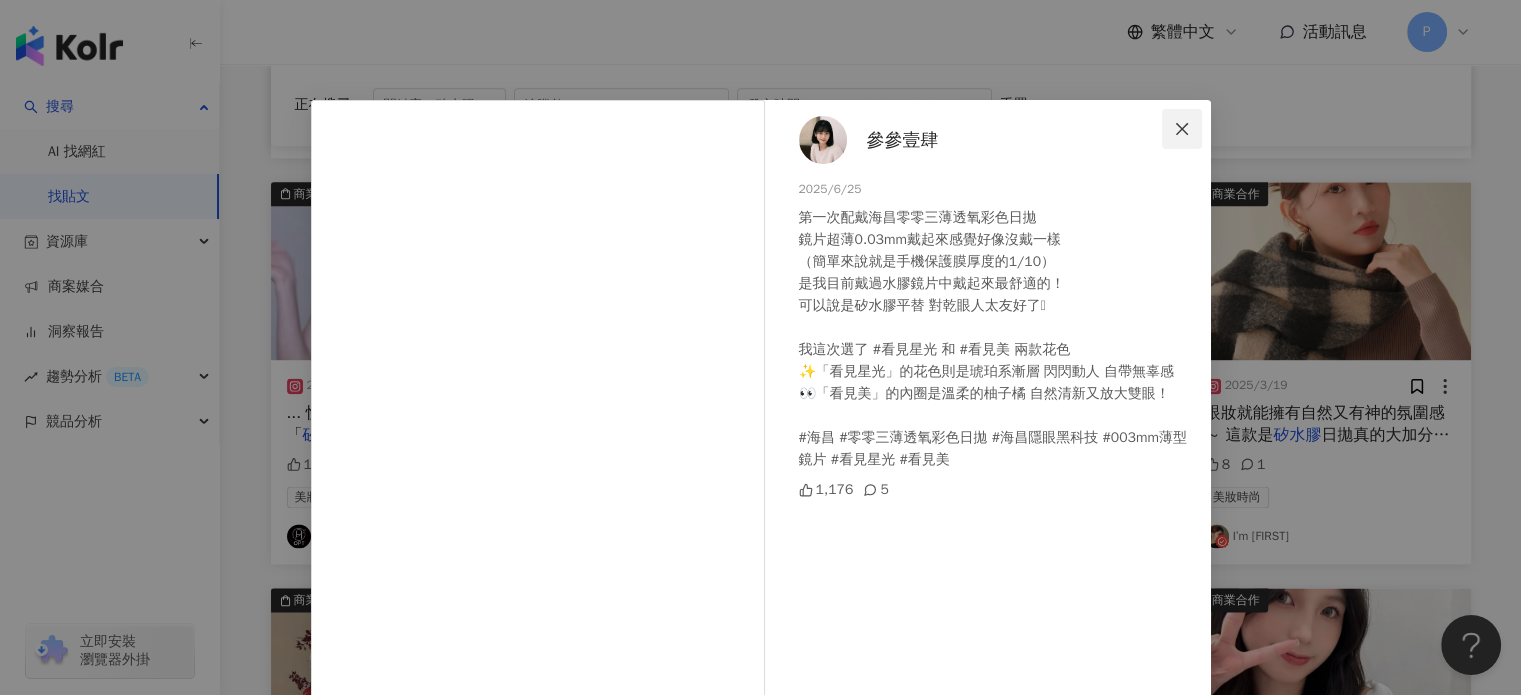 click 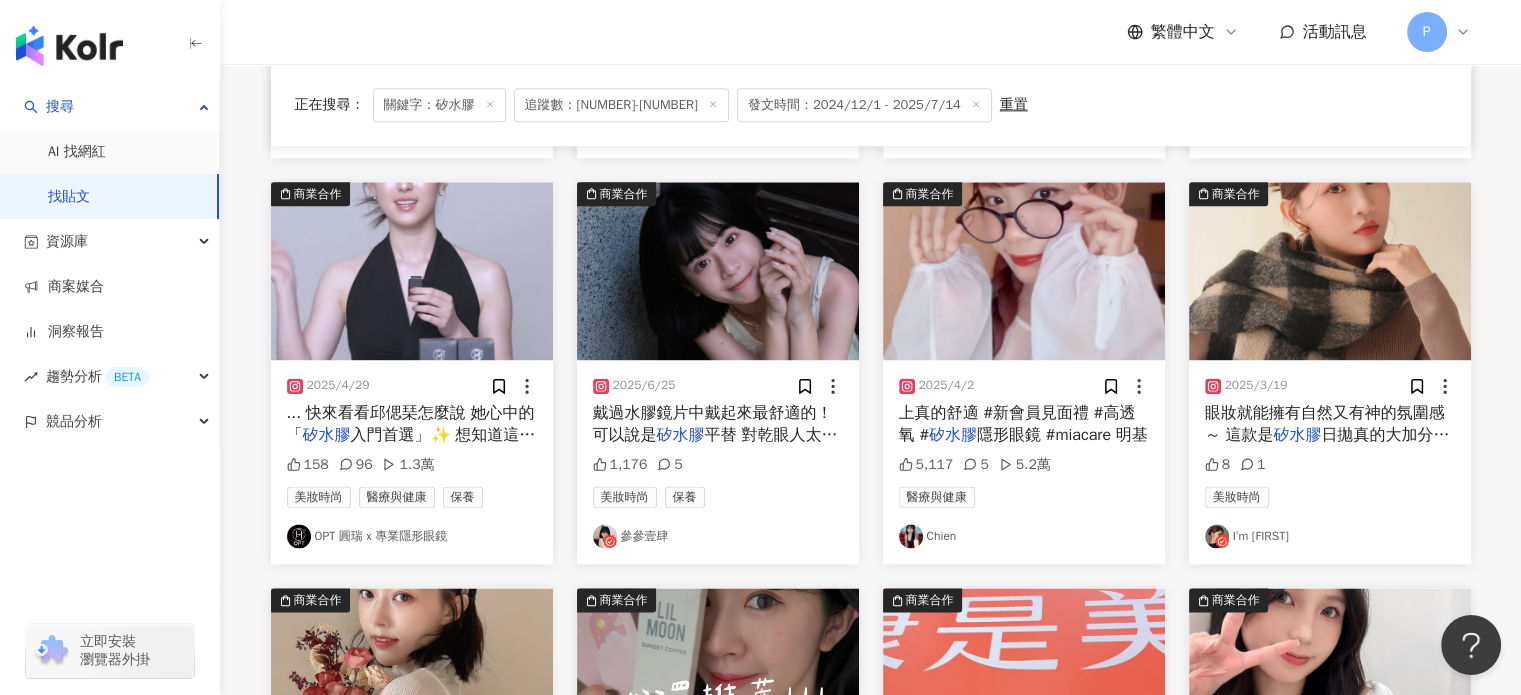 click on "入門首選」✨
想知道這款透片到底" at bounding box center (411, 446) 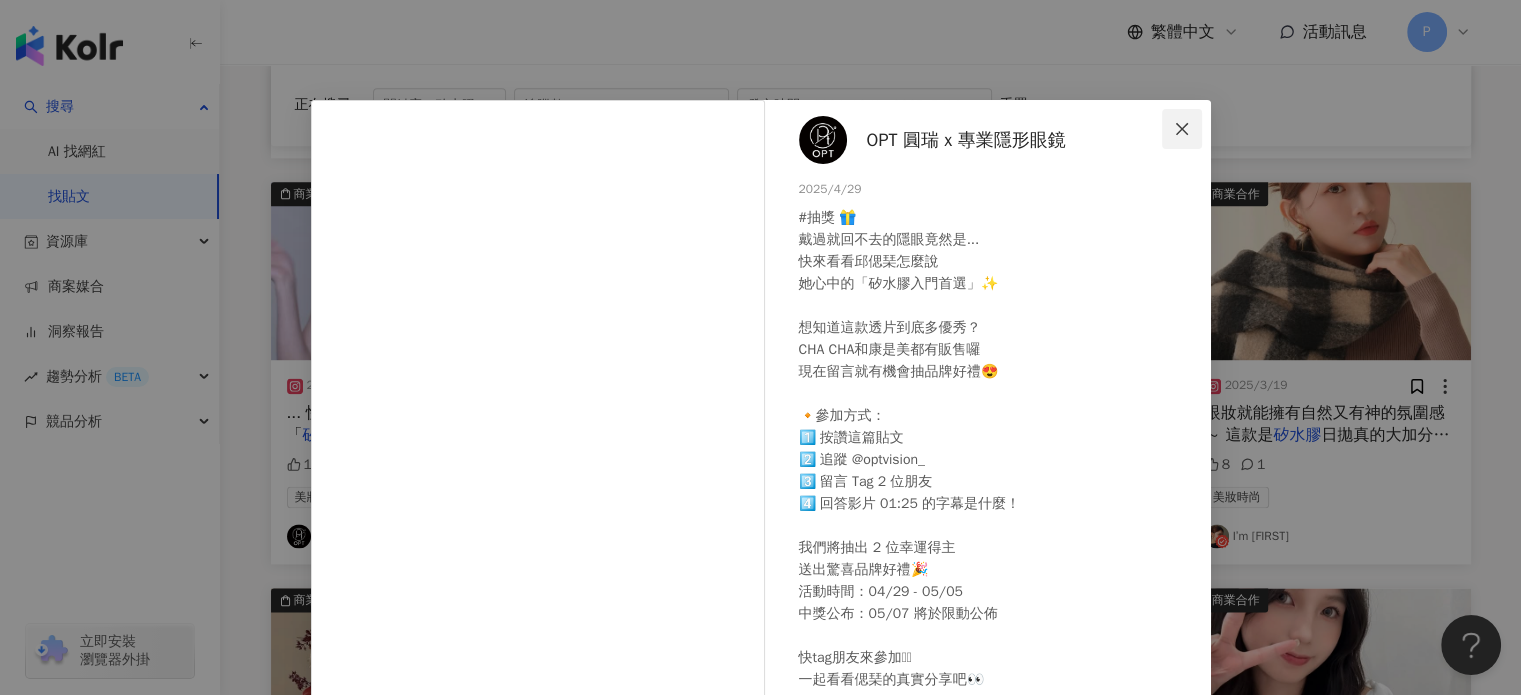 click at bounding box center [1182, 129] 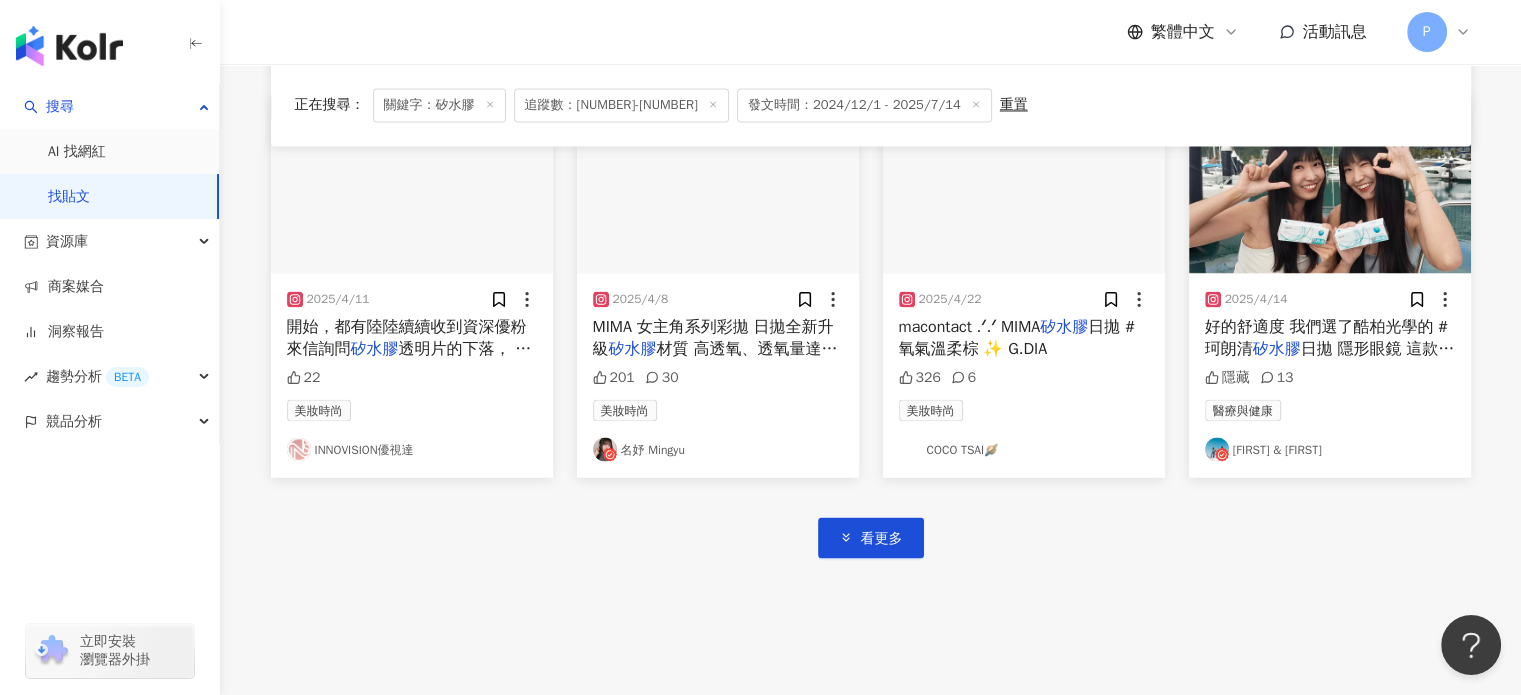 scroll, scrollTop: 3400, scrollLeft: 0, axis: vertical 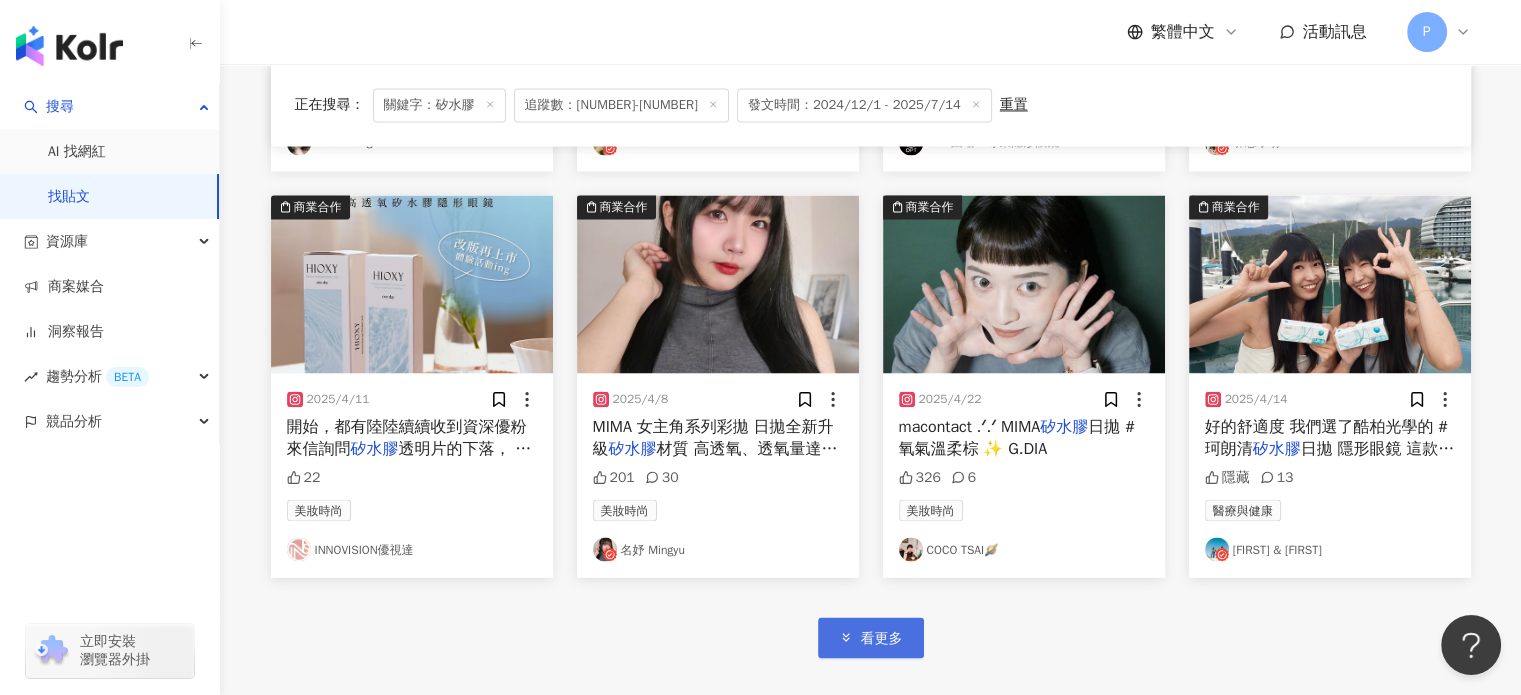 click on "看更多" at bounding box center [882, 638] 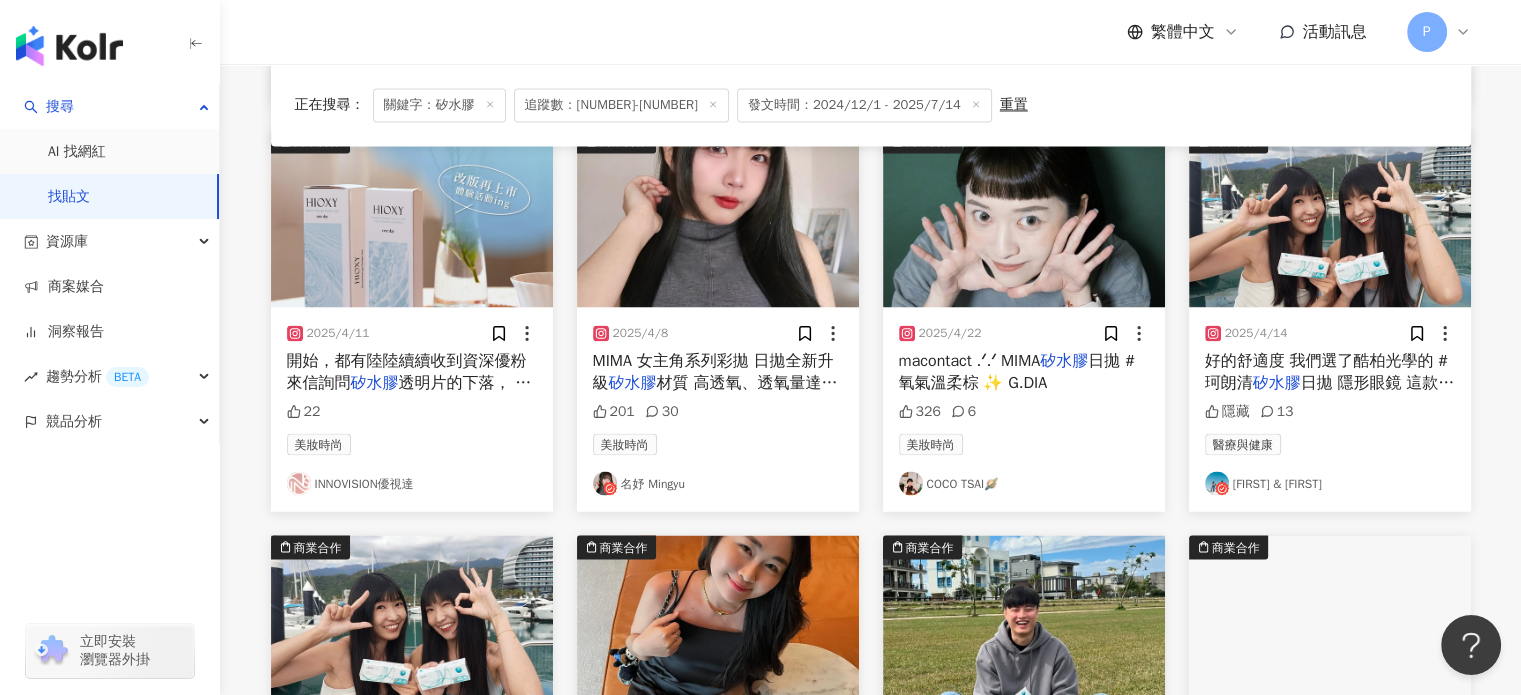 scroll, scrollTop: 3500, scrollLeft: 0, axis: vertical 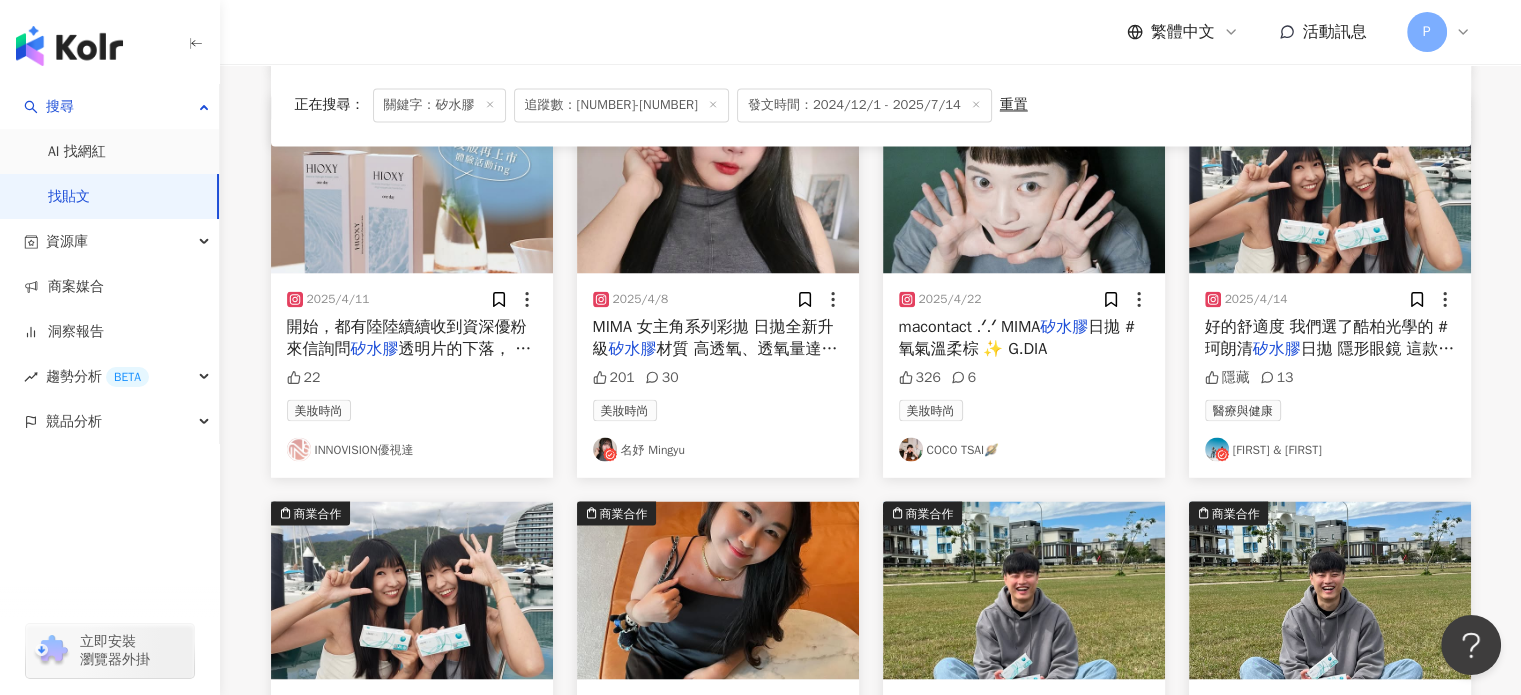 click on "日拋 隱形眼鏡
這款是網路人氣推薦" at bounding box center (1330, 359) 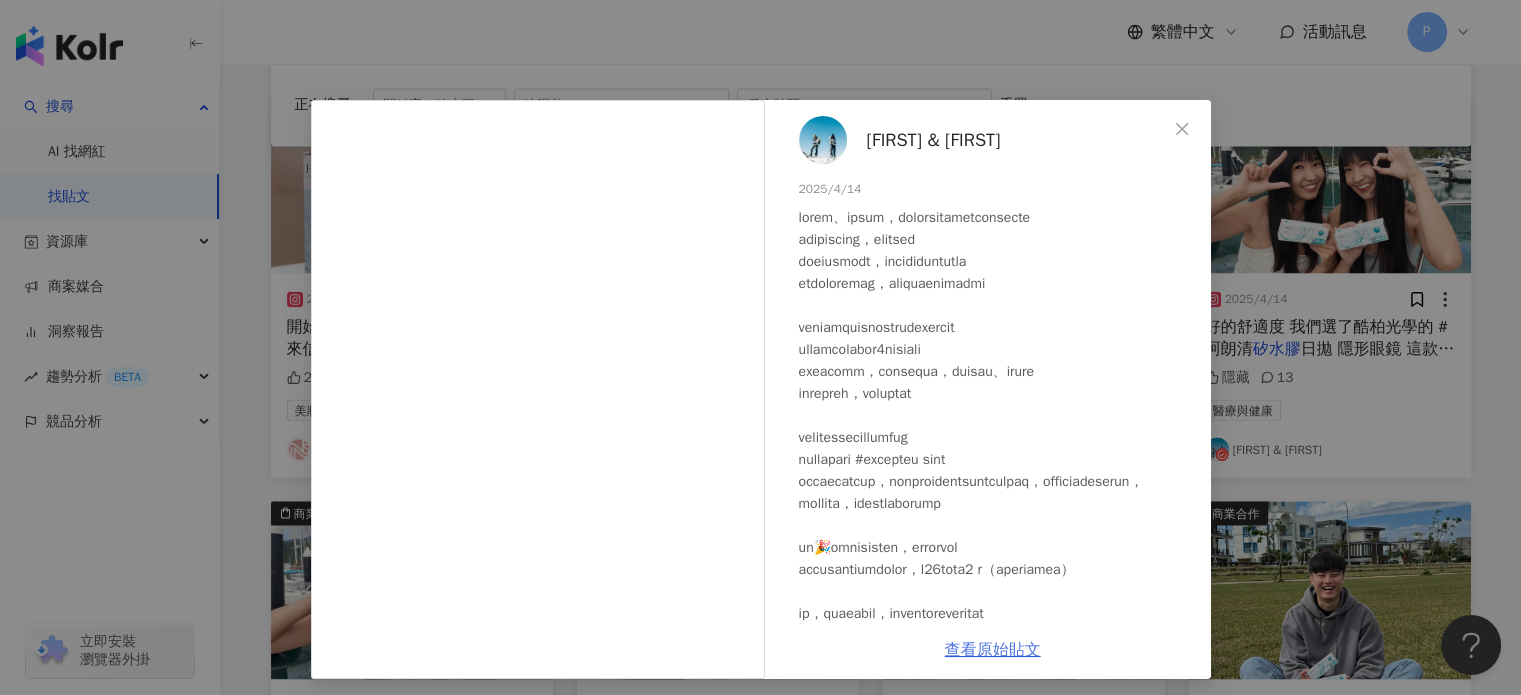 click on "查看原始貼文" at bounding box center (993, 650) 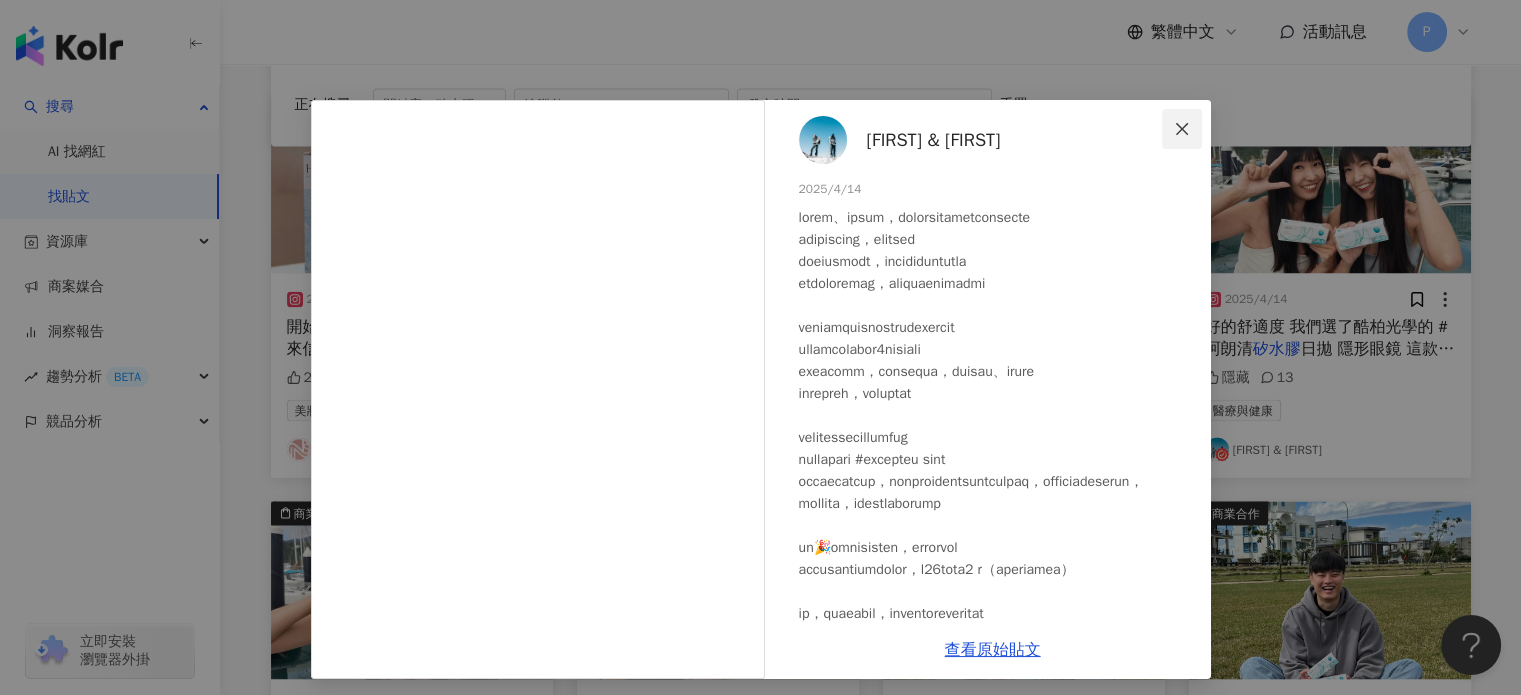 click 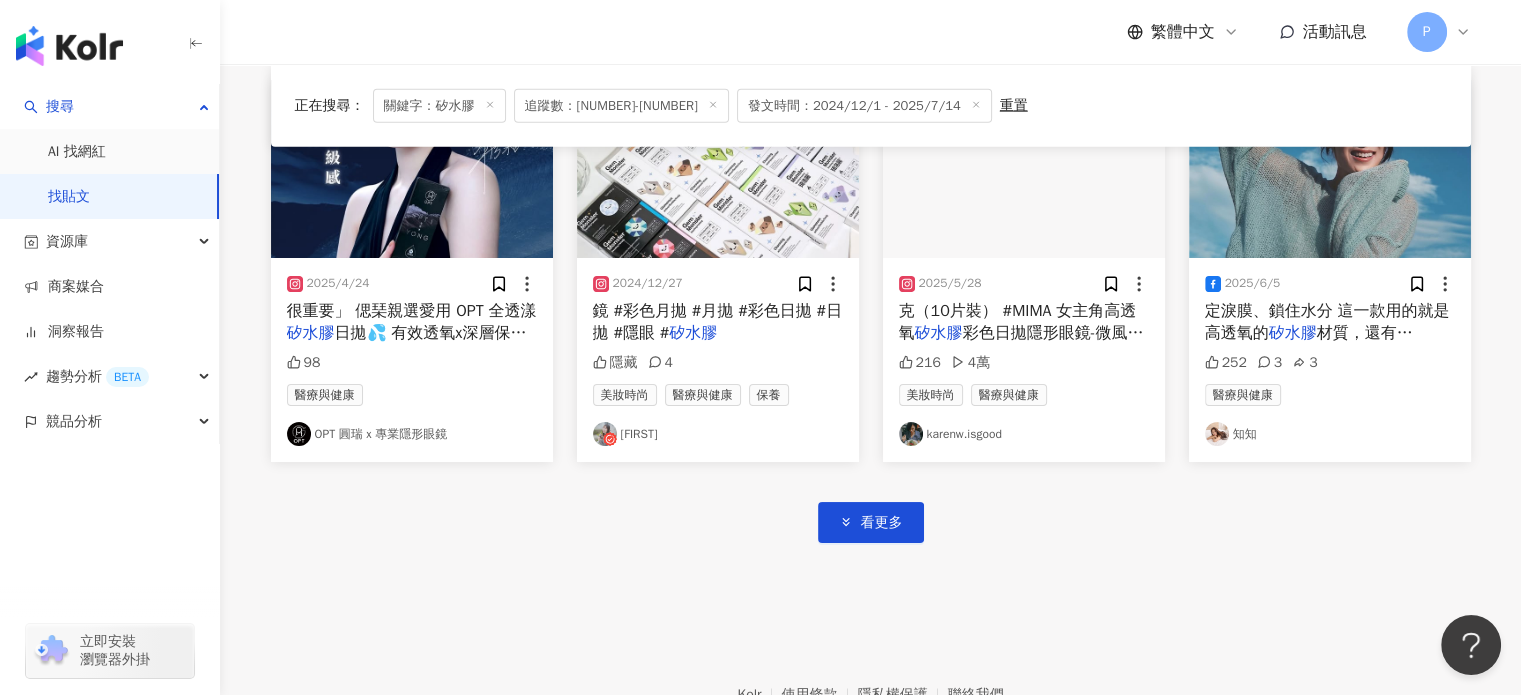 scroll, scrollTop: 4700, scrollLeft: 0, axis: vertical 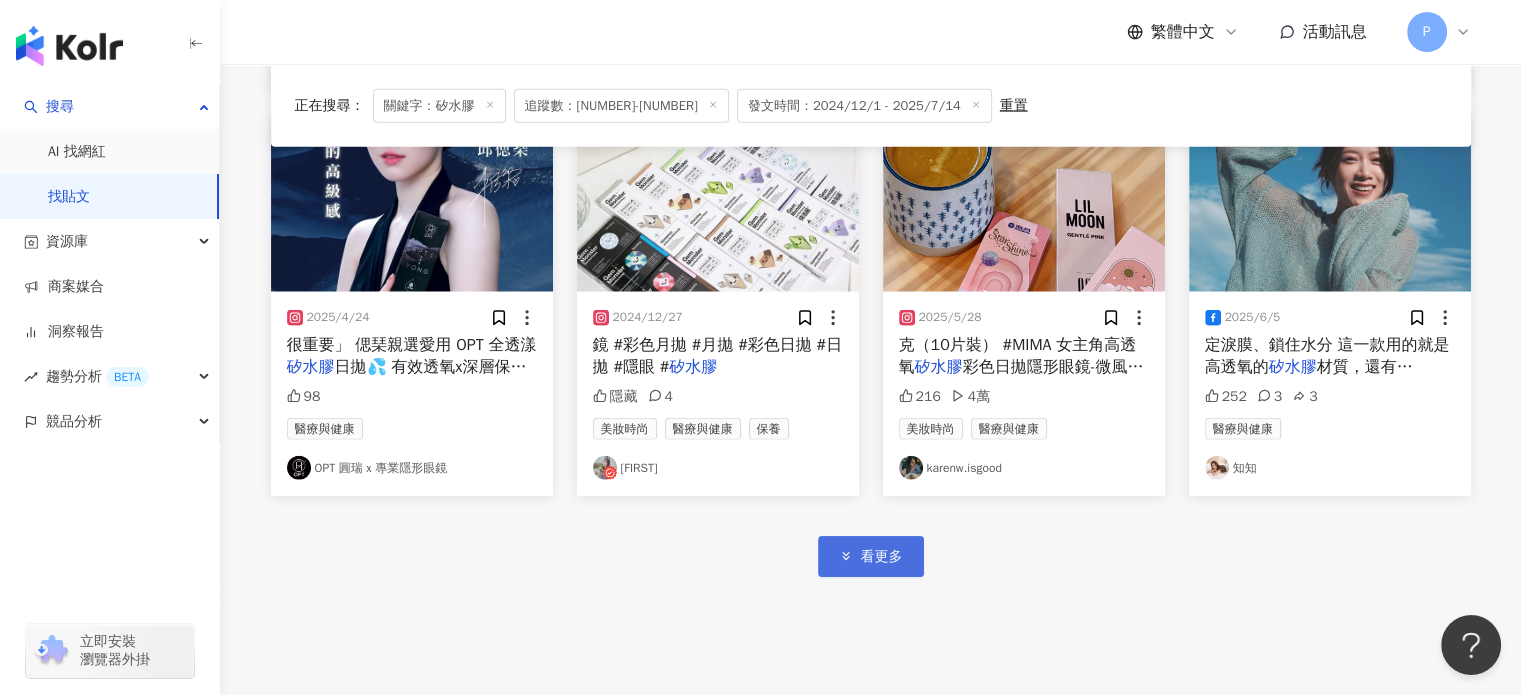 click on "看更多" at bounding box center (871, 556) 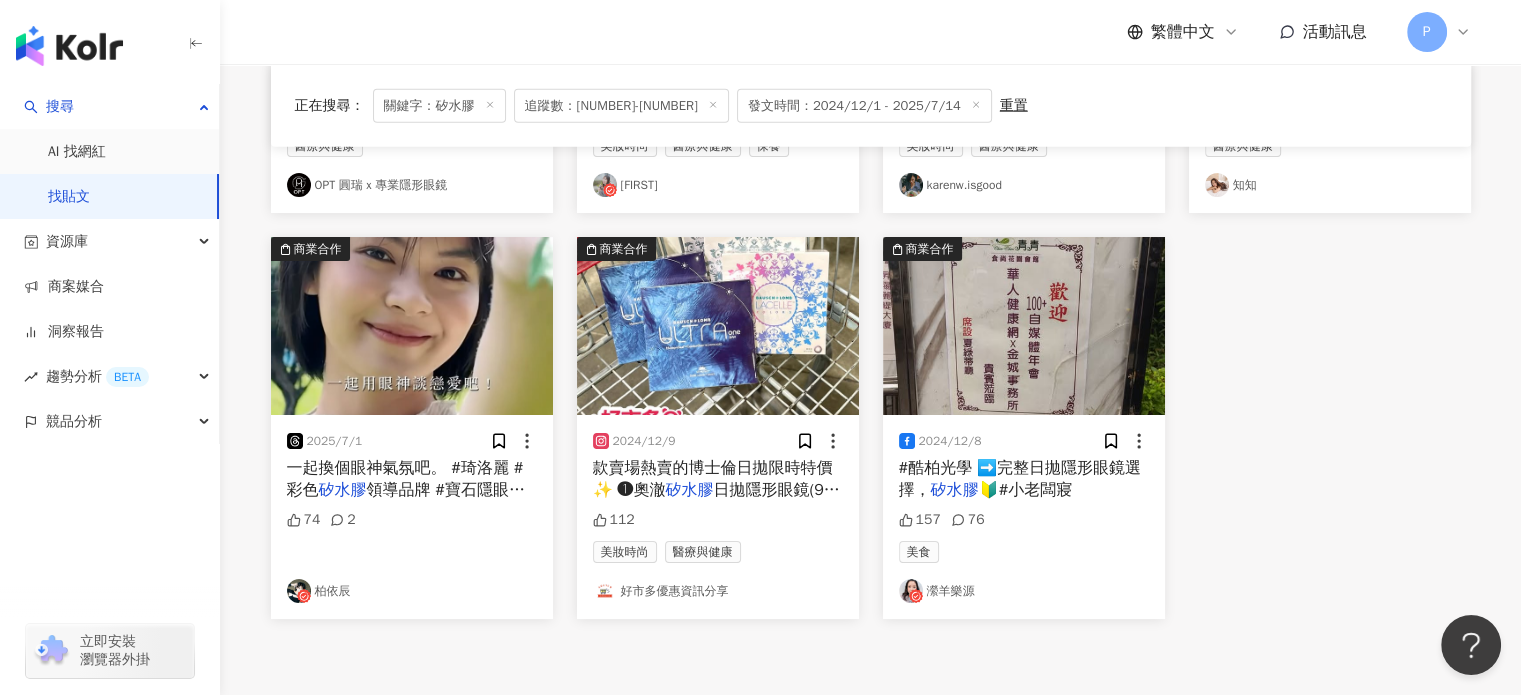scroll, scrollTop: 5000, scrollLeft: 0, axis: vertical 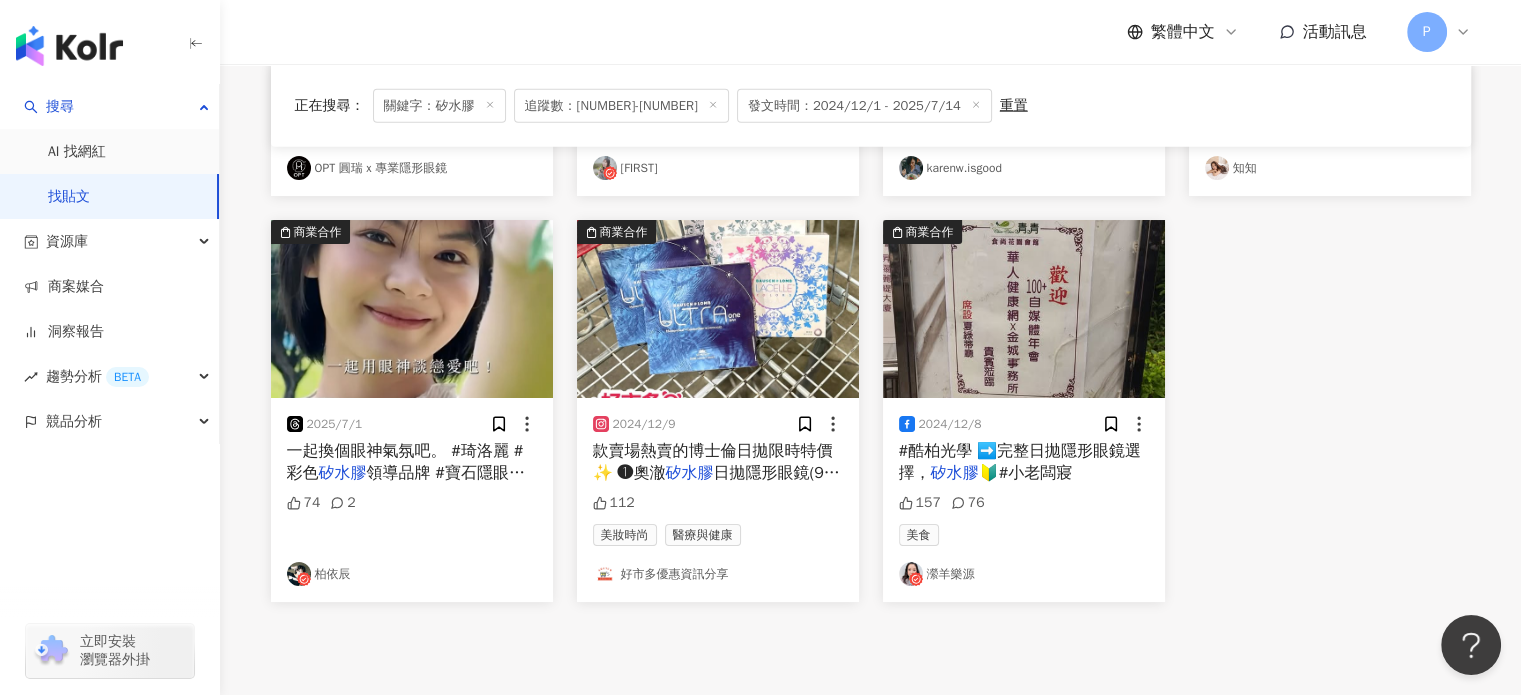 click on "正在搜尋 ： 關鍵字：矽水膠 追蹤數：10,723-61,565 發文時間：2024/12/1 - 2025/7/14 重置 排序： 關聯性" at bounding box center (871, 105) 